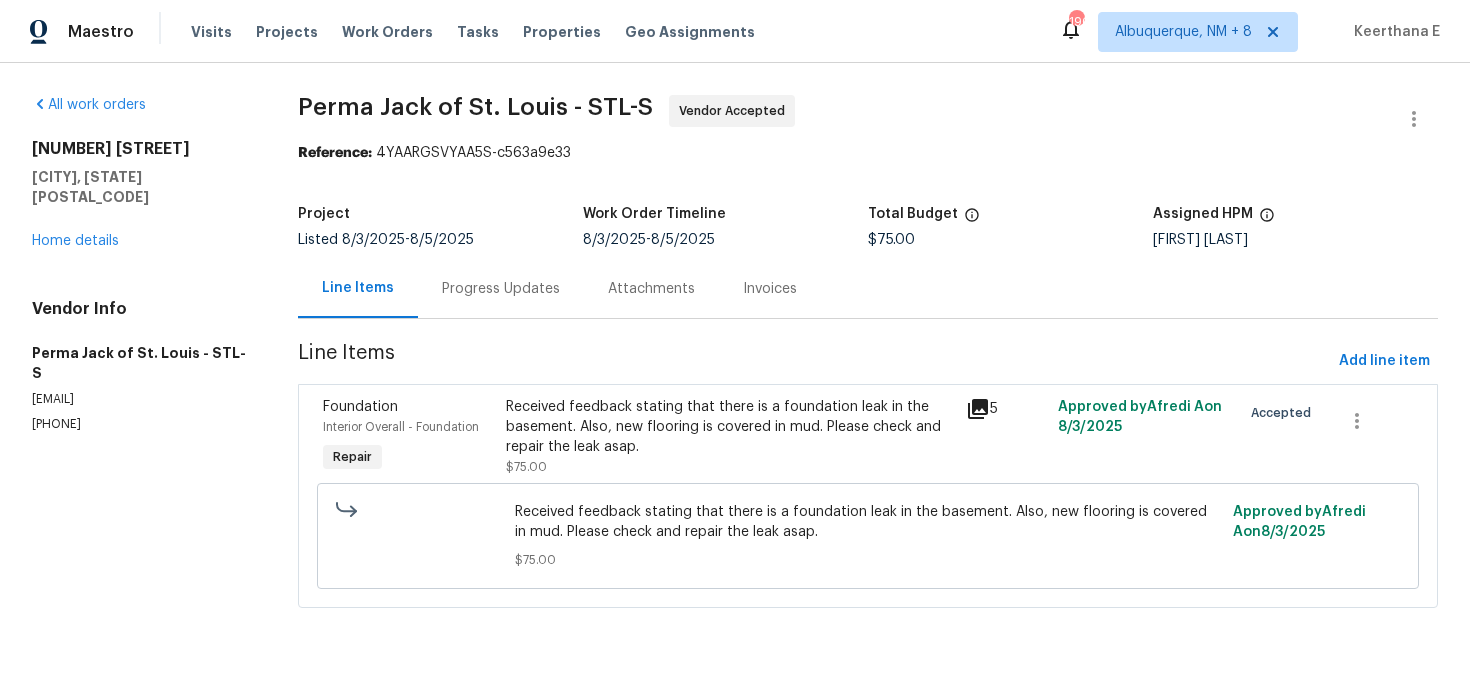 scroll, scrollTop: 0, scrollLeft: 0, axis: both 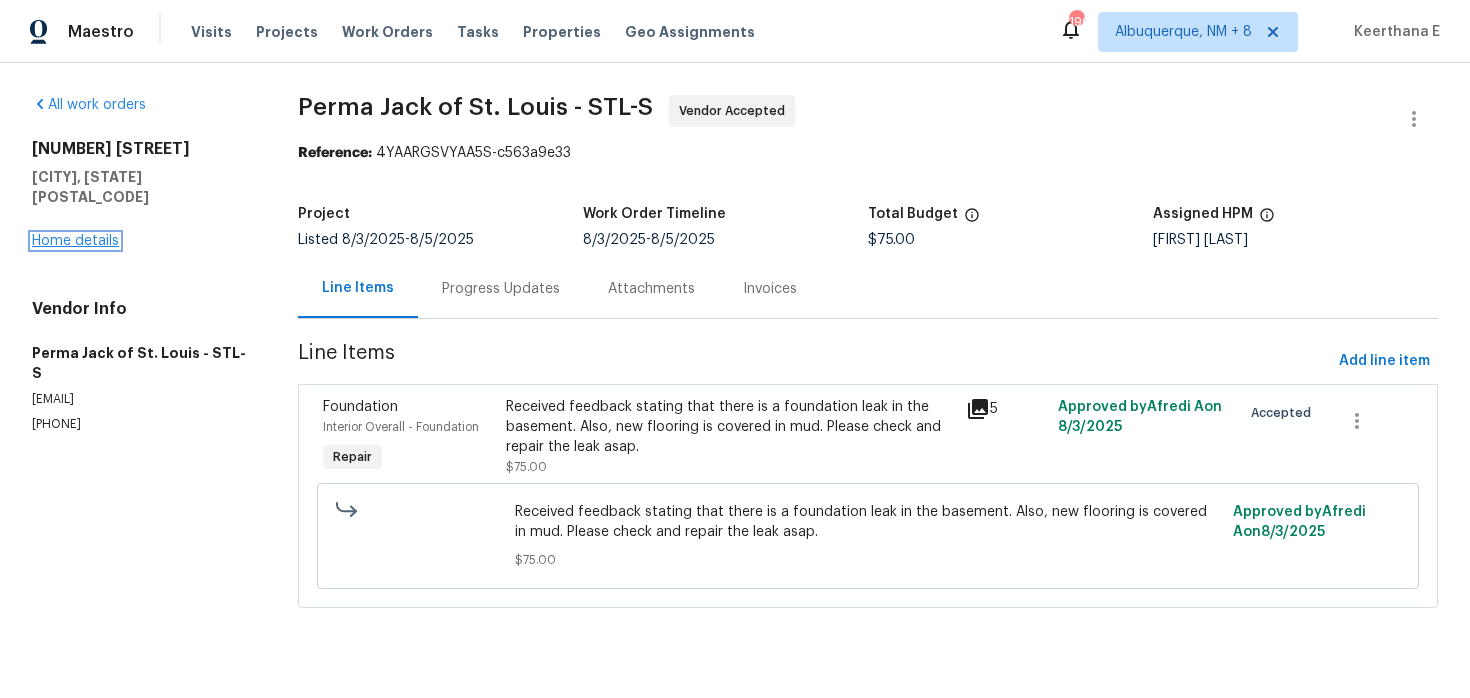 click on "Home details" at bounding box center [75, 241] 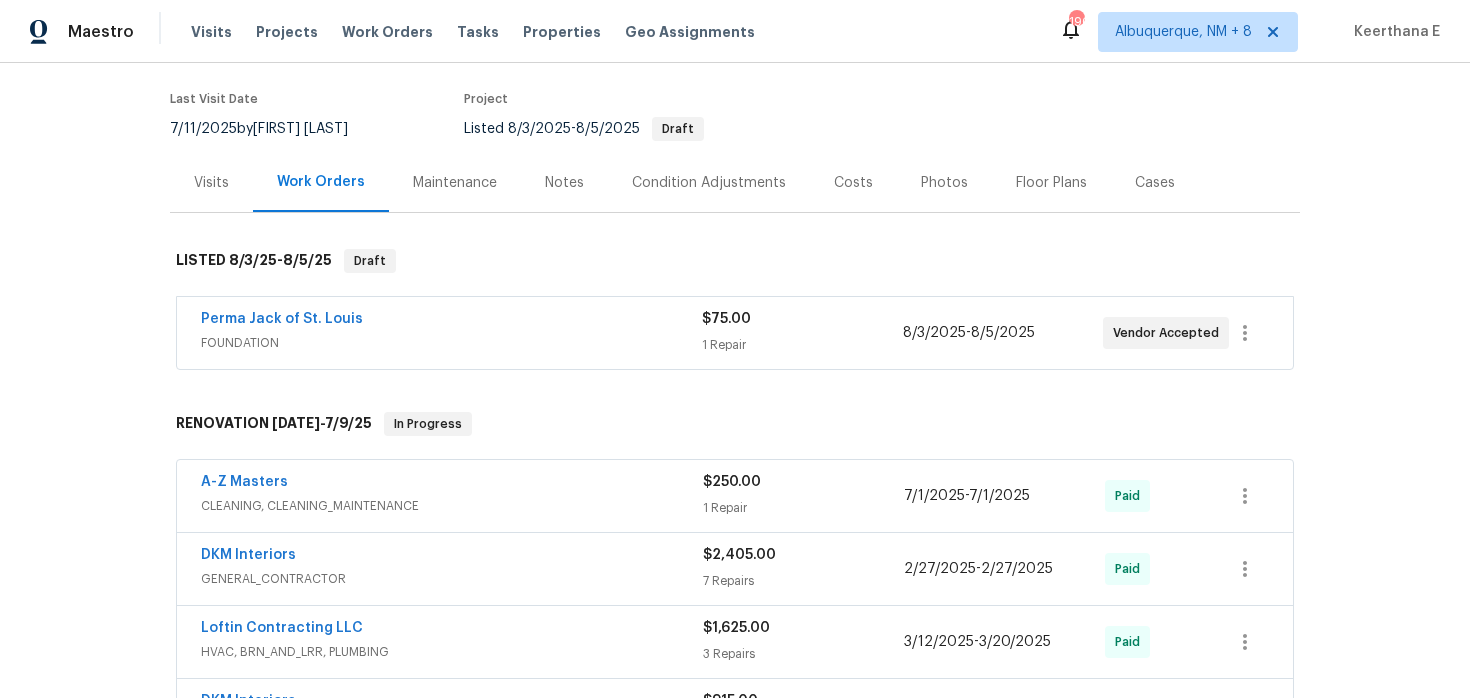 scroll, scrollTop: 203, scrollLeft: 0, axis: vertical 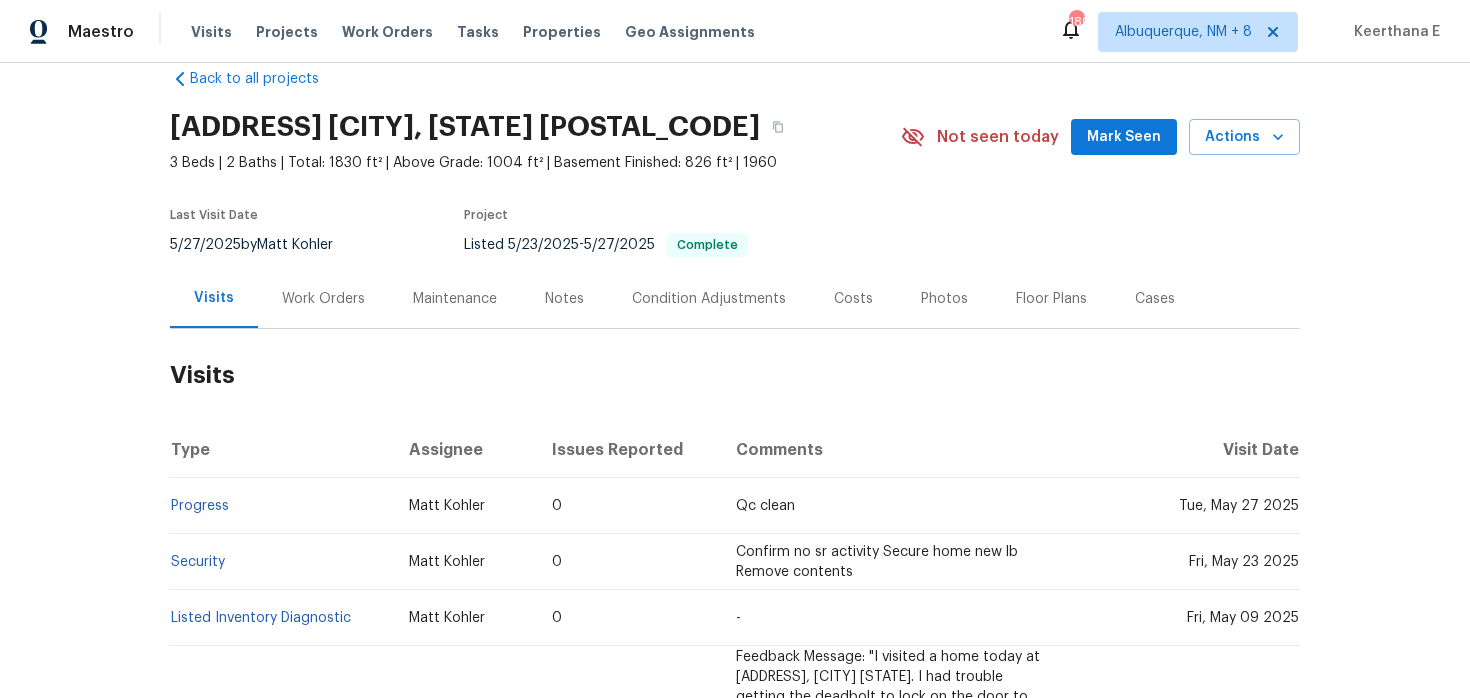click on "Work Orders" at bounding box center (323, 298) 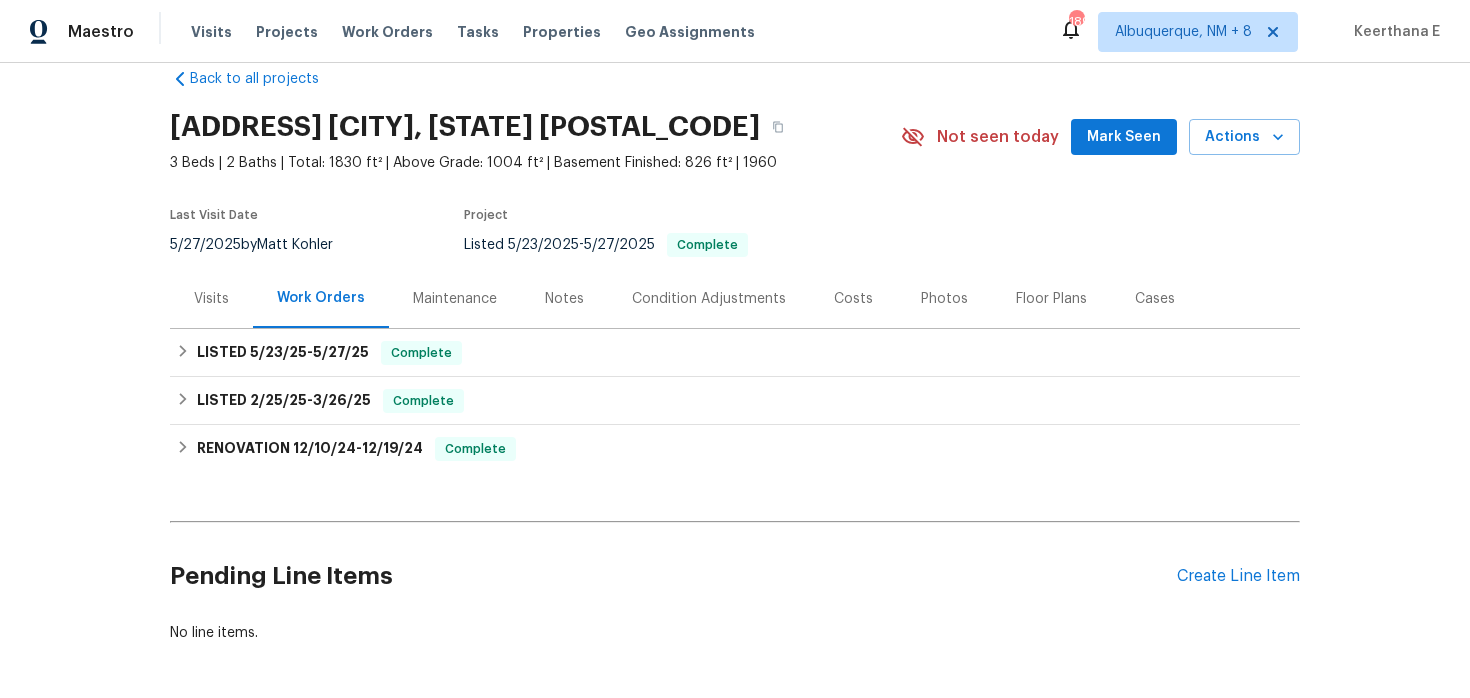 scroll, scrollTop: 81, scrollLeft: 0, axis: vertical 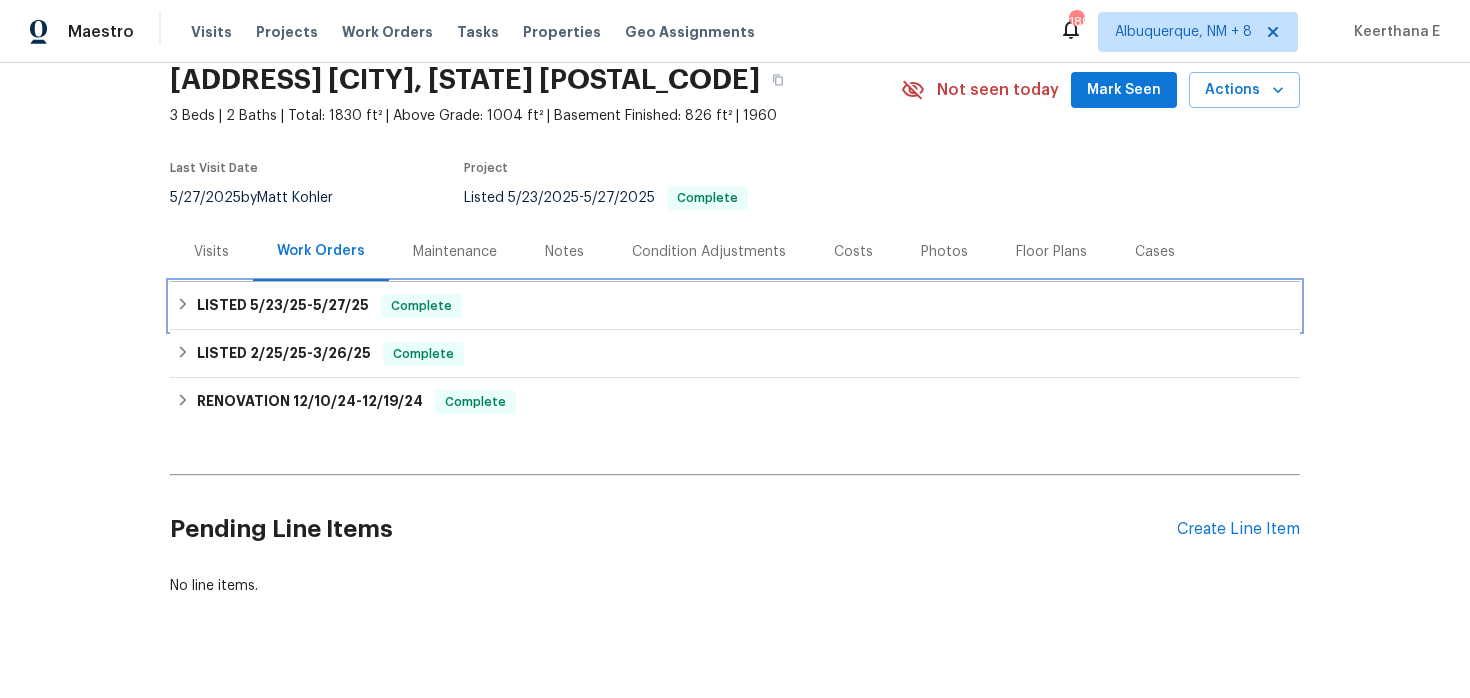 click on "5/23/25  -  5/27/25" at bounding box center [309, 305] 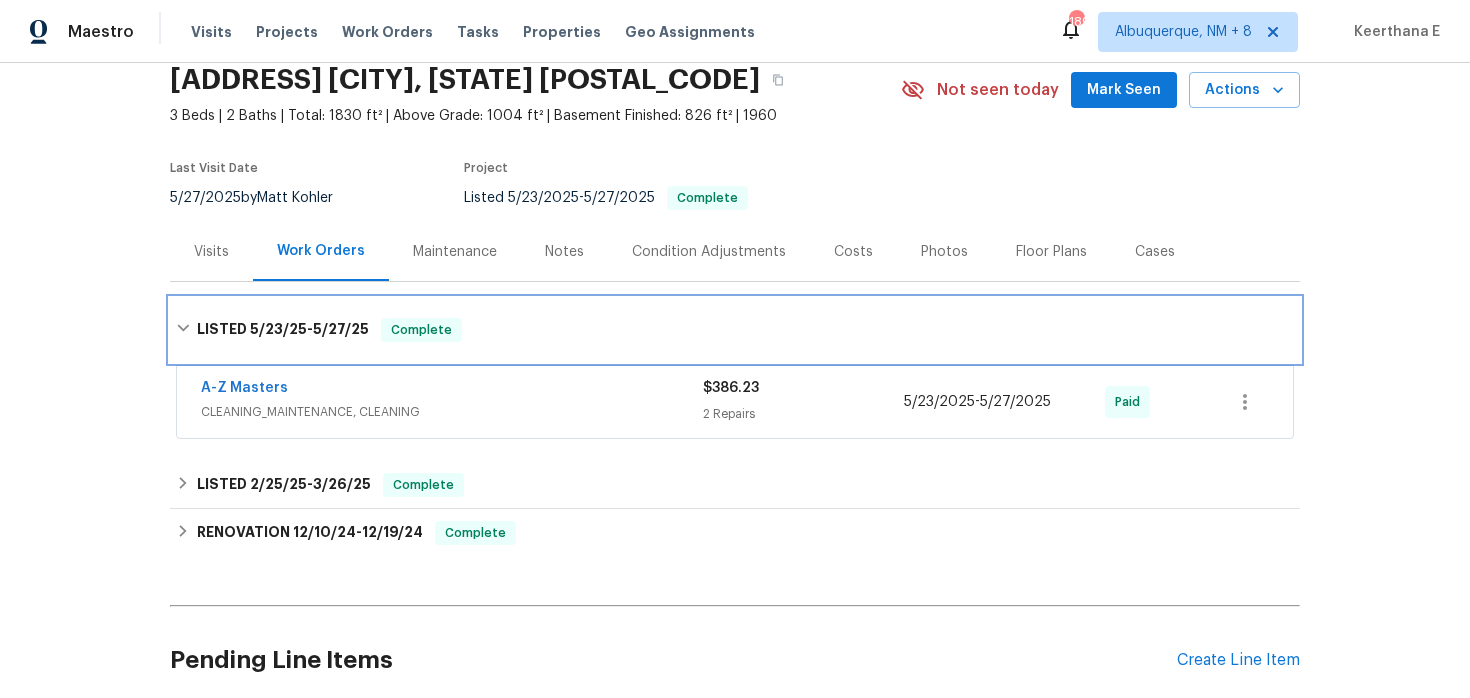 scroll, scrollTop: 106, scrollLeft: 0, axis: vertical 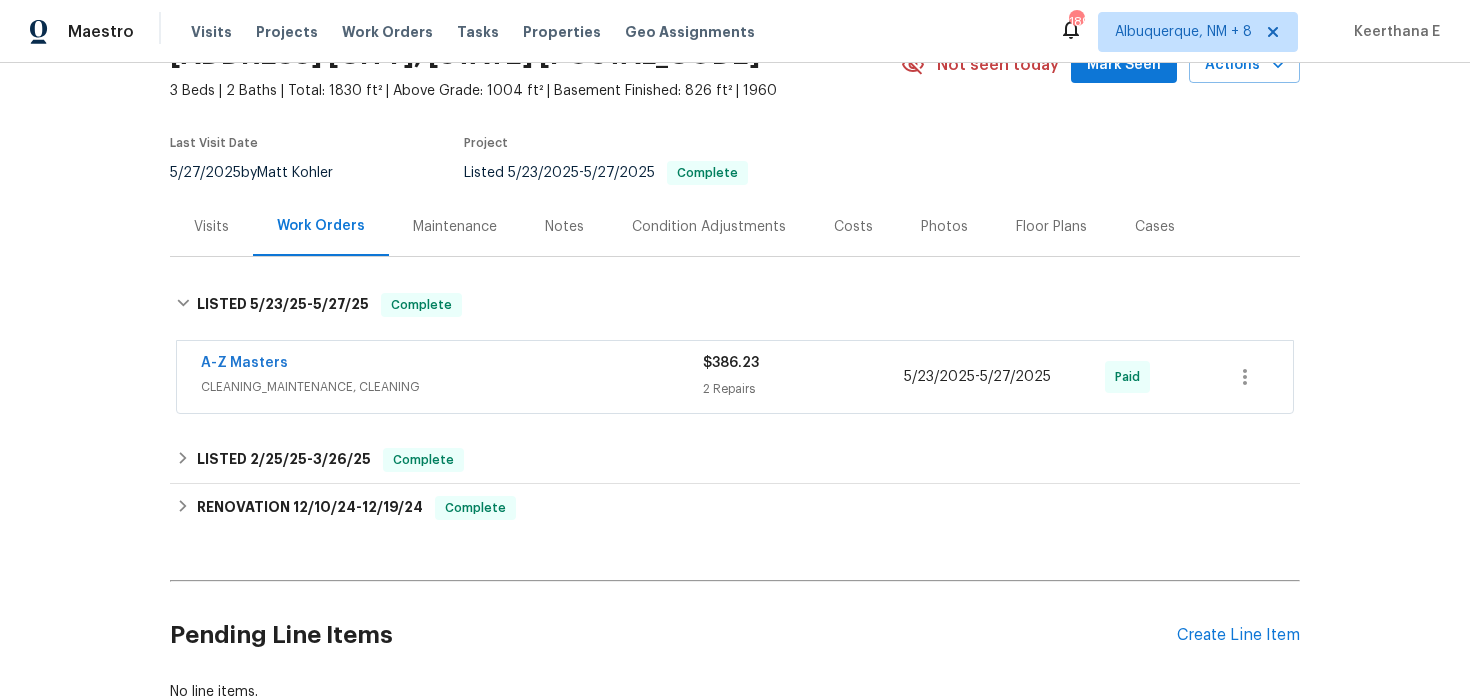 click on "A-Z Masters CLEANING_MAINTENANCE, CLEANING $386.23 2 Repairs 5/23/2025  -  5/27/2025 Paid" at bounding box center (735, 377) 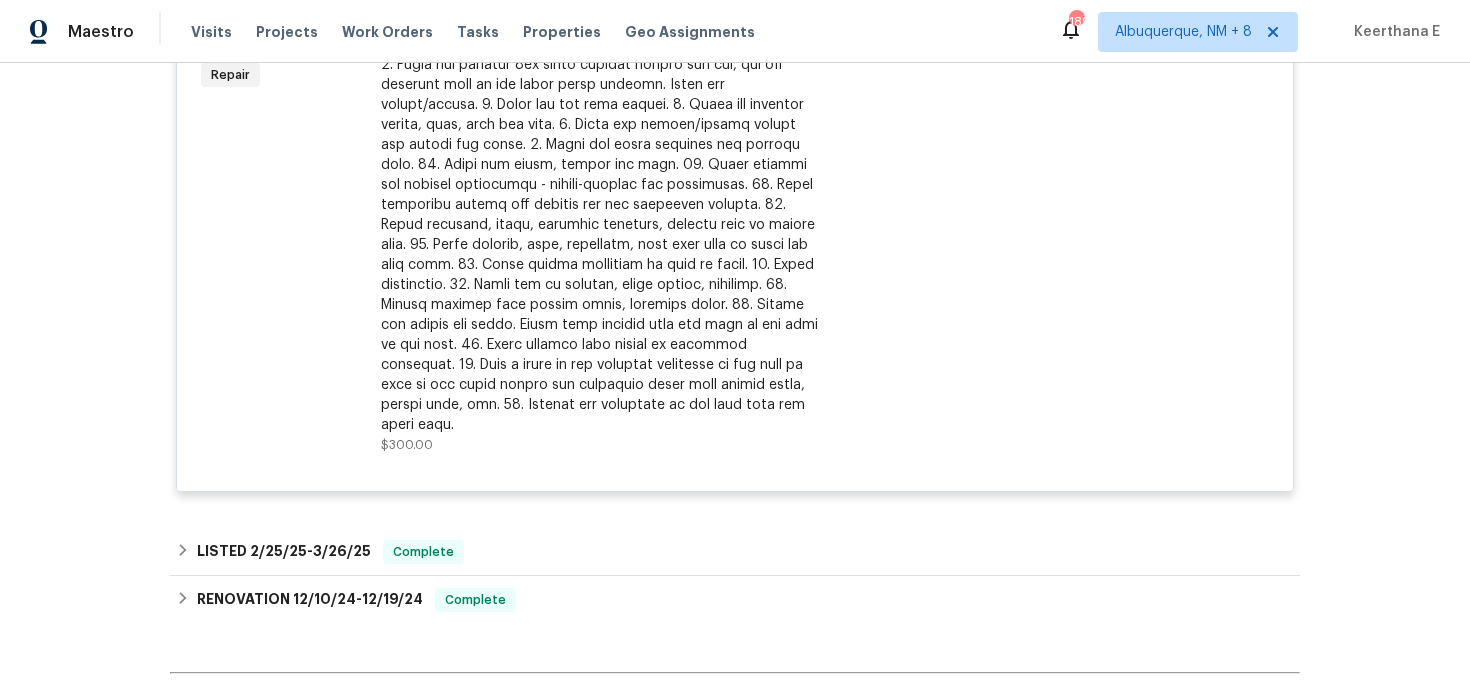 scroll, scrollTop: 1052, scrollLeft: 0, axis: vertical 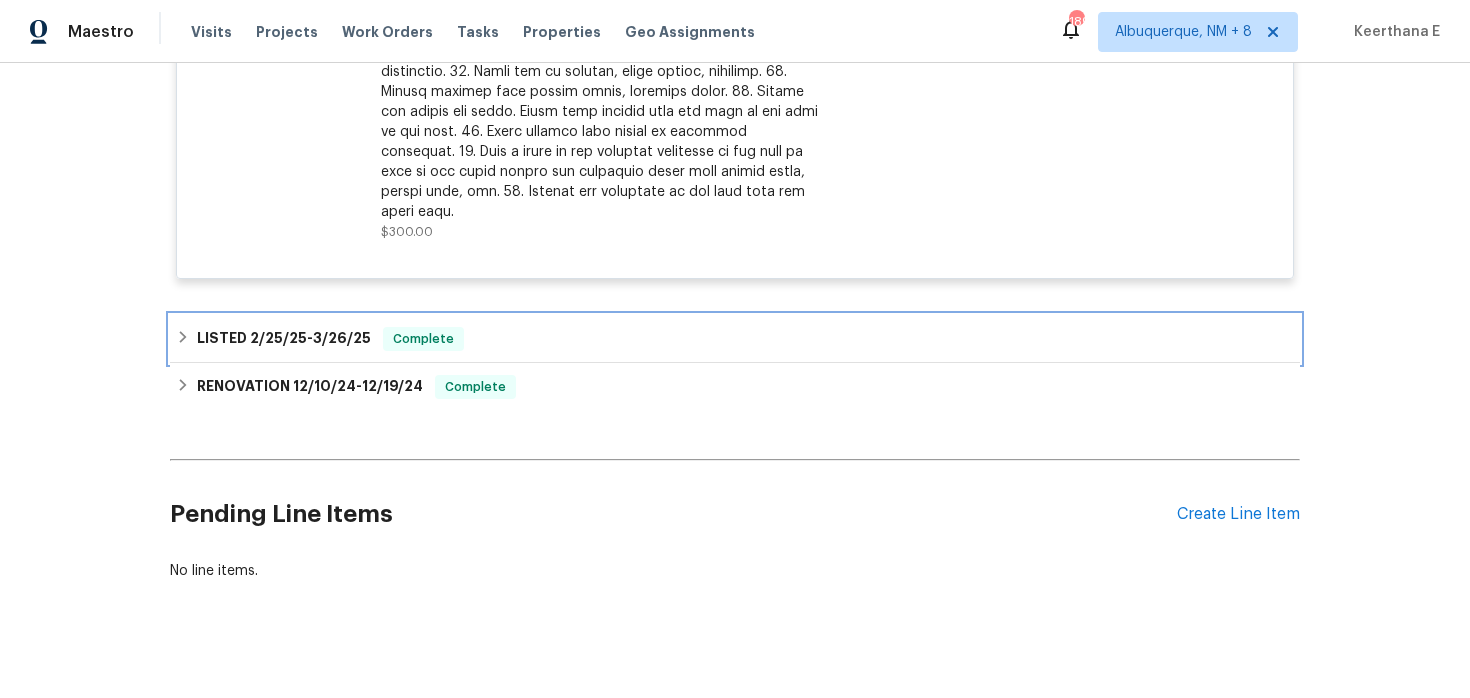 click on "LISTED   2/25/25  -  3/26/25" at bounding box center [284, 339] 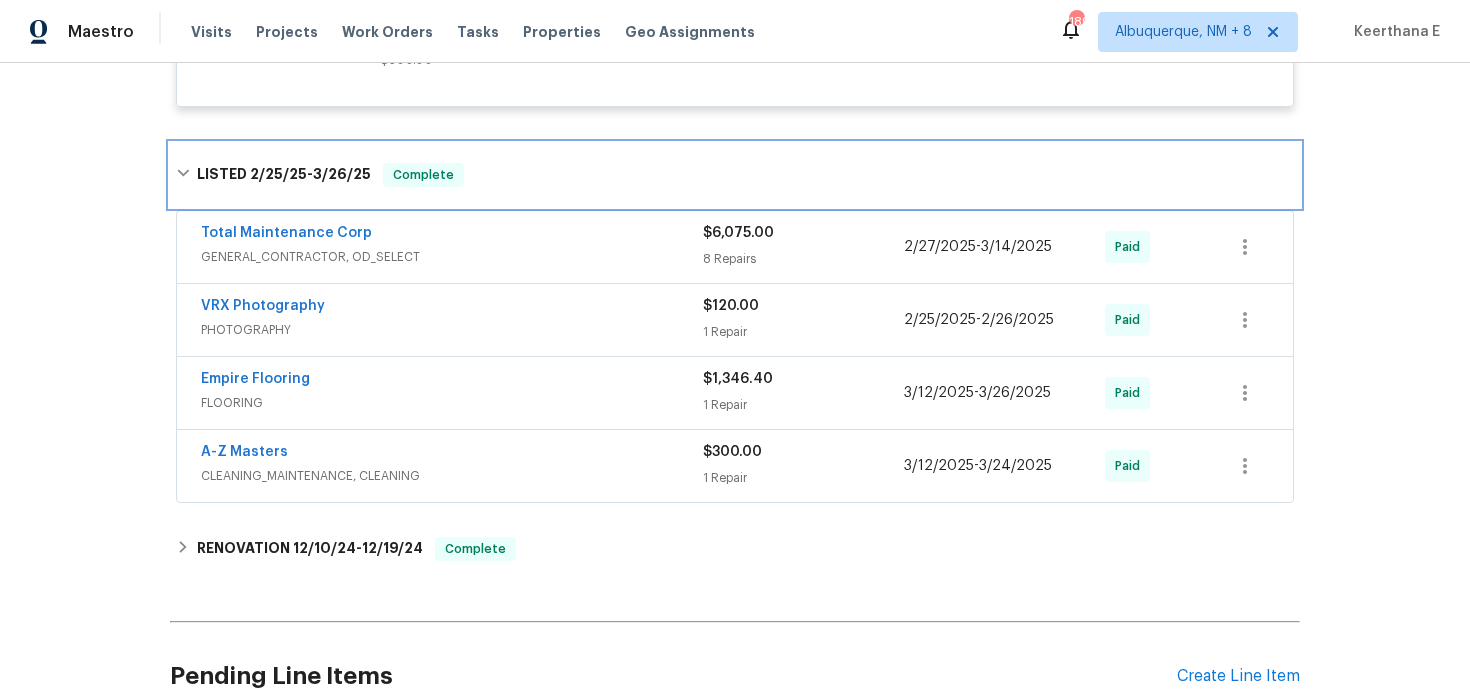 scroll, scrollTop: 1242, scrollLeft: 0, axis: vertical 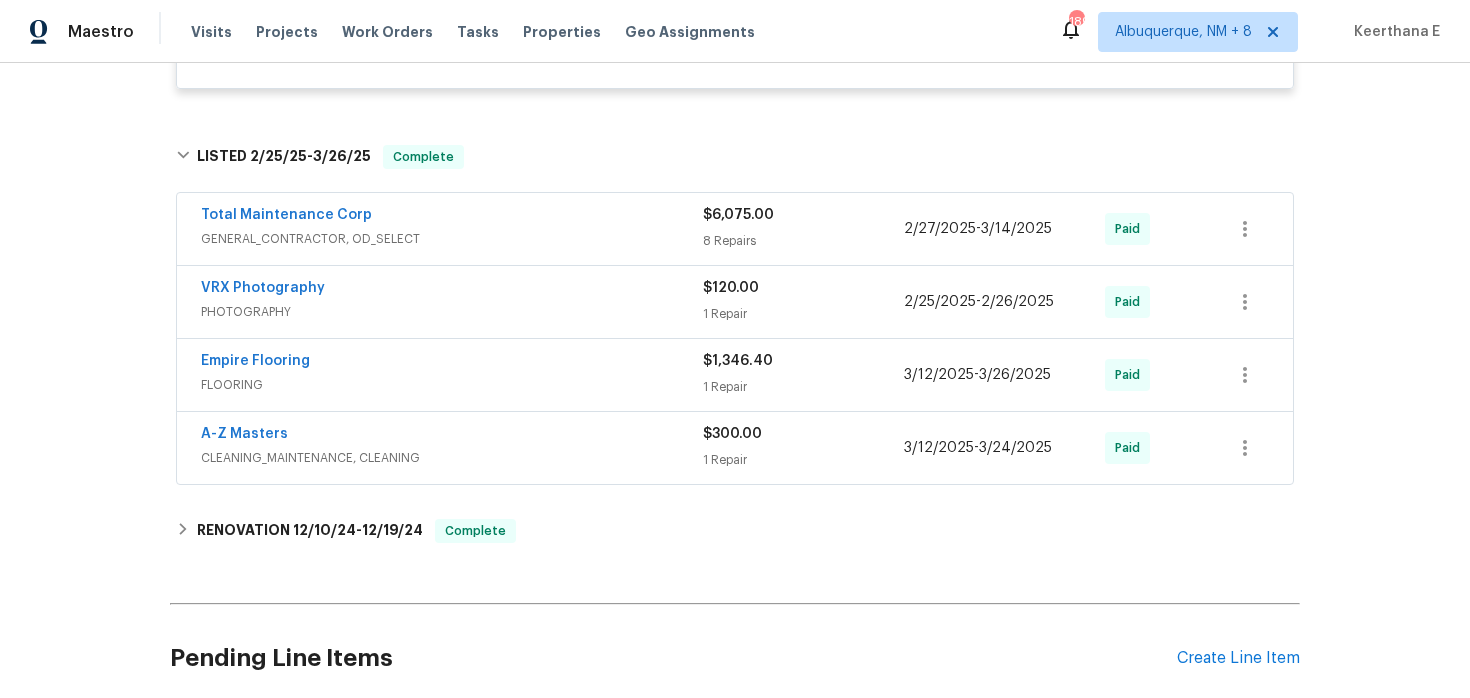 click on "GENERAL_CONTRACTOR, OD_SELECT" at bounding box center [452, 239] 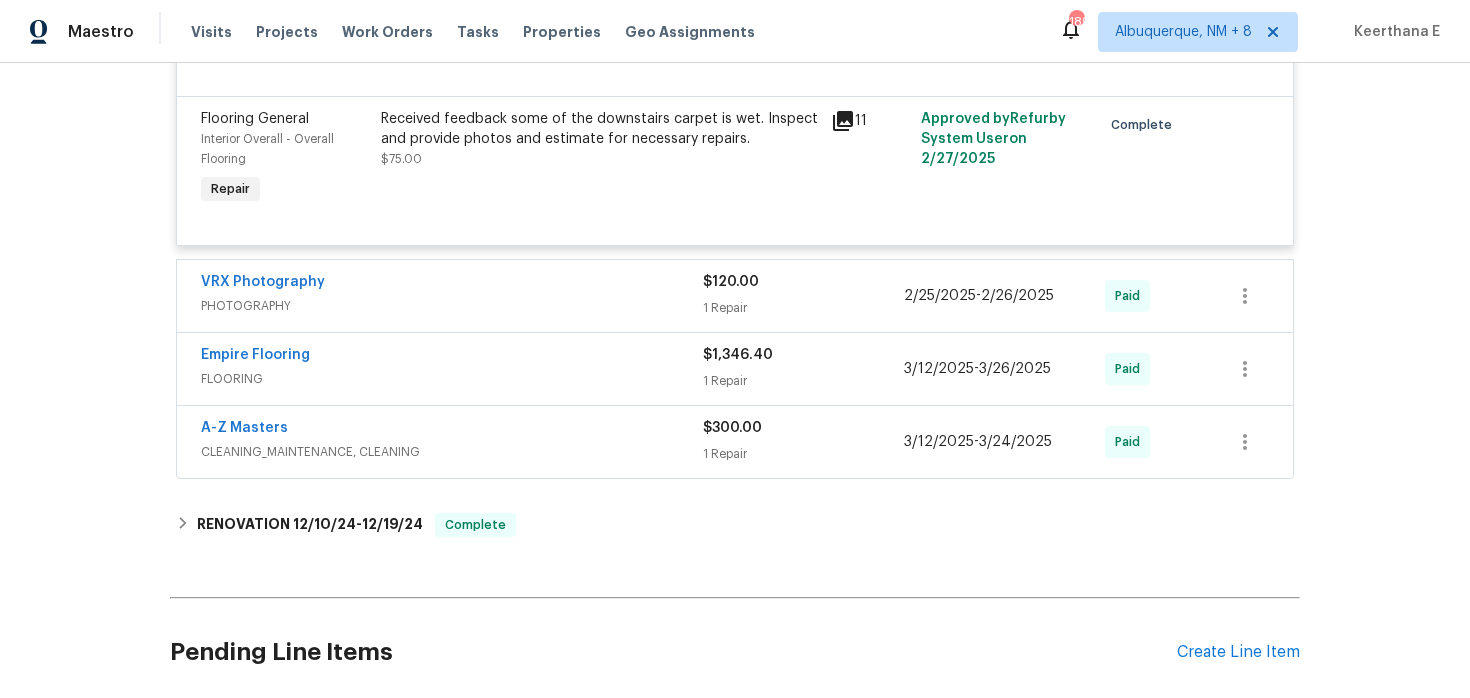 scroll, scrollTop: 2631, scrollLeft: 0, axis: vertical 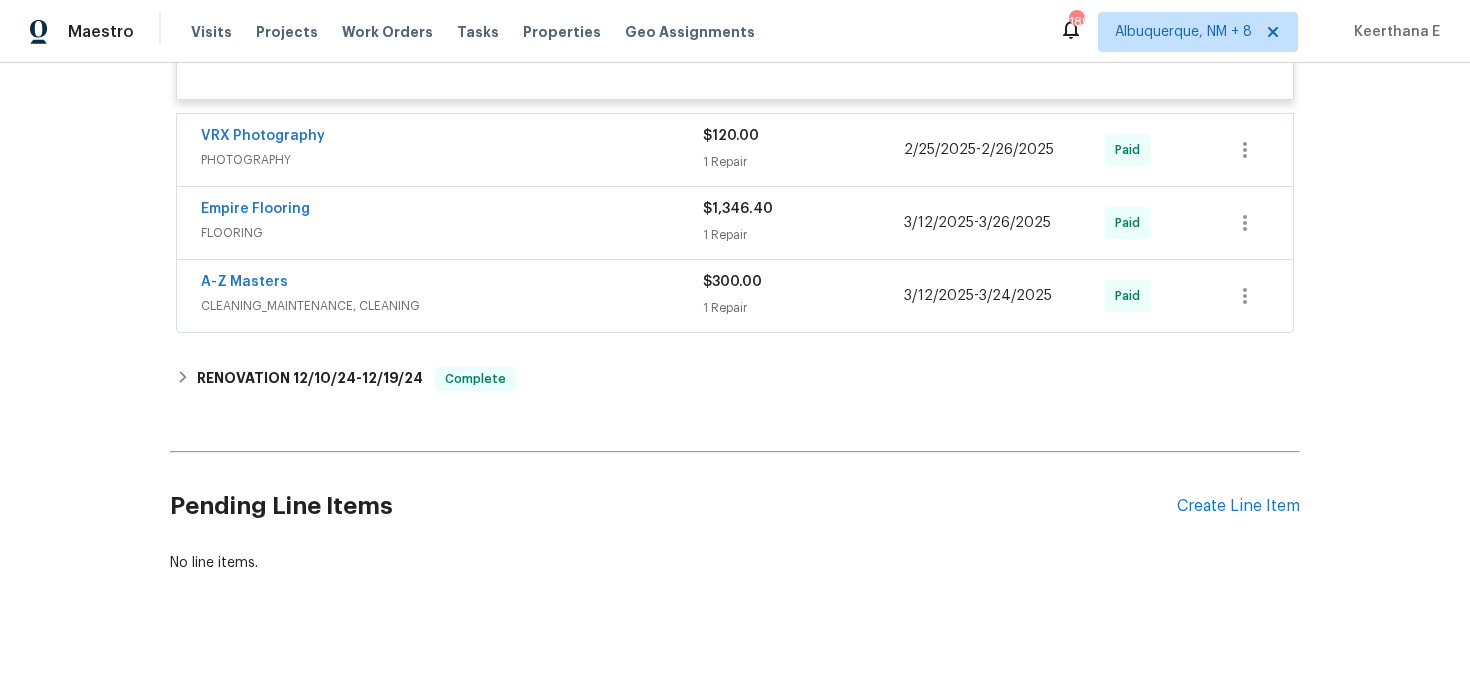 click on "FLOORING" at bounding box center (452, 233) 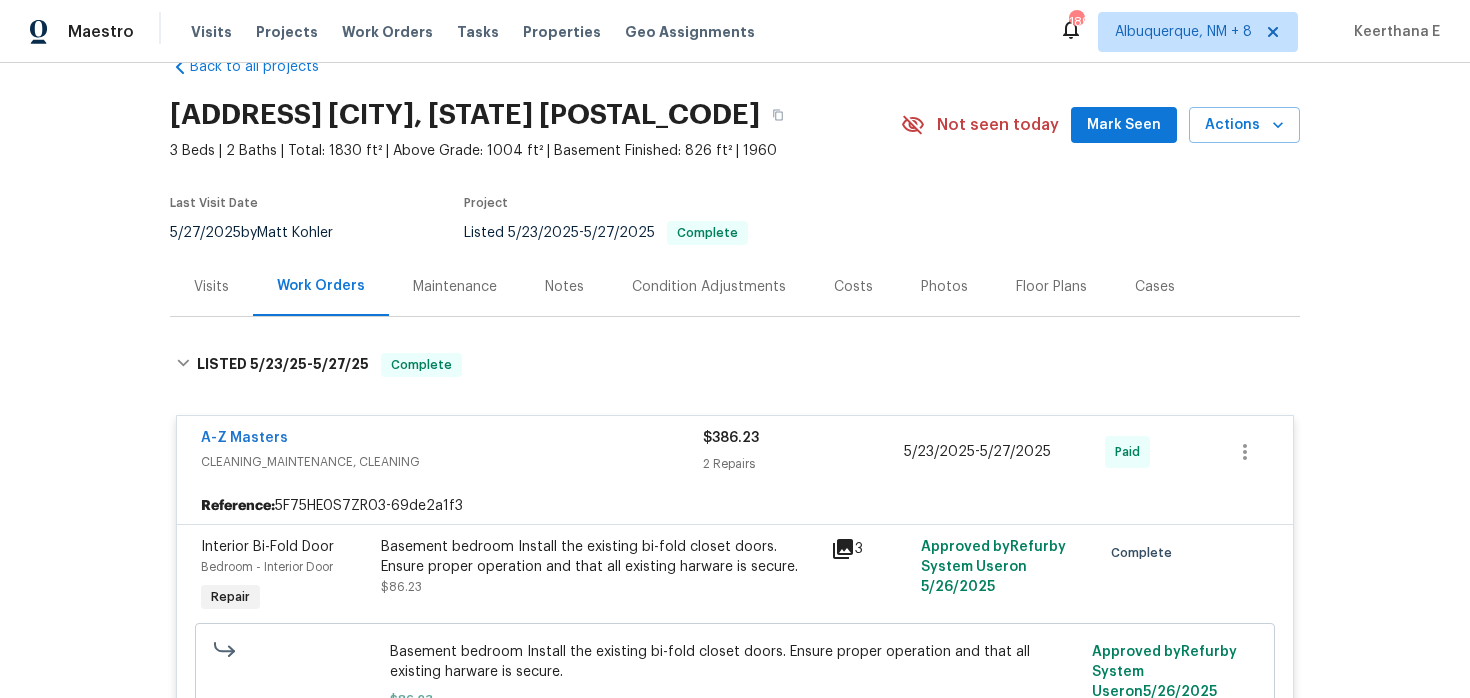 scroll, scrollTop: 0, scrollLeft: 0, axis: both 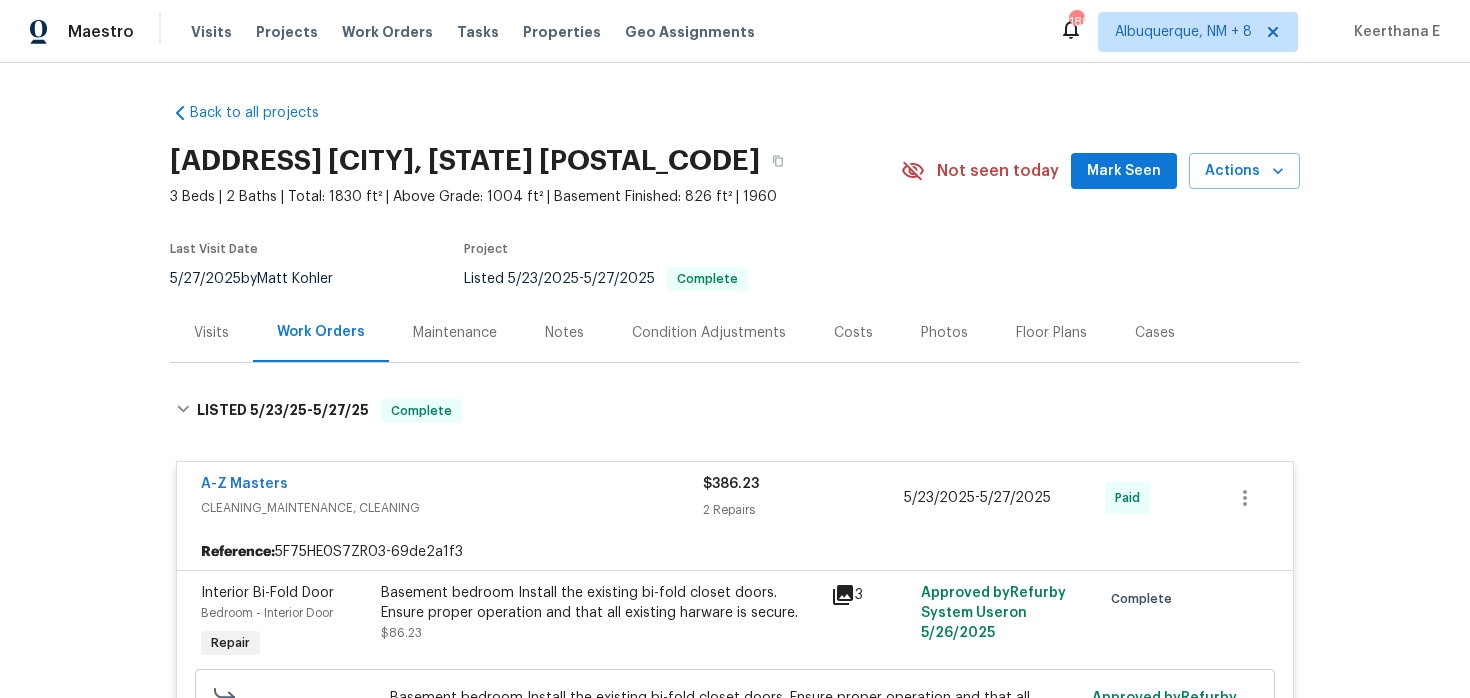 click on "Maintenance" at bounding box center [455, 332] 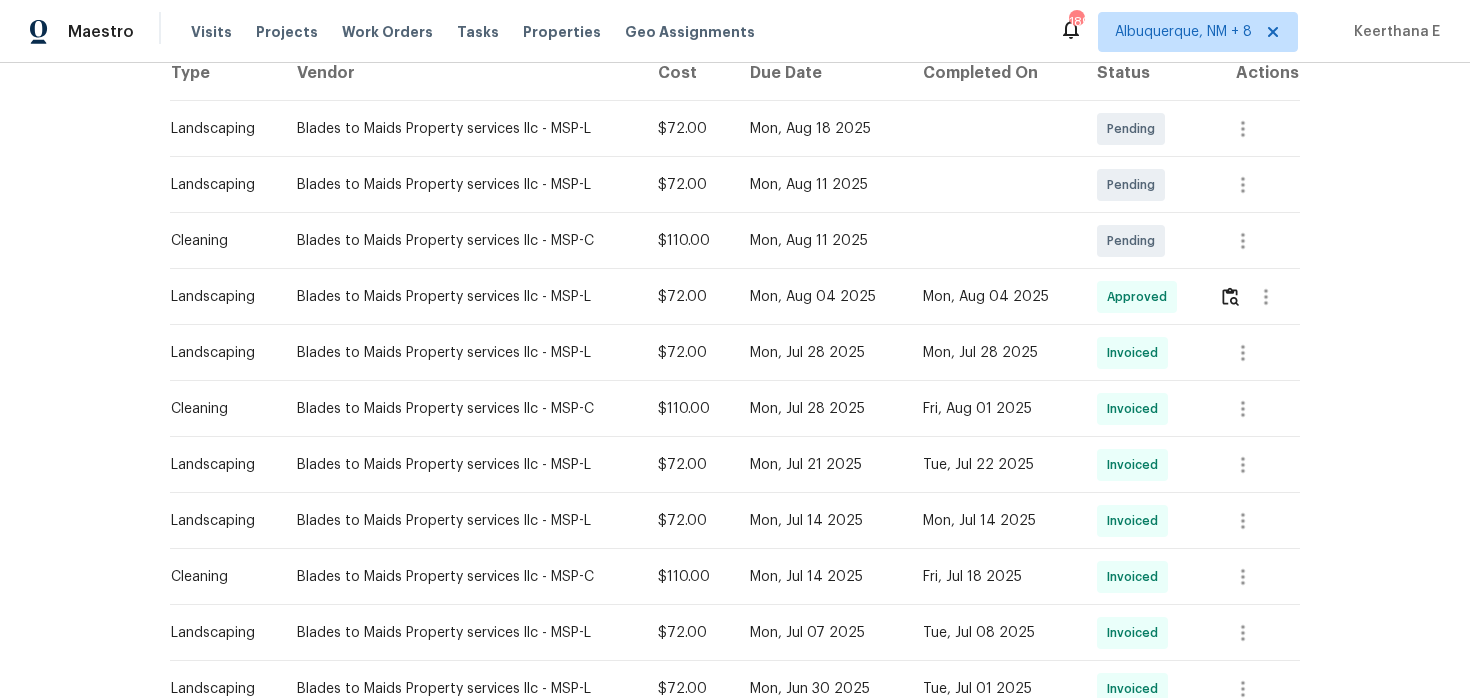 scroll, scrollTop: 338, scrollLeft: 0, axis: vertical 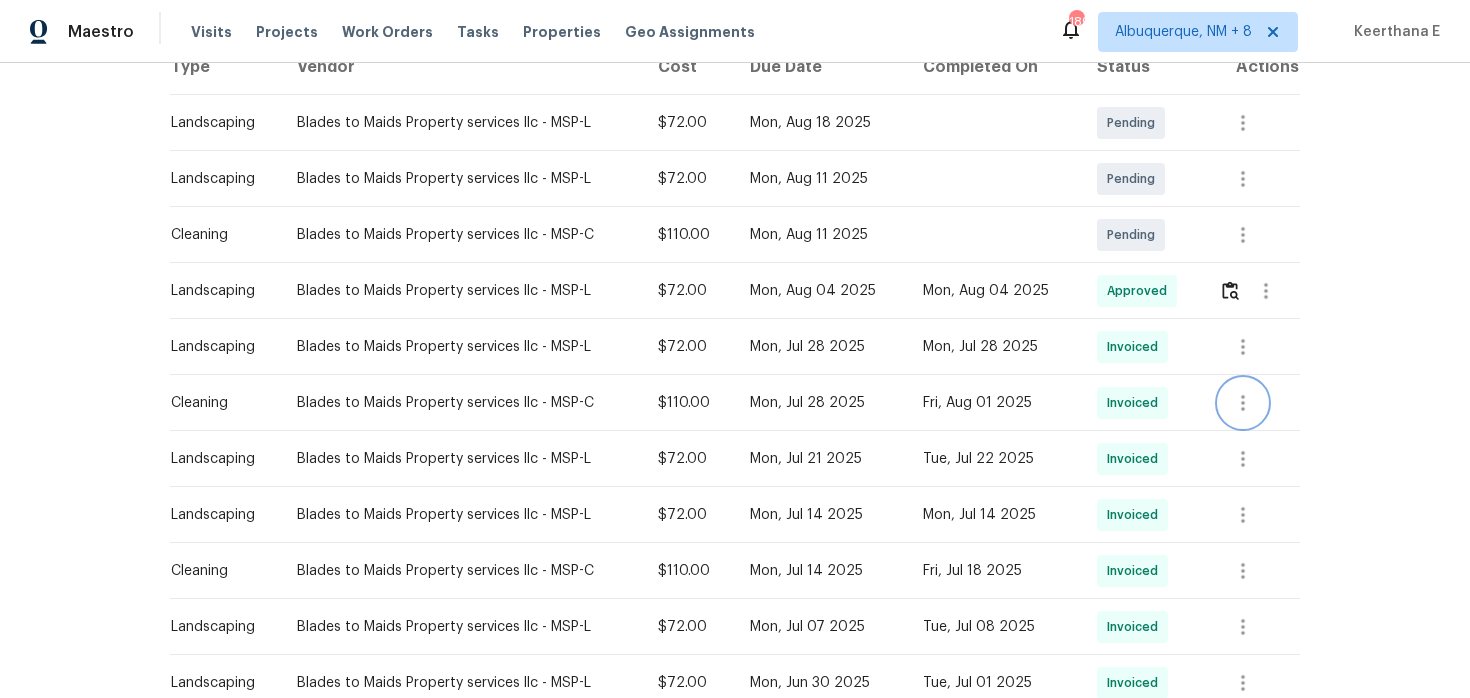 click at bounding box center (1243, 403) 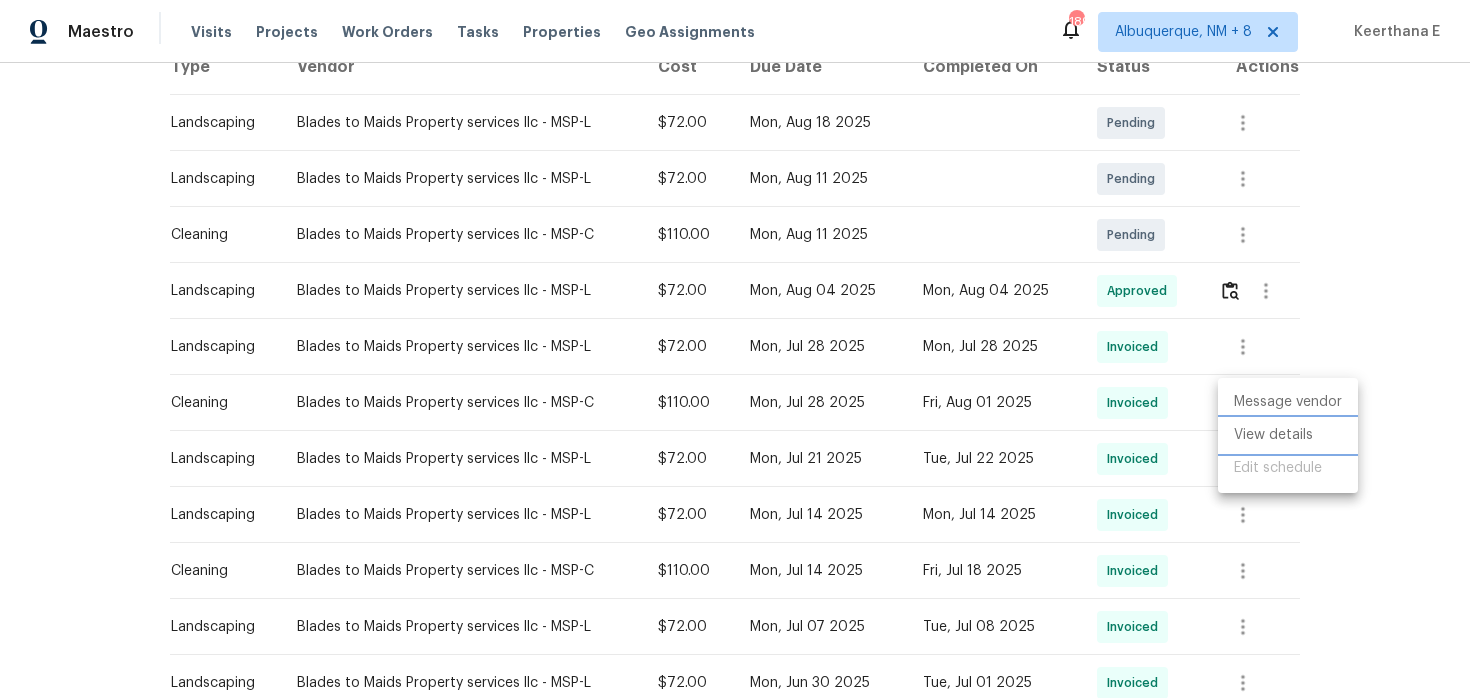 click on "View details" at bounding box center [1288, 435] 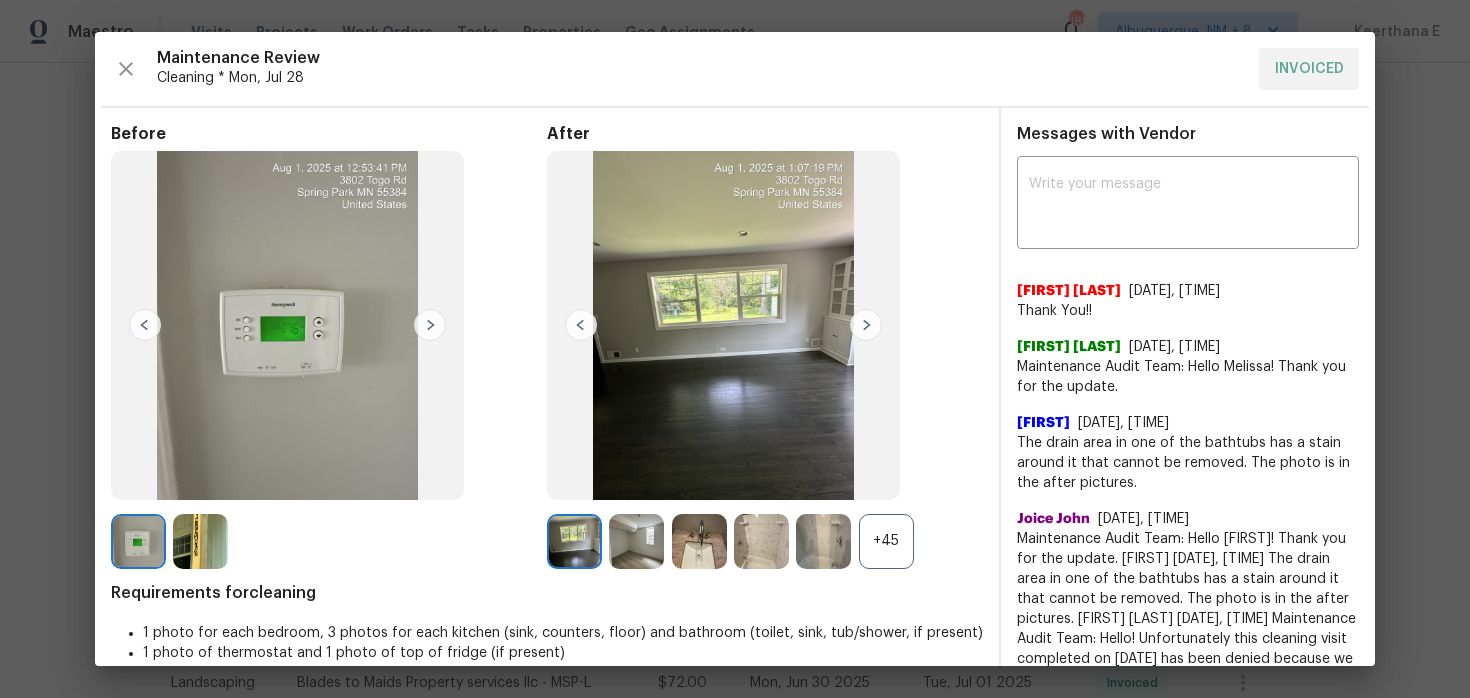 scroll, scrollTop: 58, scrollLeft: 0, axis: vertical 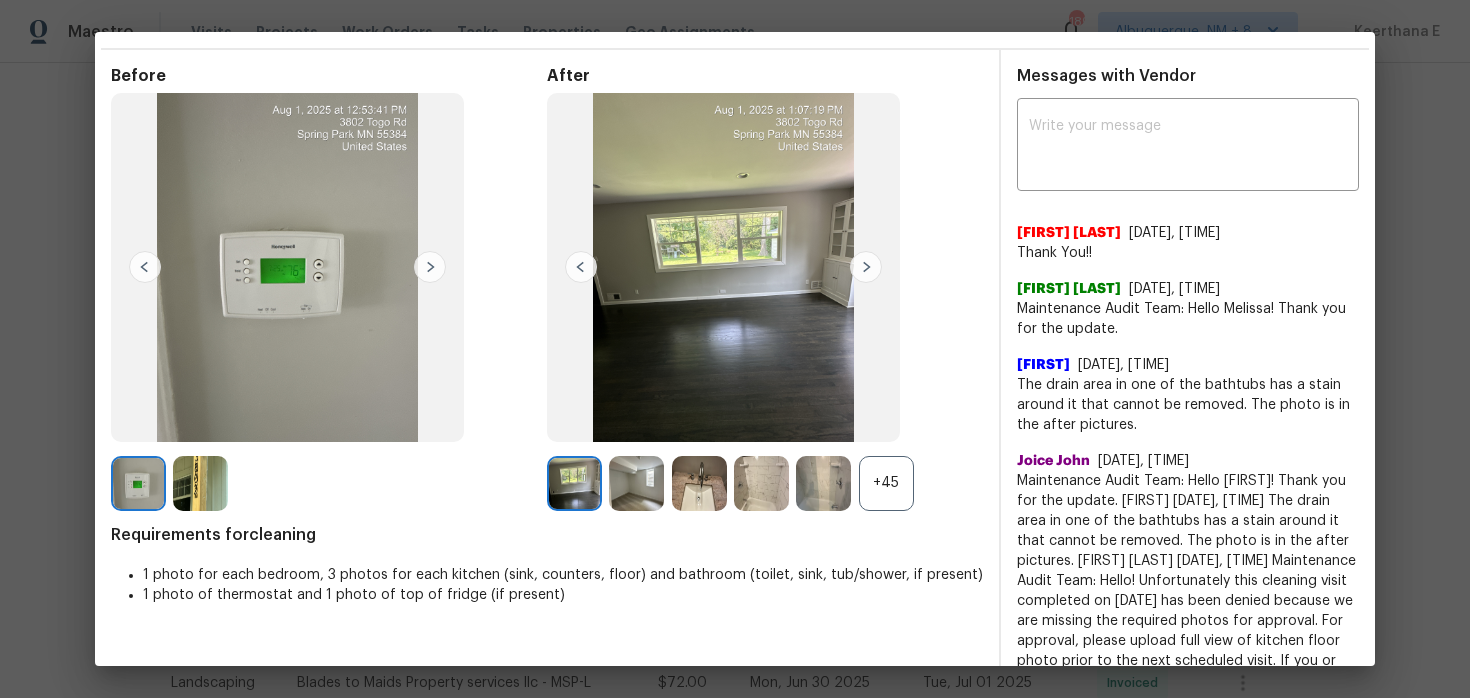 click on "+45" at bounding box center (886, 483) 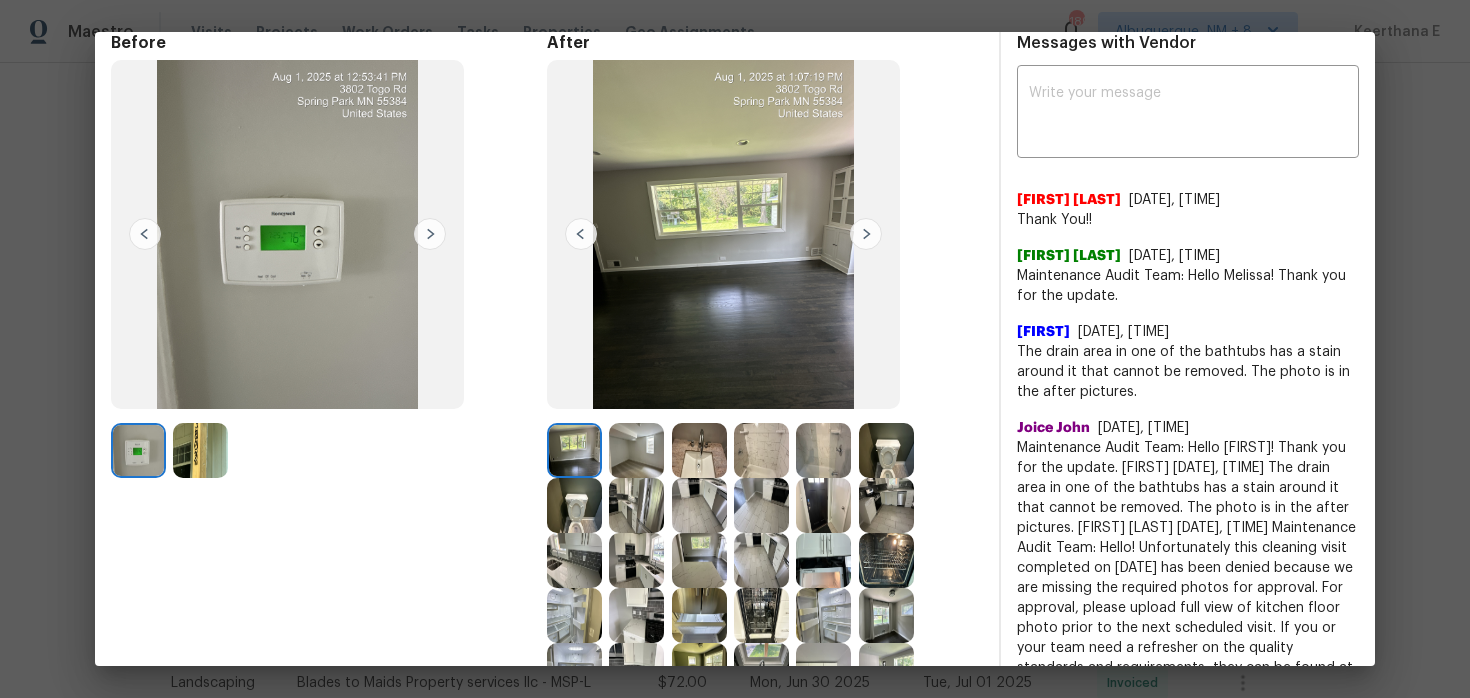 scroll, scrollTop: 107, scrollLeft: 0, axis: vertical 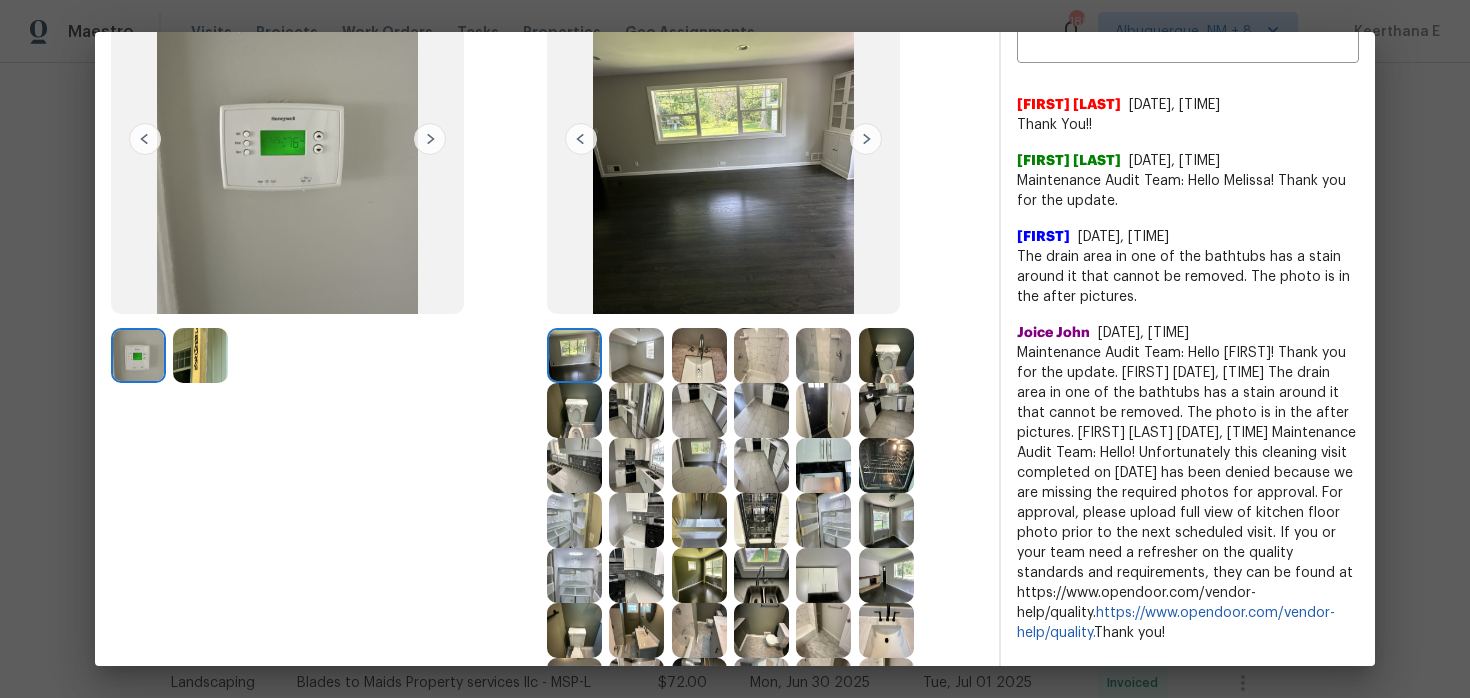 click at bounding box center (636, 355) 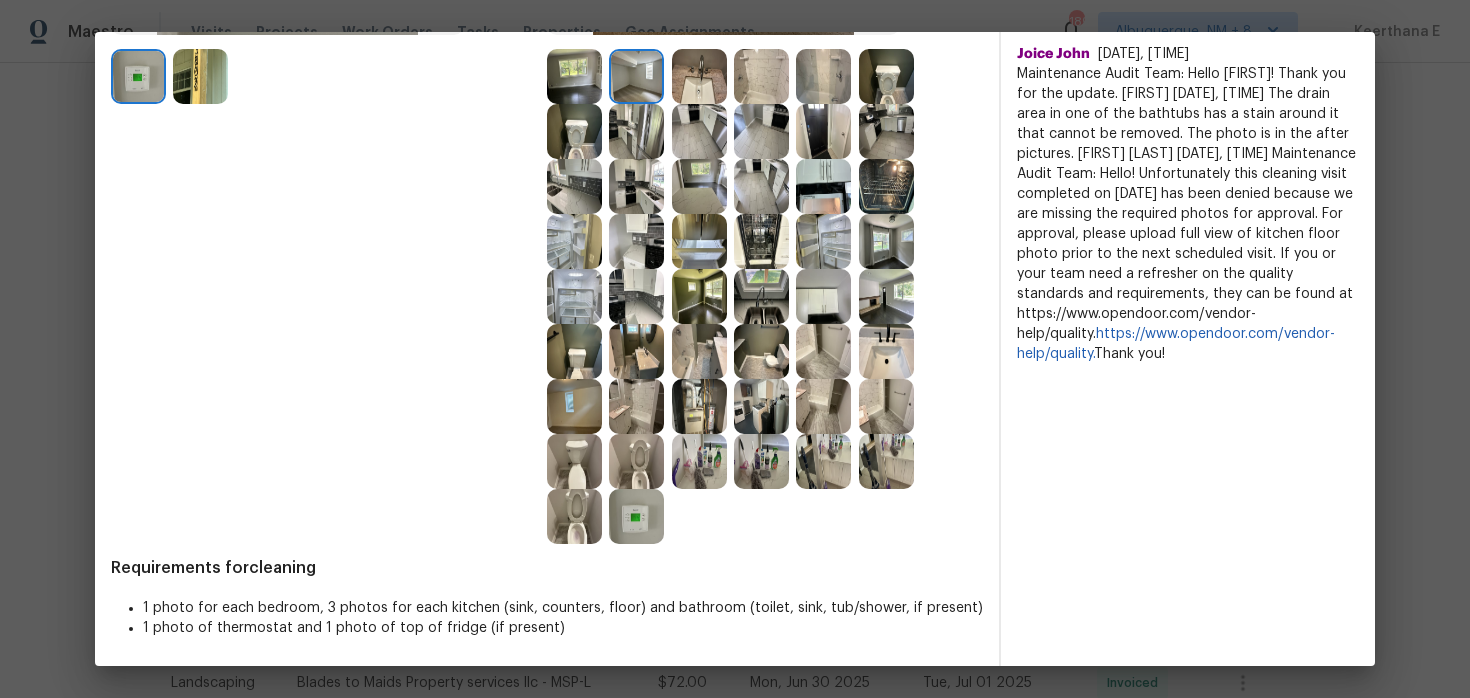 scroll, scrollTop: 383, scrollLeft: 0, axis: vertical 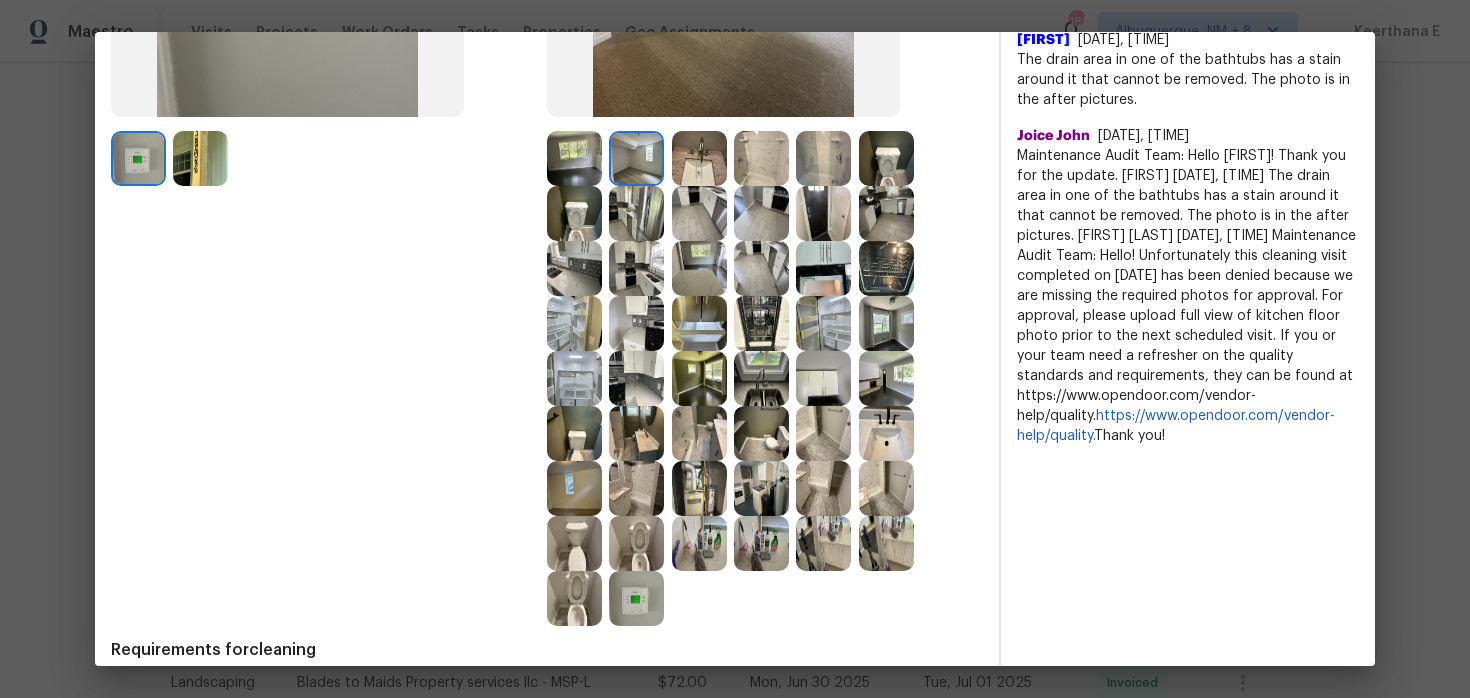 click at bounding box center [886, 323] 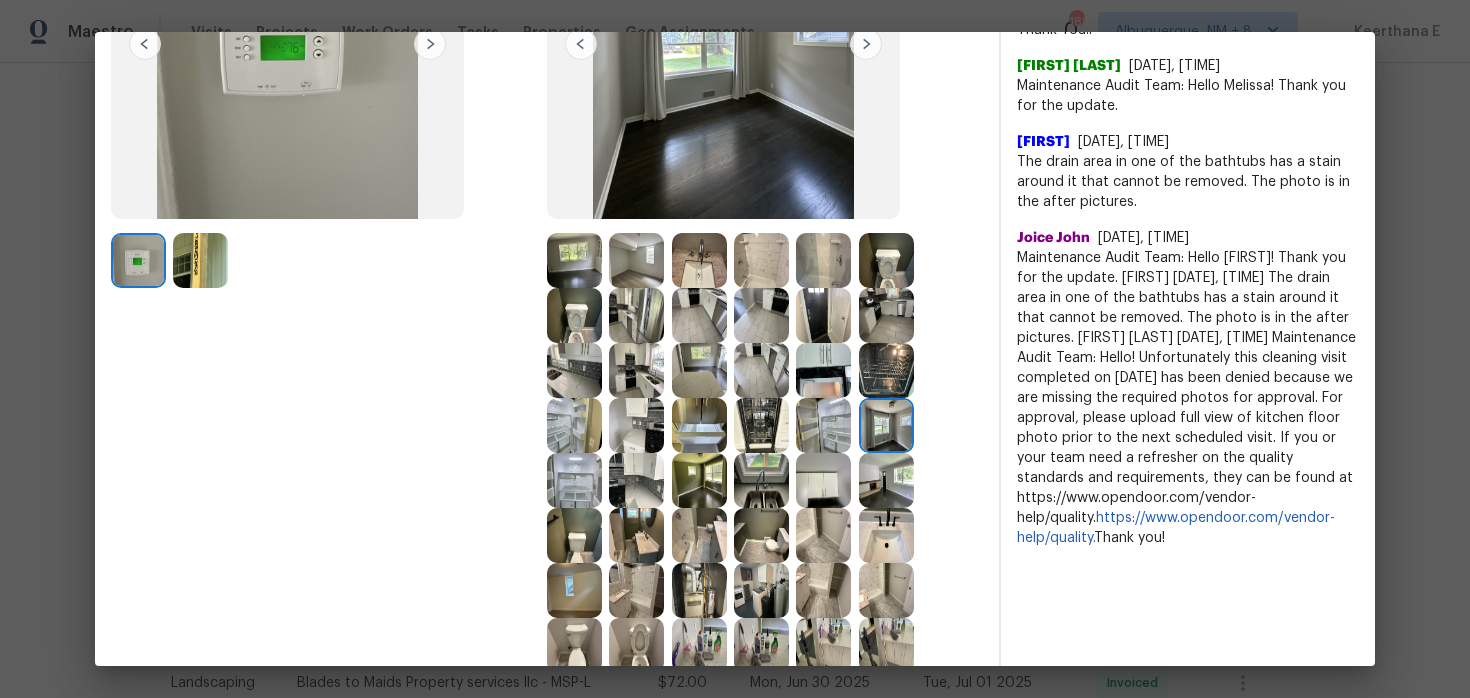 scroll, scrollTop: 309, scrollLeft: 0, axis: vertical 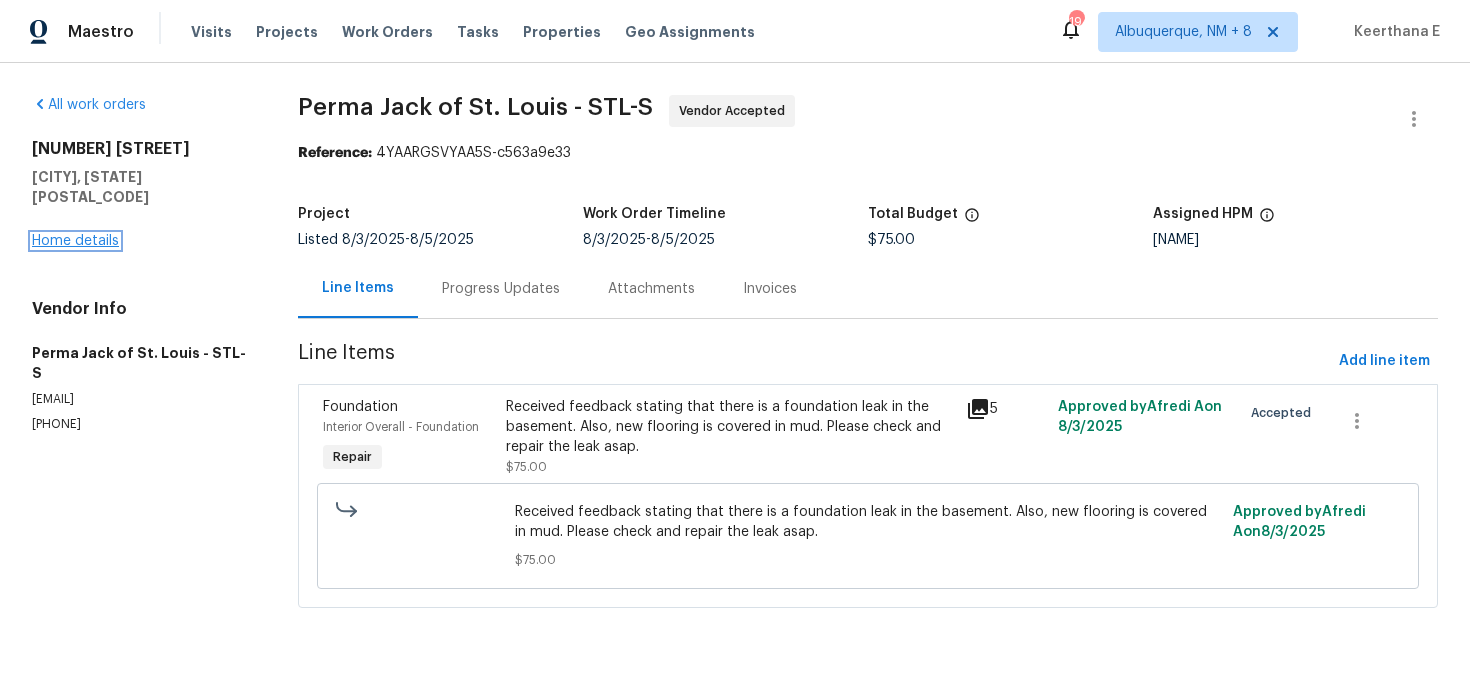 click on "Home details" at bounding box center [75, 241] 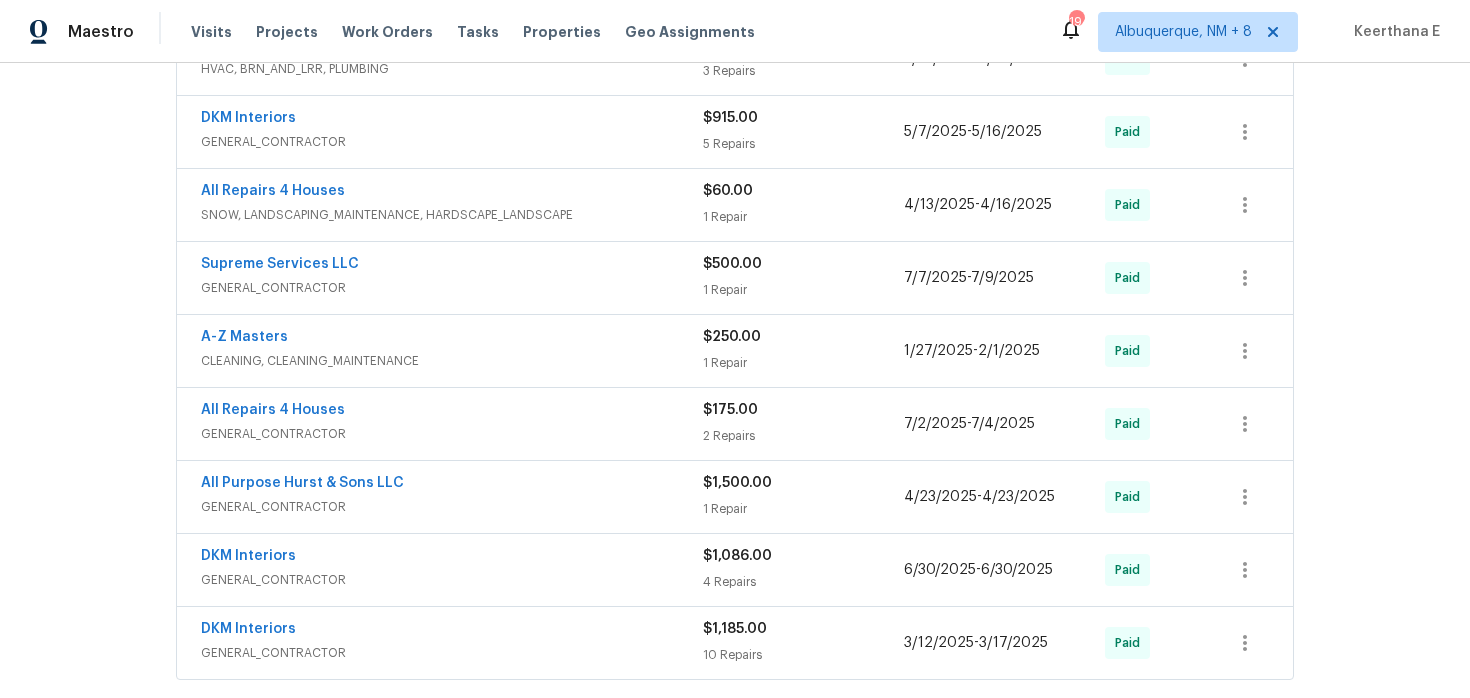 scroll, scrollTop: 1181, scrollLeft: 0, axis: vertical 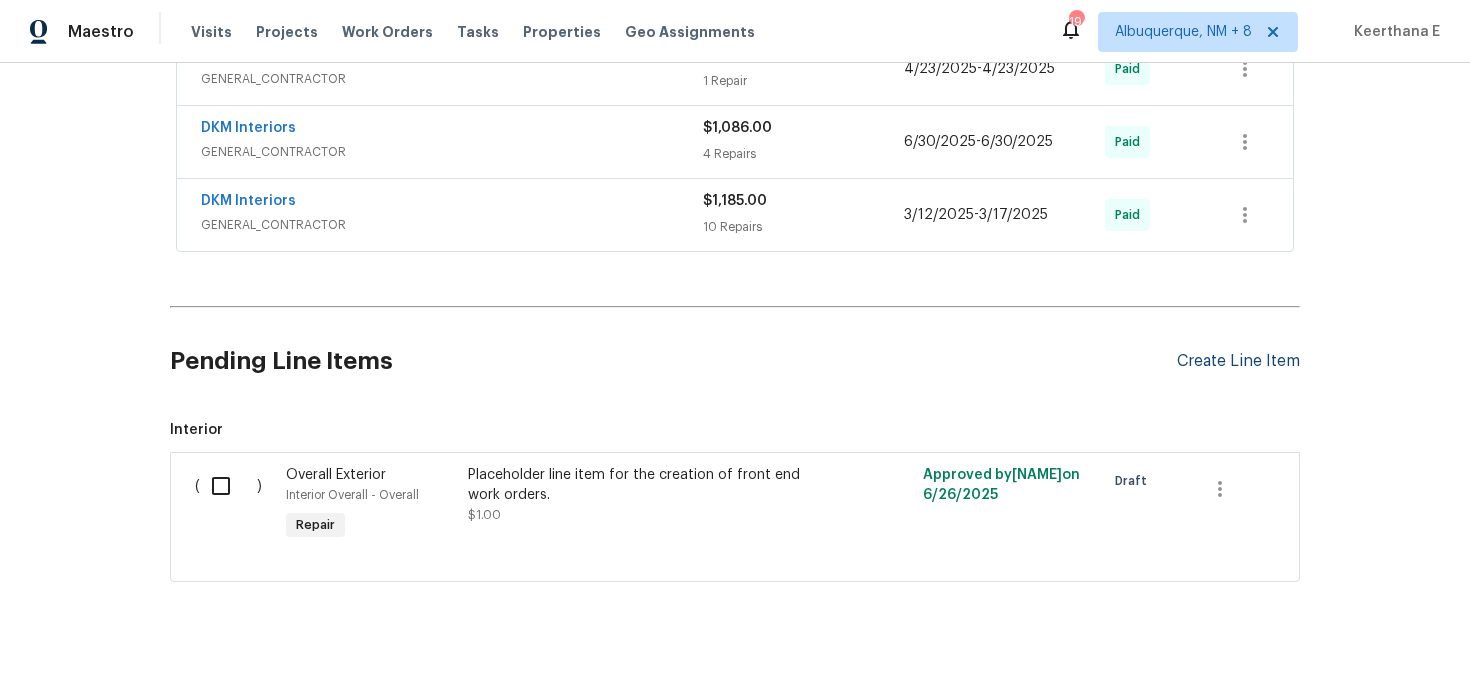 click on "Create Line Item" at bounding box center (1238, 361) 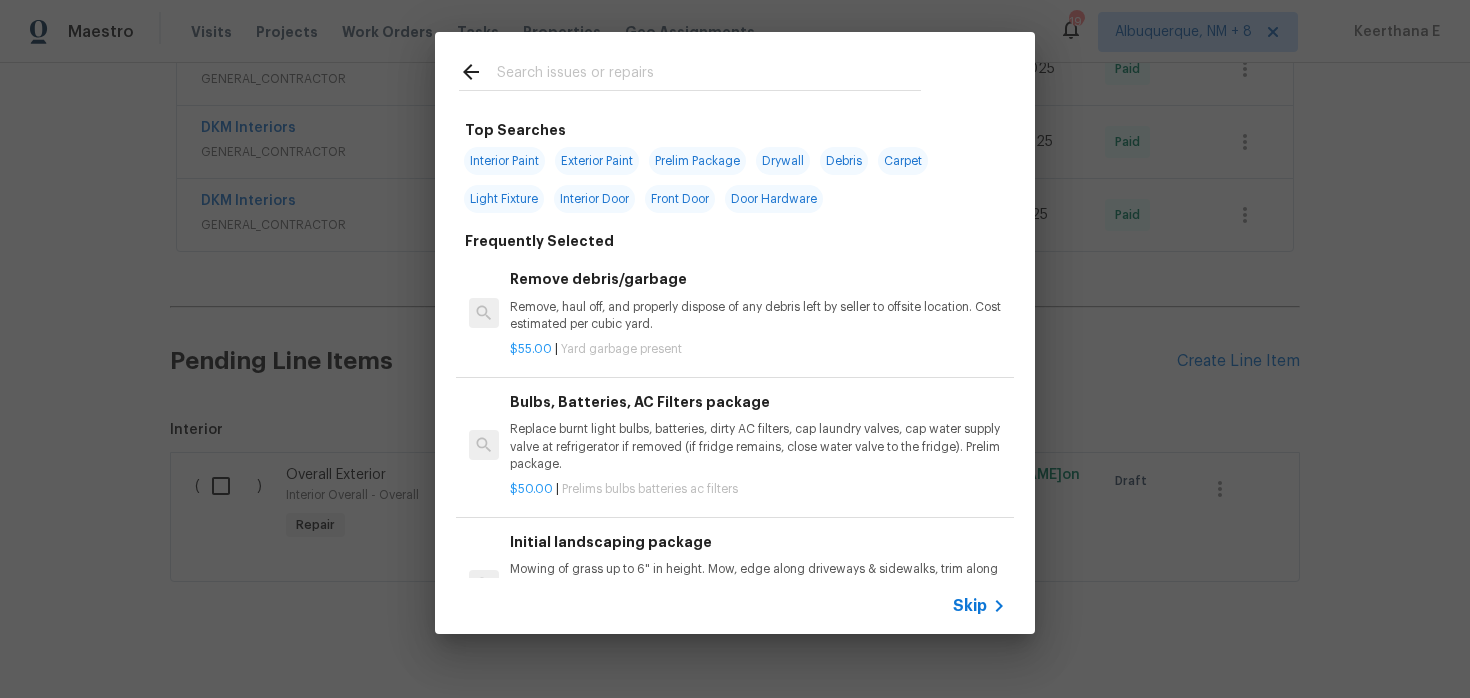 click on "Skip" at bounding box center (982, 606) 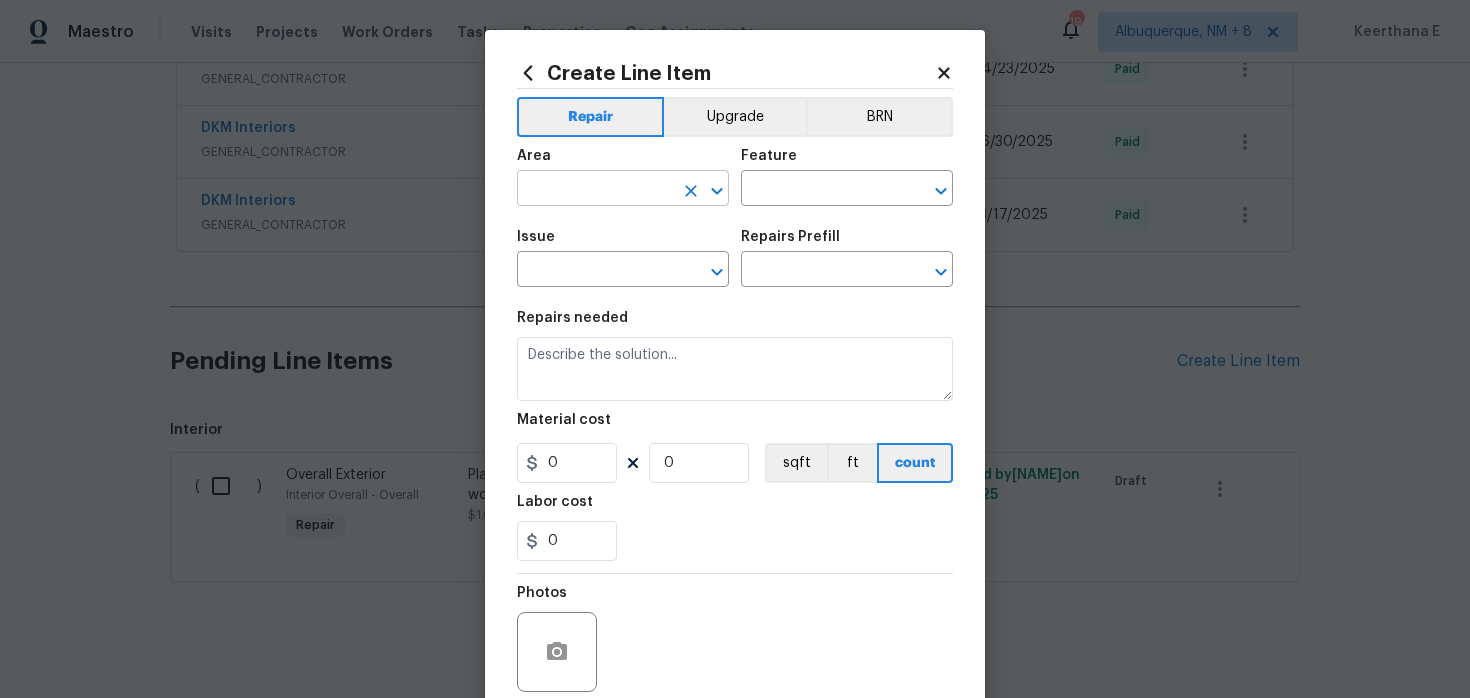 click at bounding box center [595, 190] 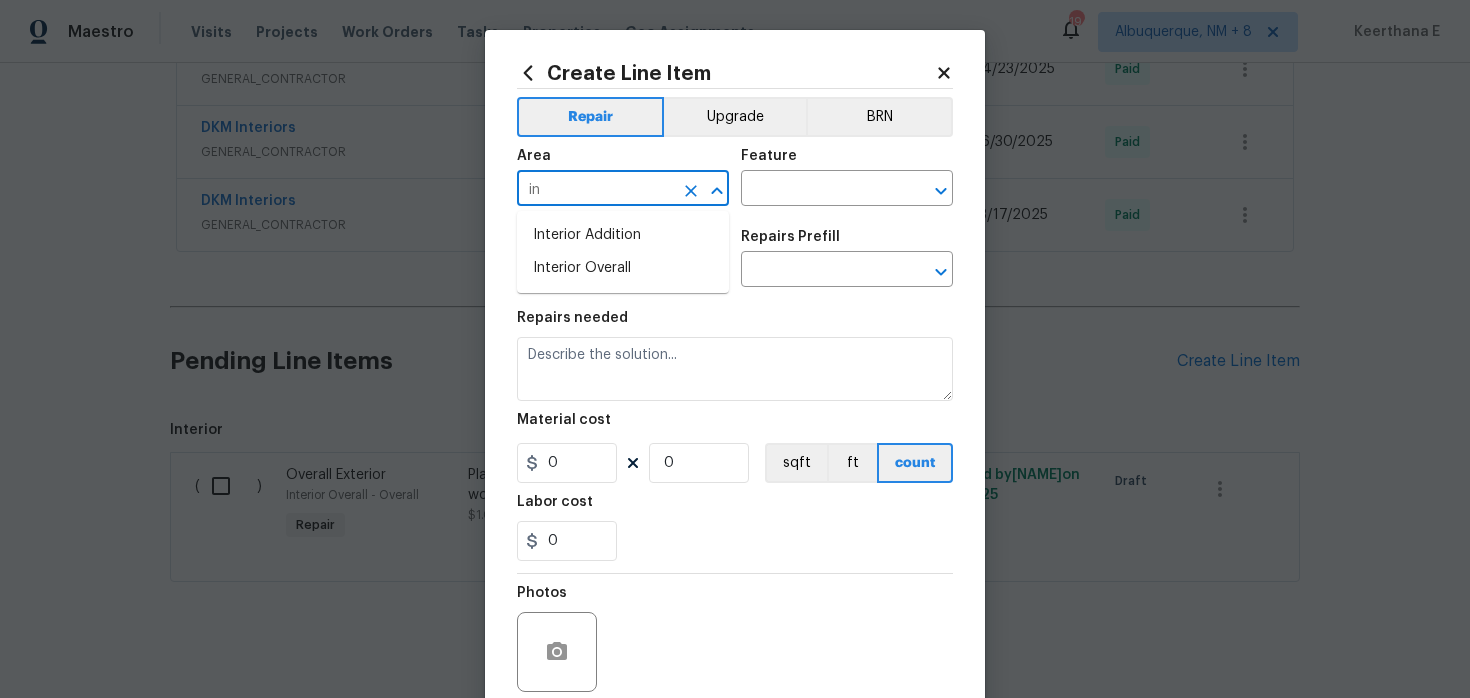 type on "i" 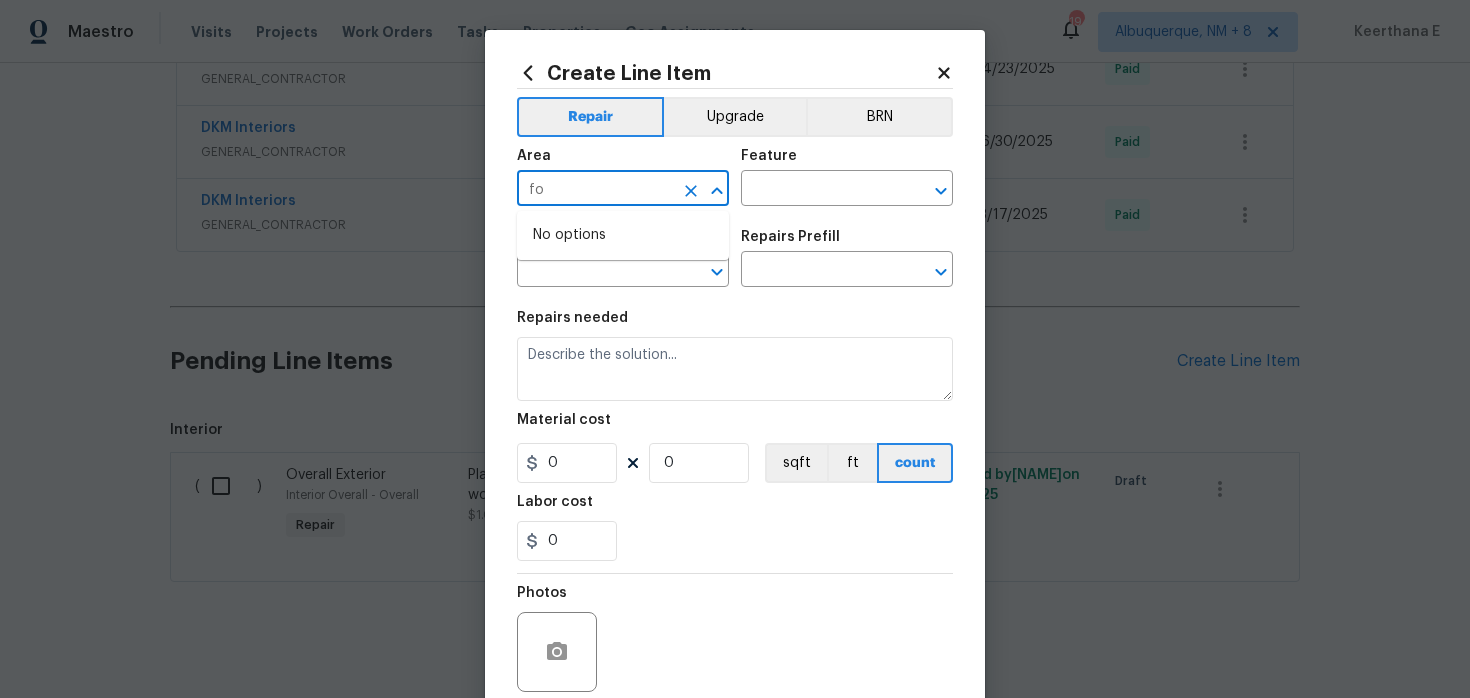 type on "f" 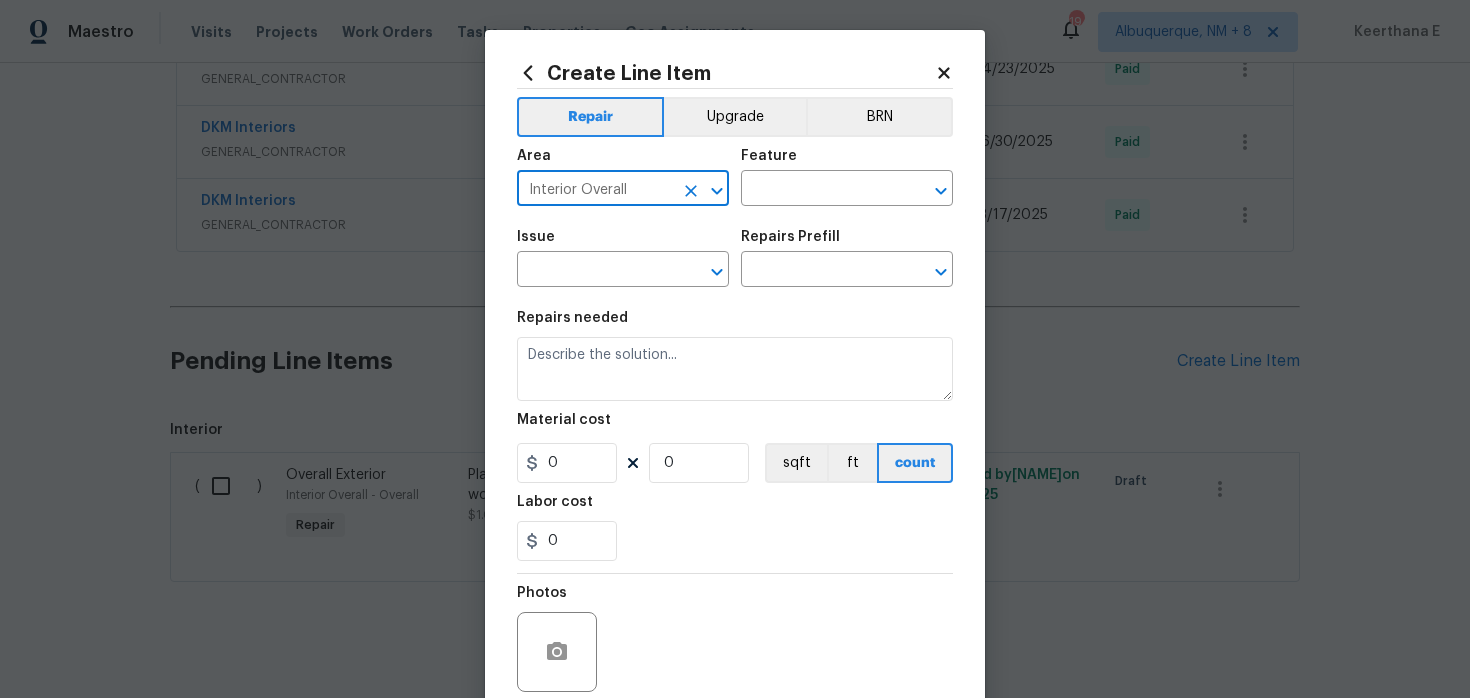 type on "Interior Overall" 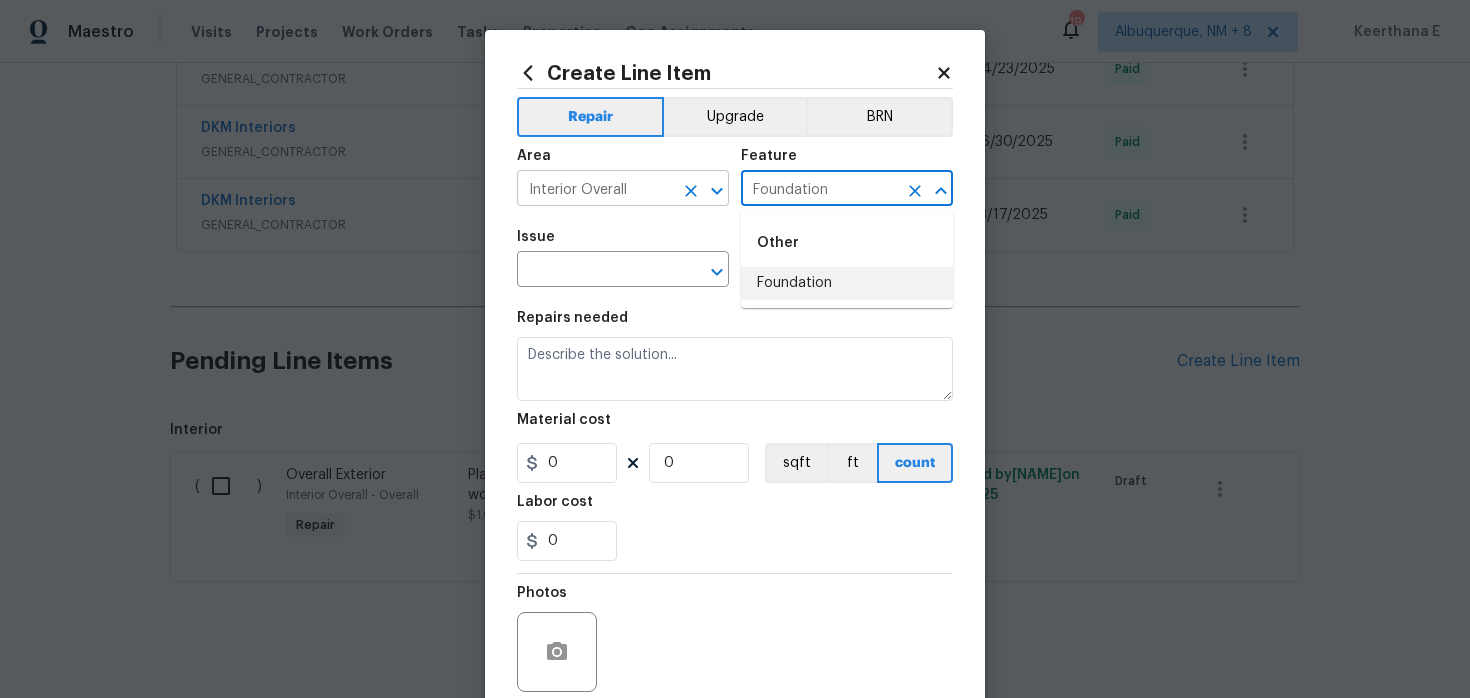 type on "Foundation" 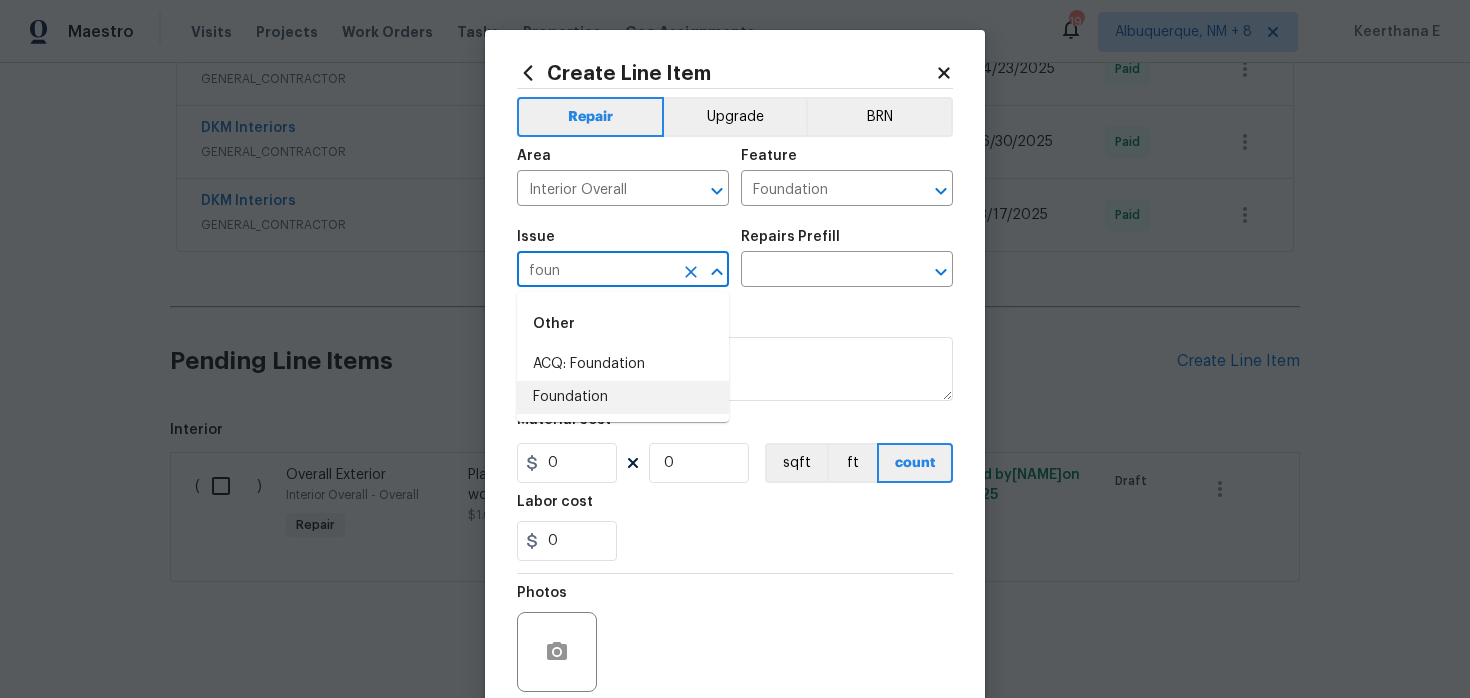 click on "Foundation" at bounding box center (623, 397) 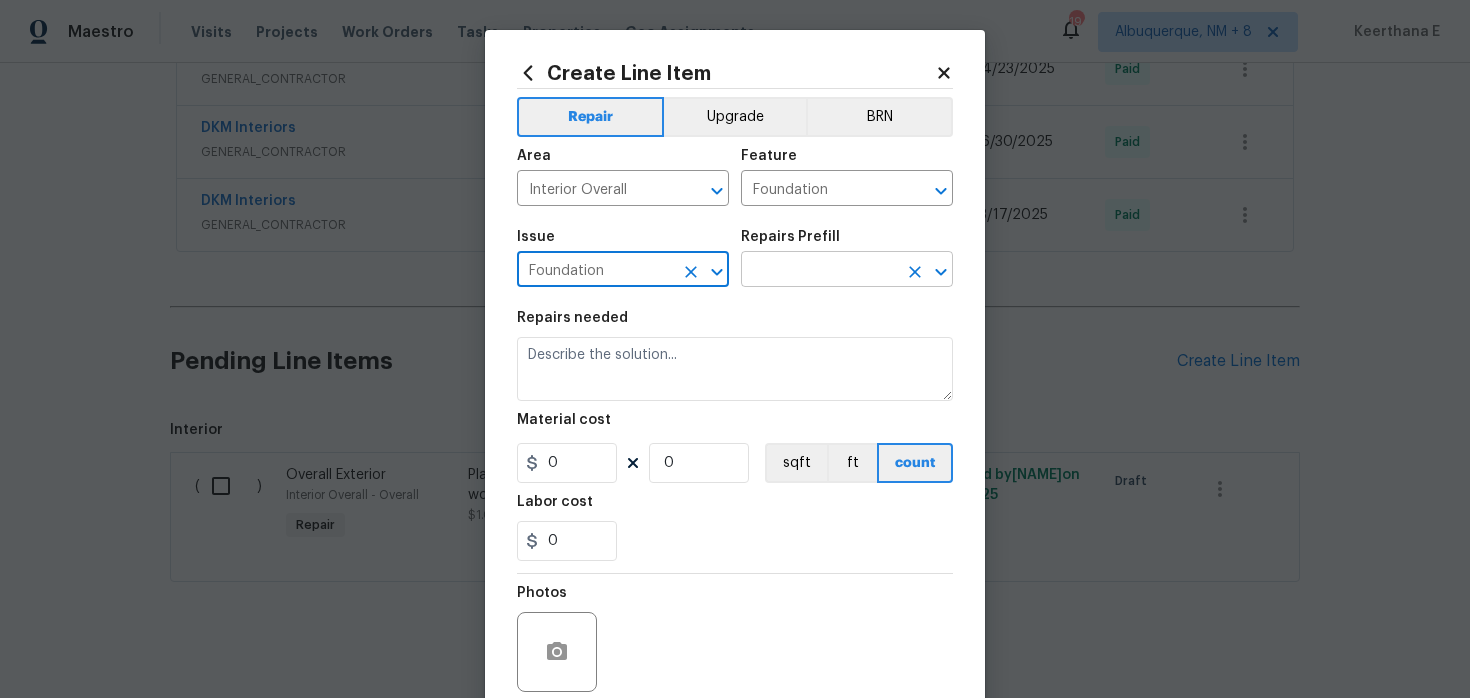type on "Foundation" 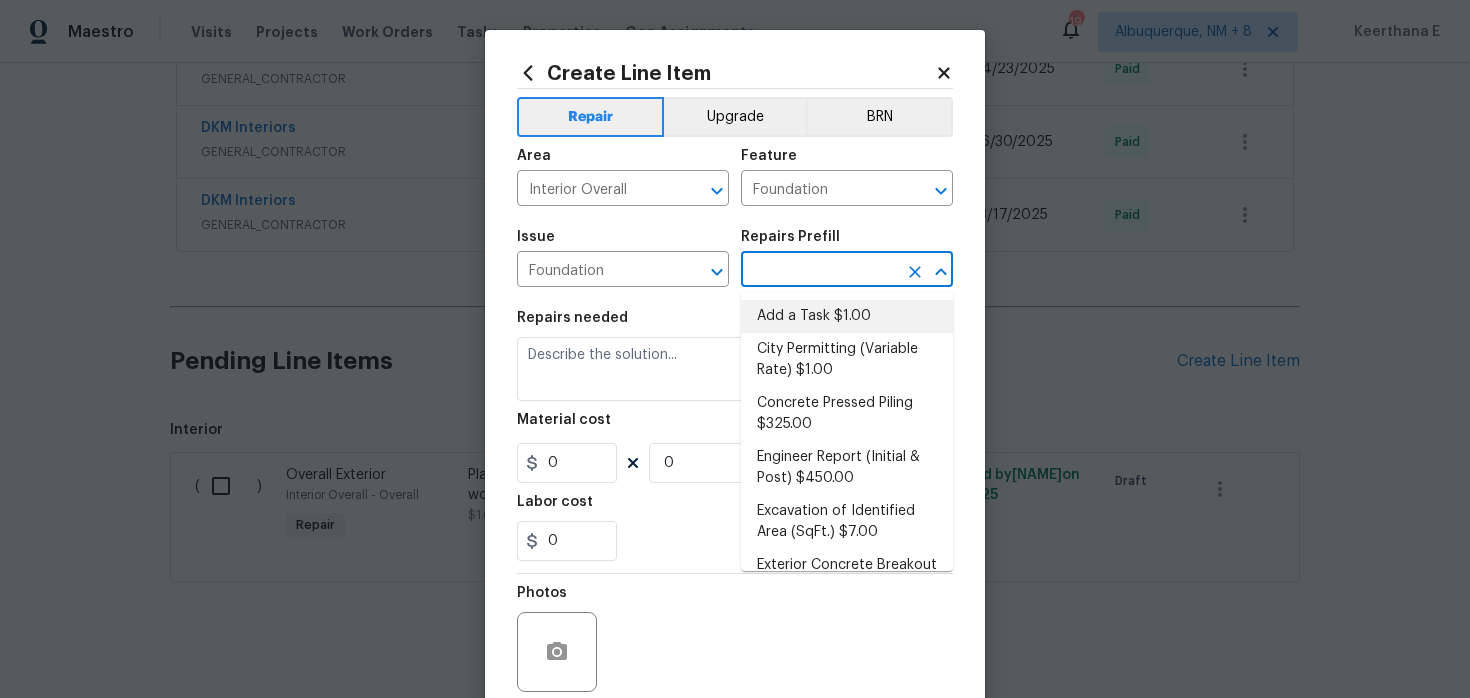 click on "Add a Task $1.00" at bounding box center [847, 316] 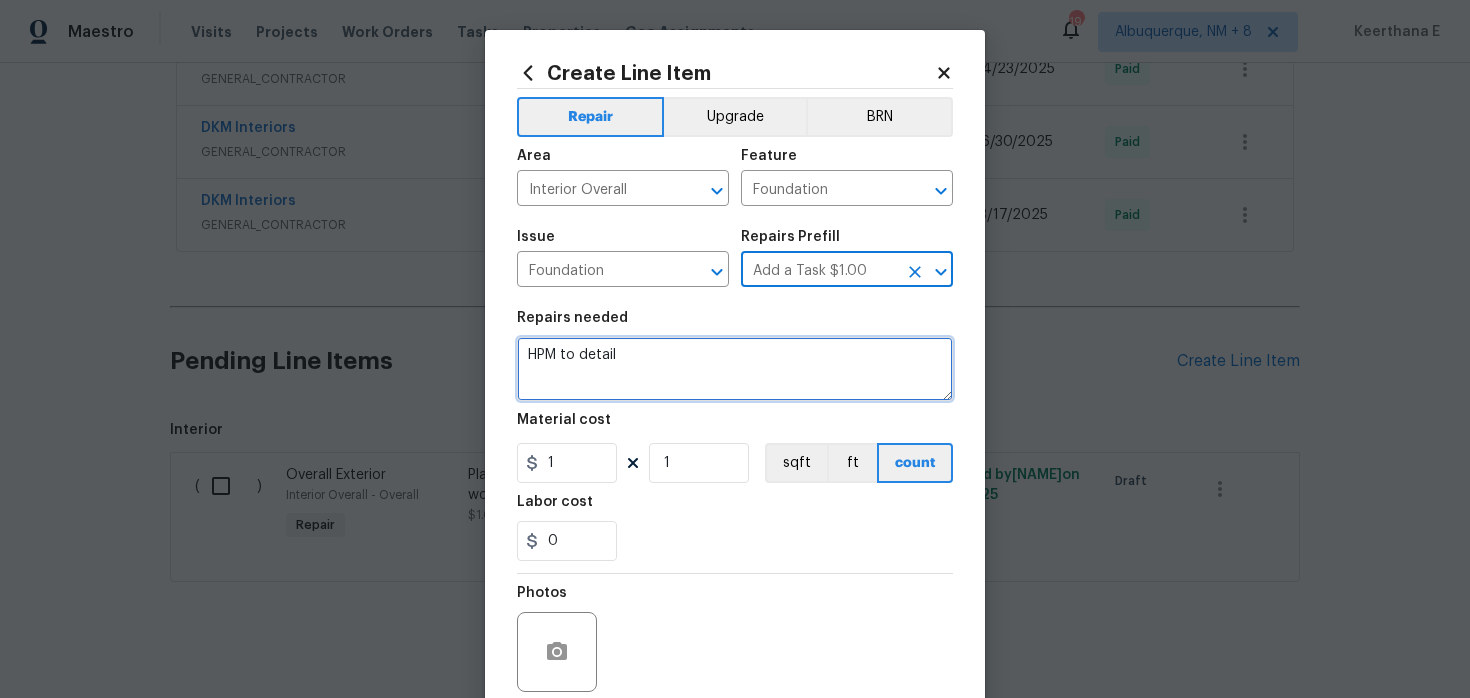 click on "HPM to detail" at bounding box center (735, 369) 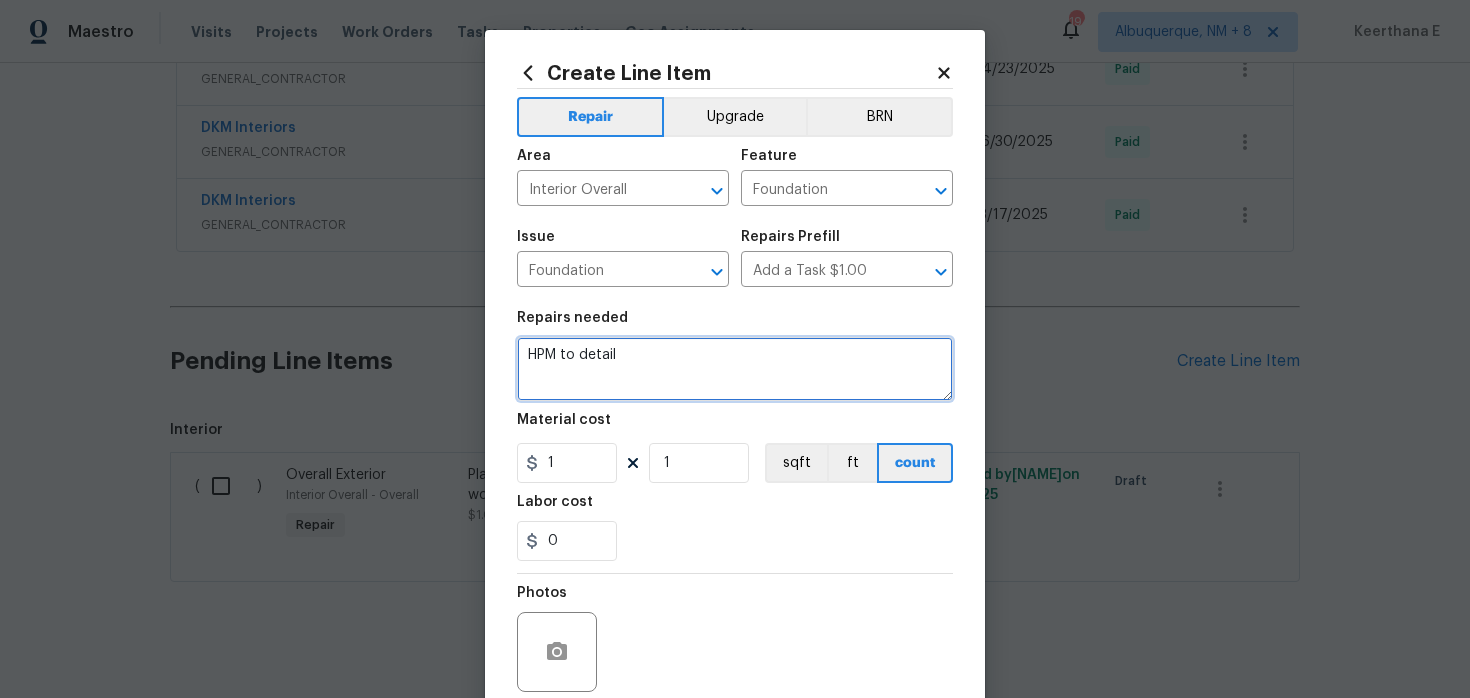 click on "HPM to detail" at bounding box center (735, 369) 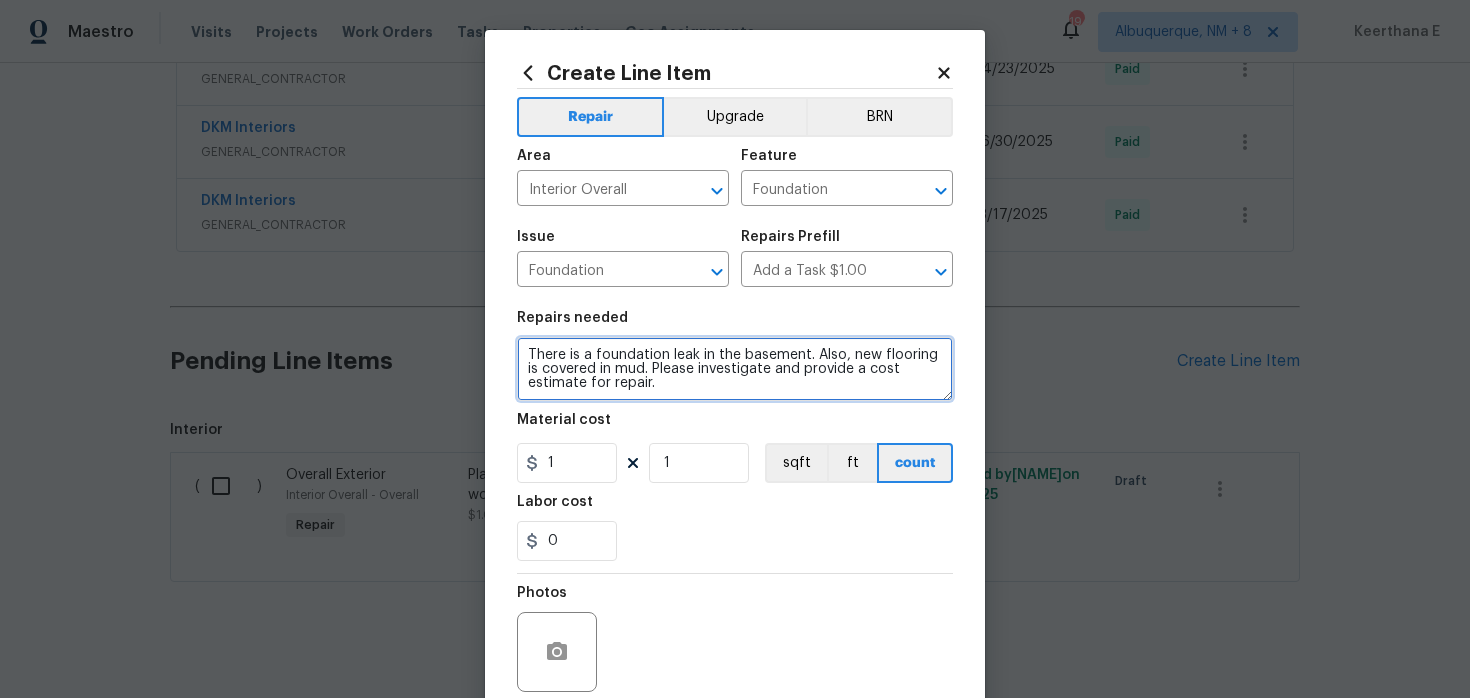type on "There is a foundation leak in the basement. Also, new flooring is covered in mud. Please investigate and provide a cost estimate for repair." 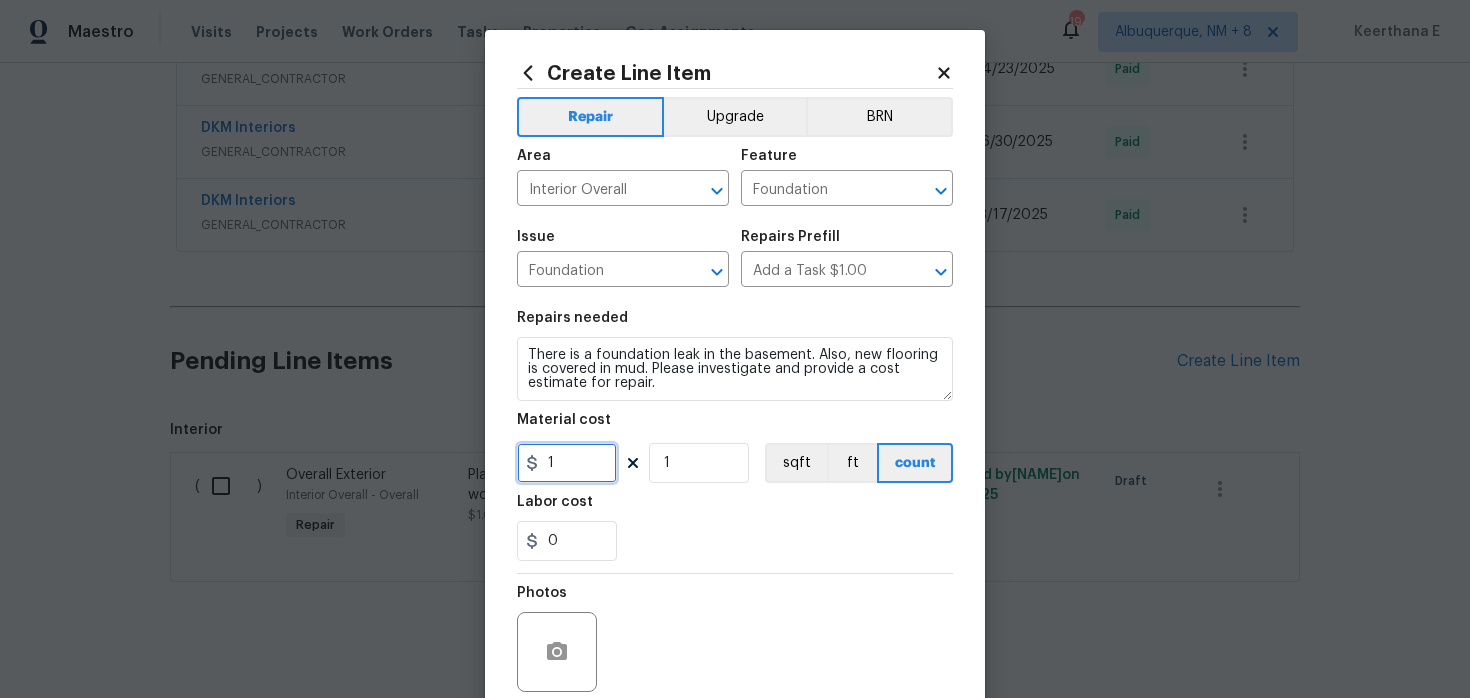 drag, startPoint x: 567, startPoint y: 466, endPoint x: 441, endPoint y: 467, distance: 126.00397 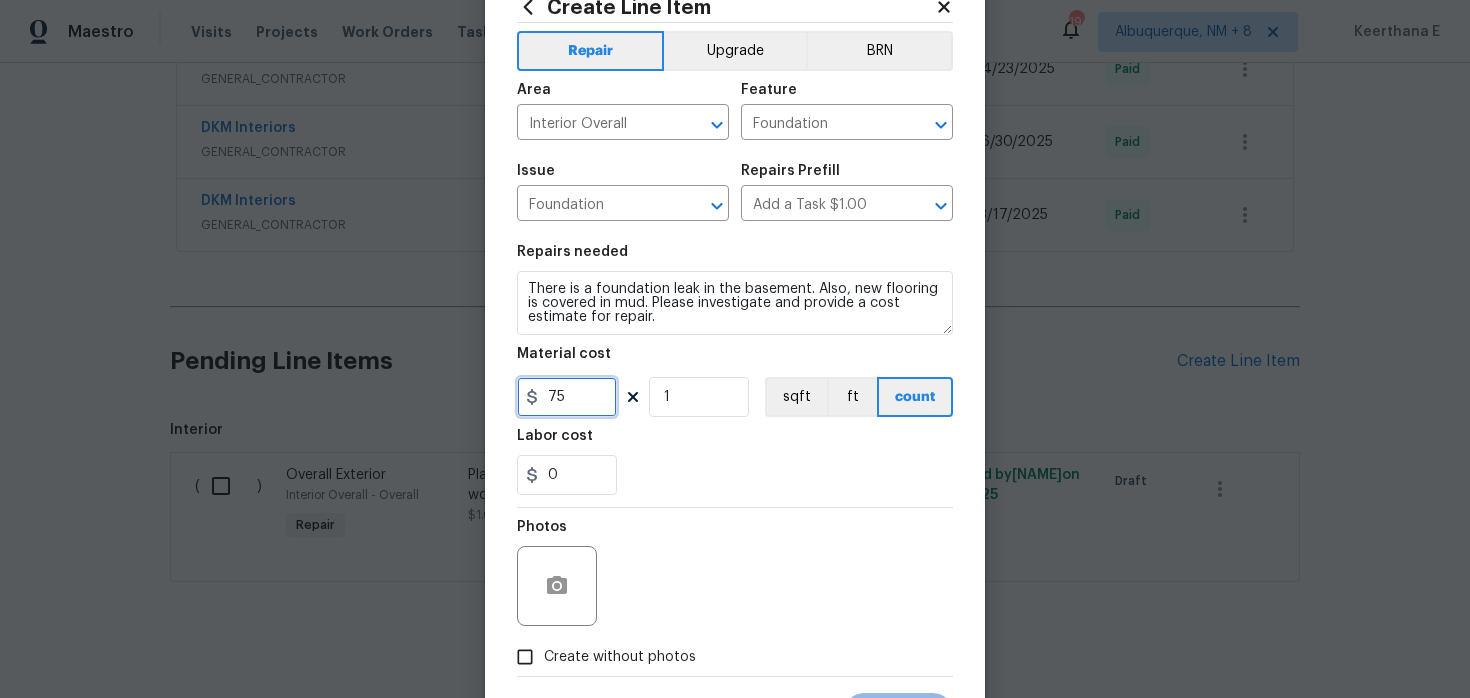 scroll, scrollTop: 164, scrollLeft: 0, axis: vertical 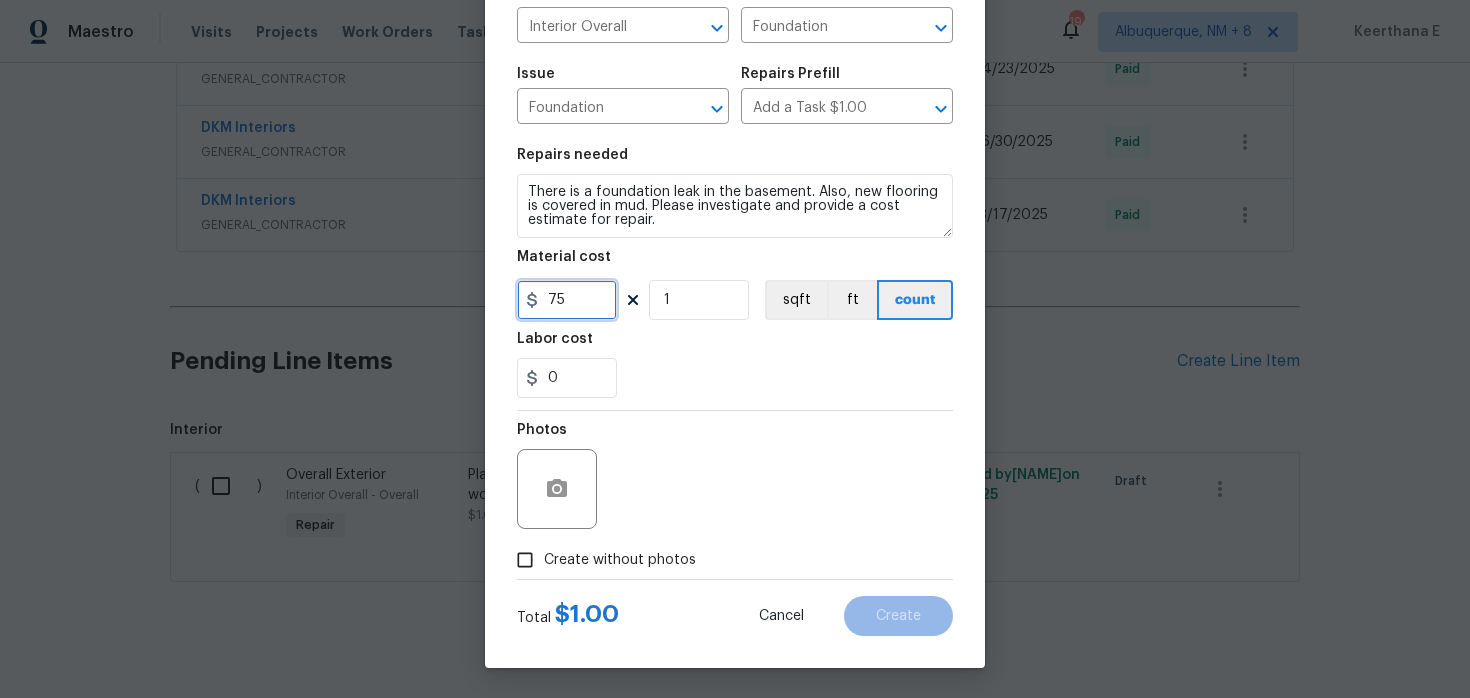 type on "75" 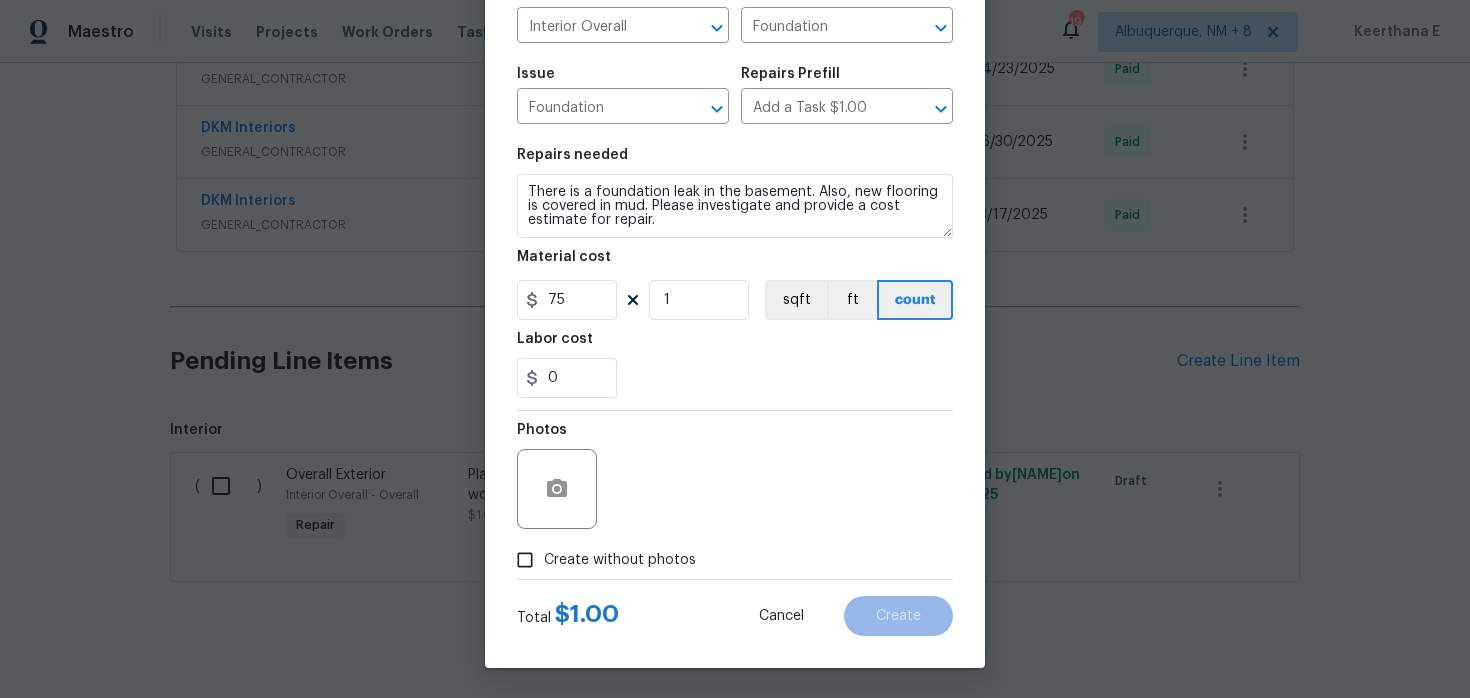 click on "Create without photos" at bounding box center (525, 560) 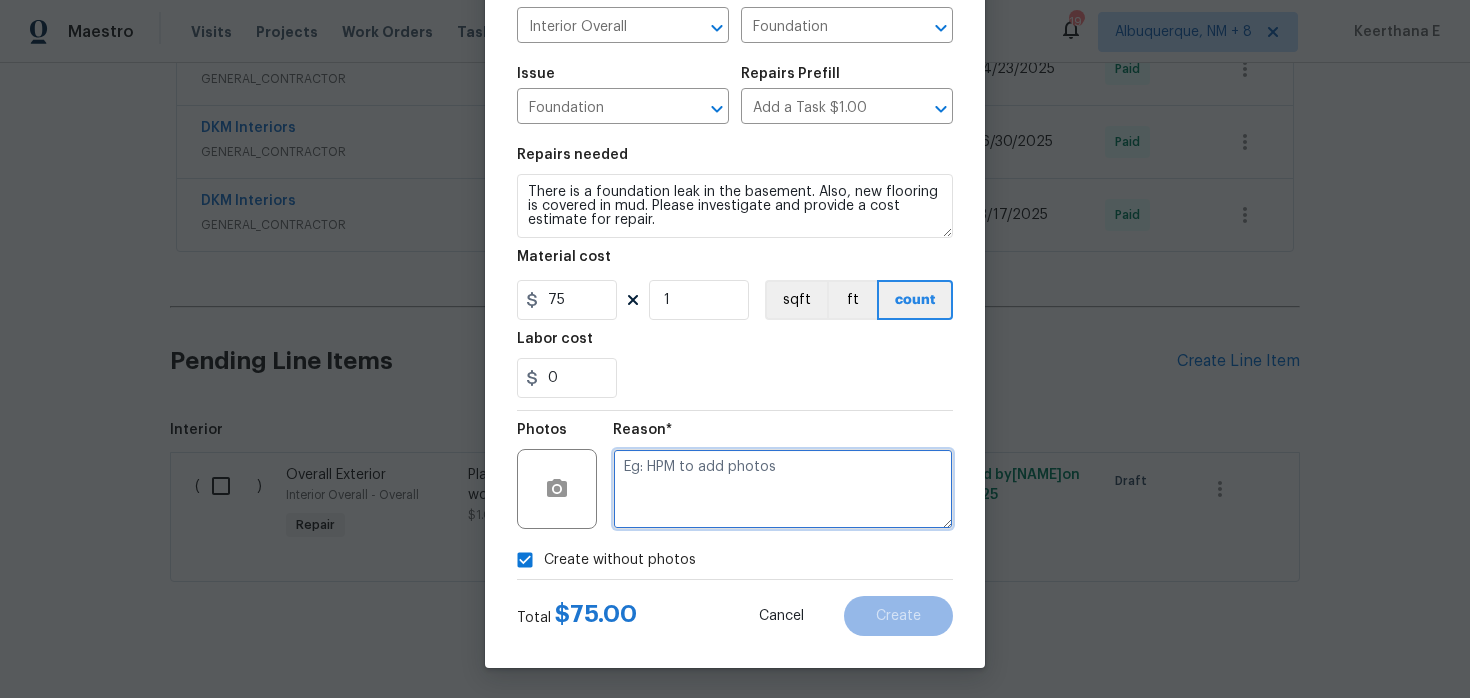 click at bounding box center (783, 489) 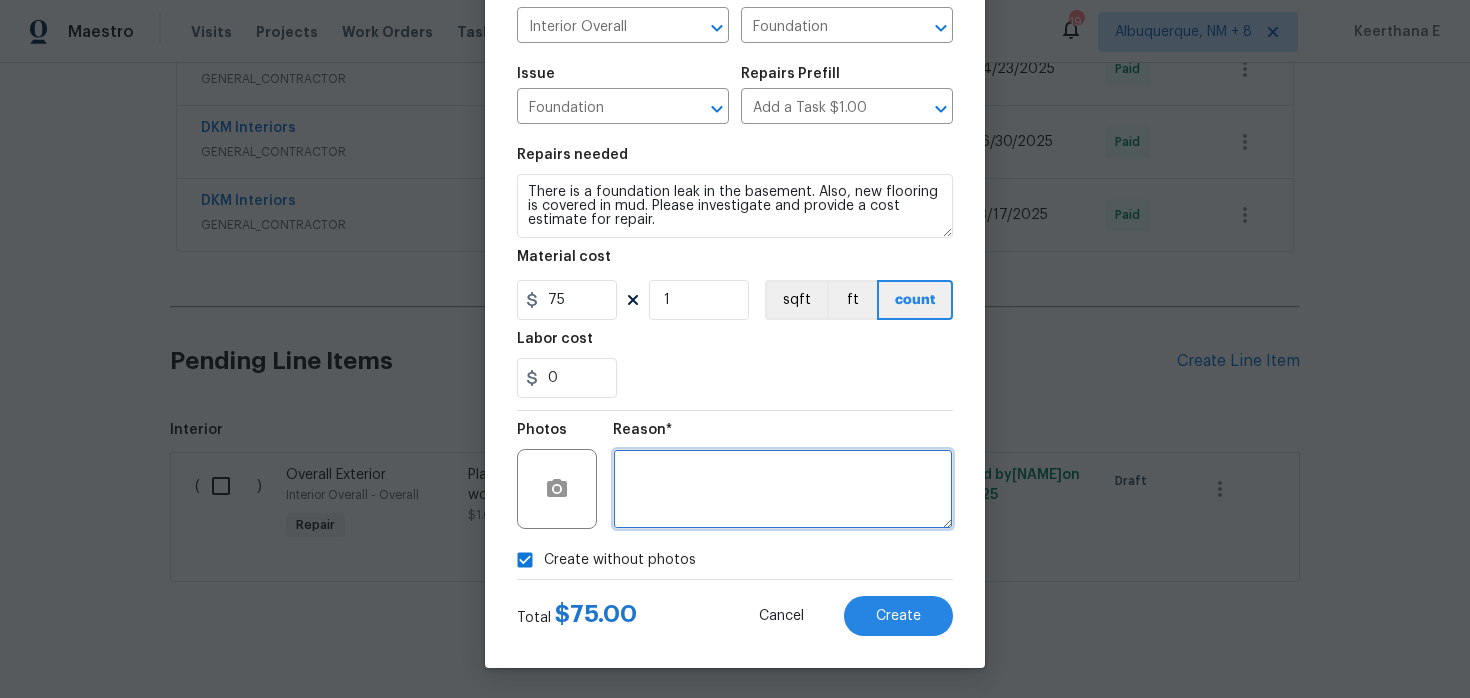 type 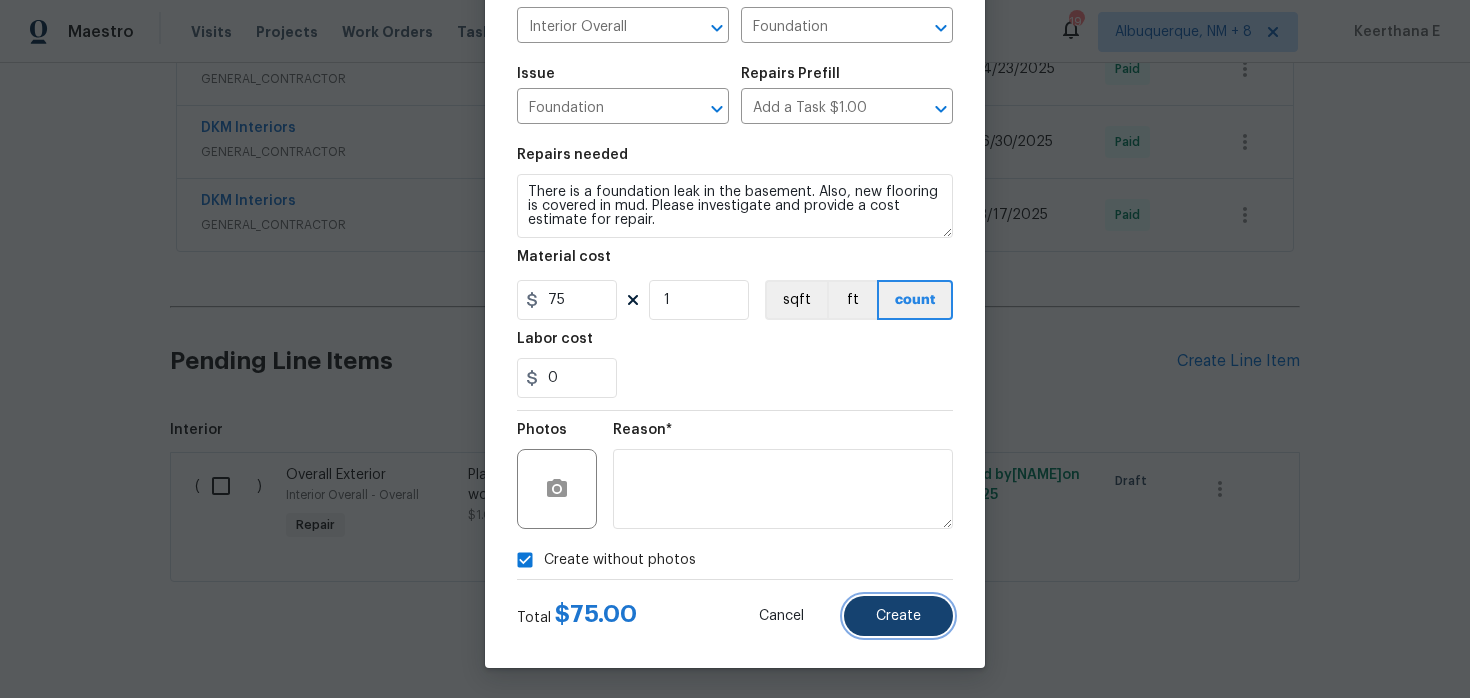 click on "Create" at bounding box center (898, 616) 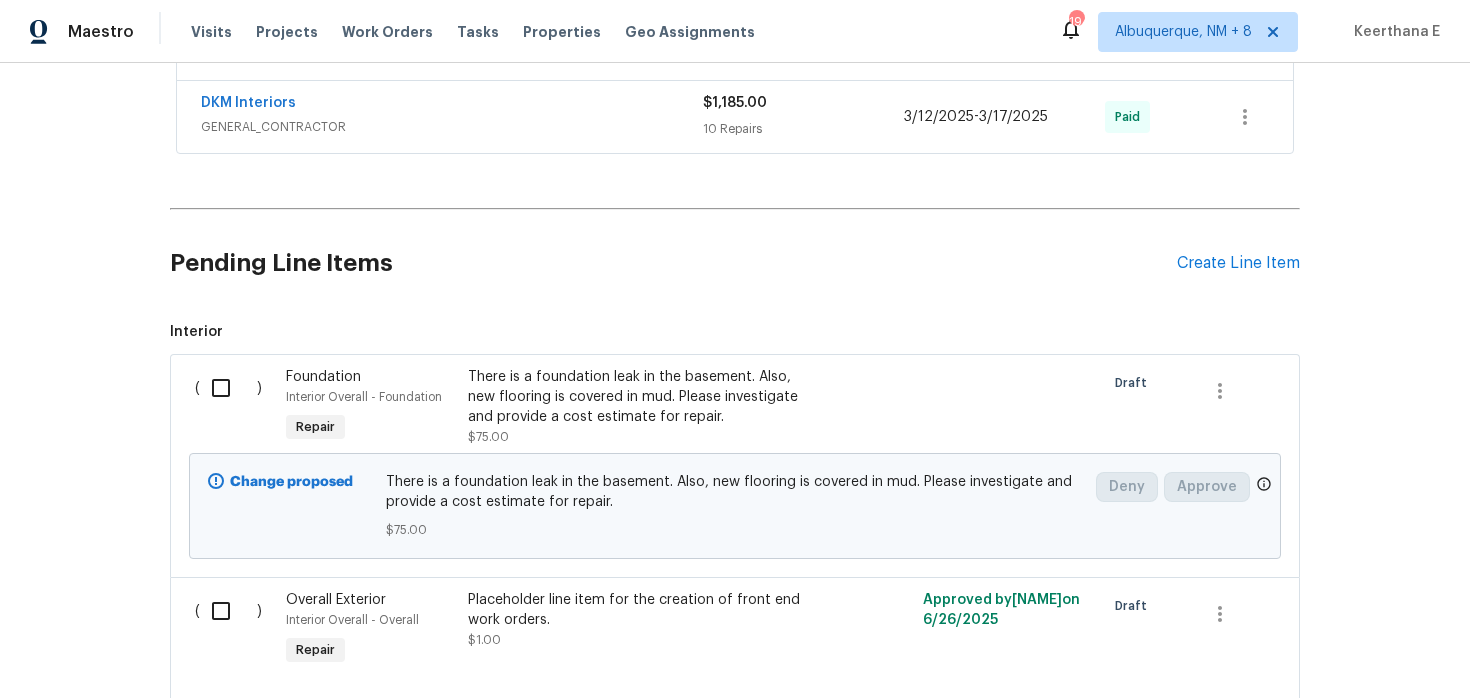 scroll, scrollTop: 1405, scrollLeft: 0, axis: vertical 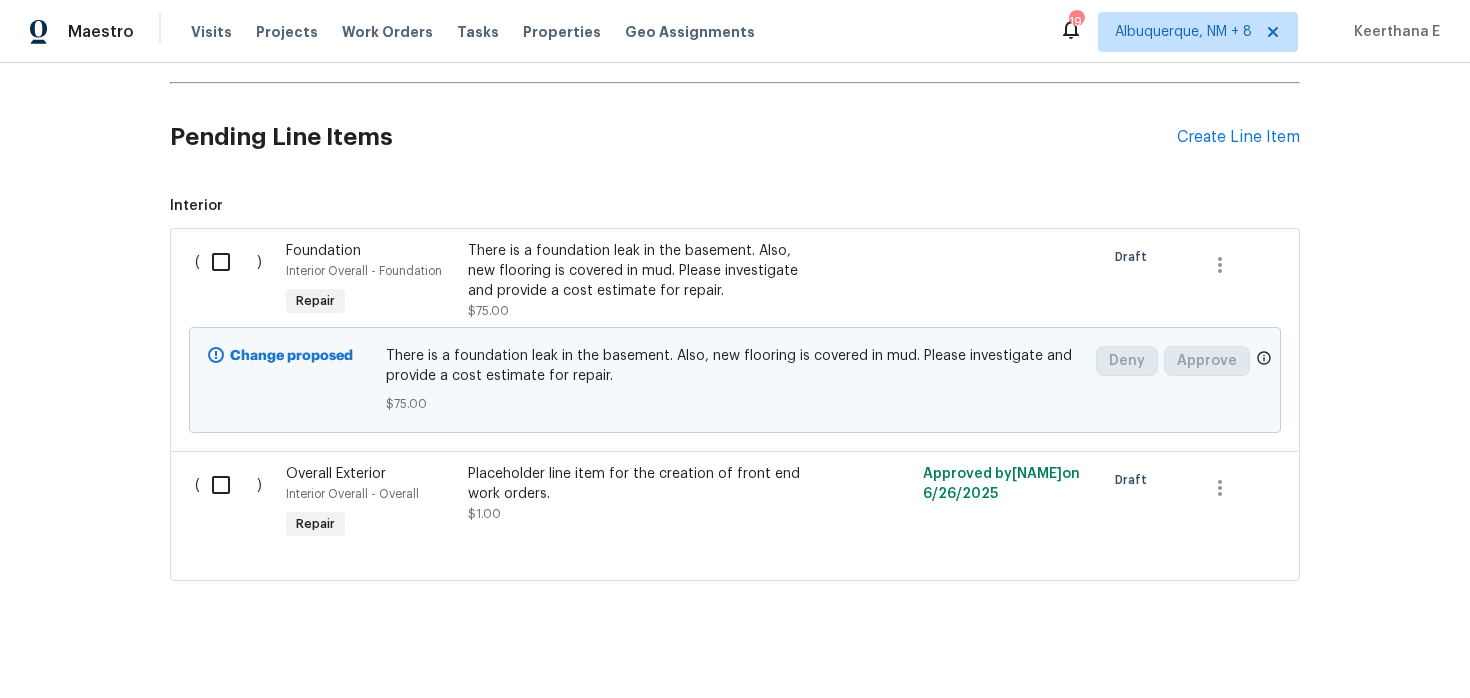 click at bounding box center [228, 262] 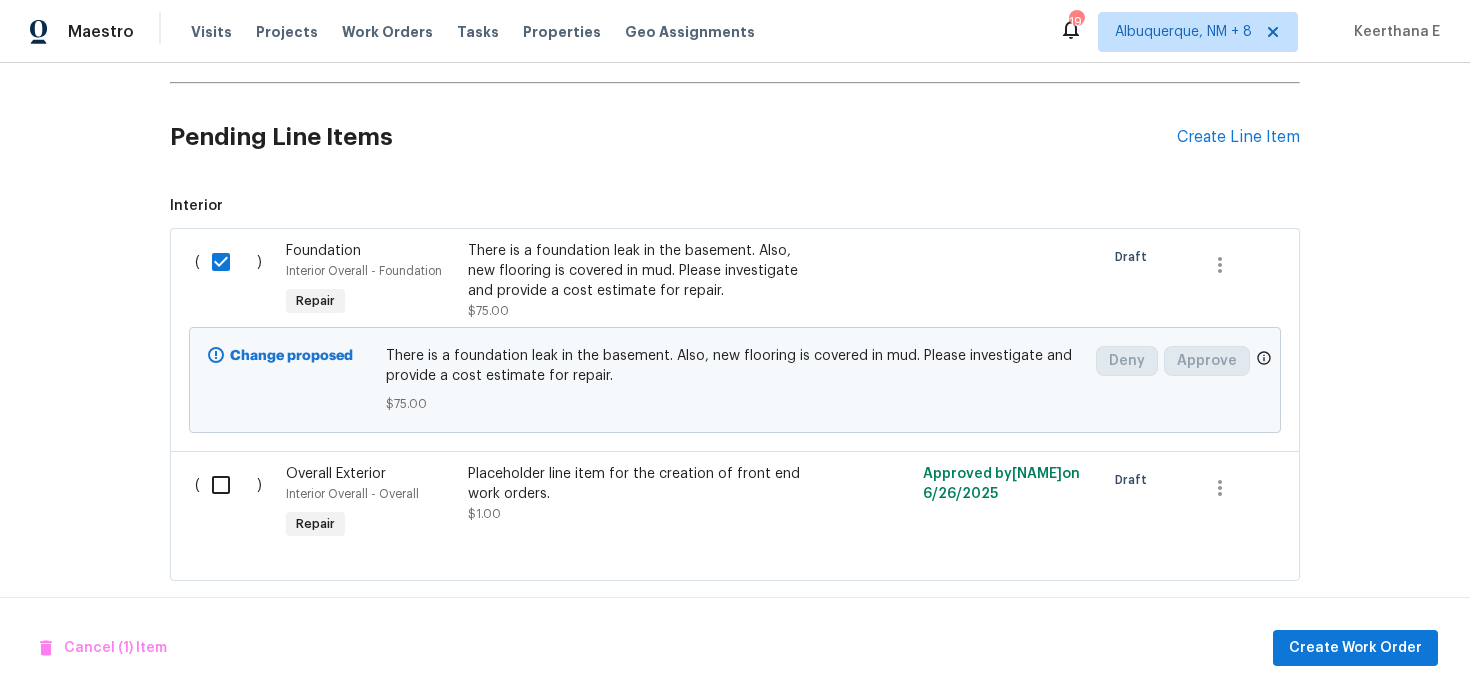 click on "Cancel (1) Item Create Work Order" at bounding box center [735, 648] 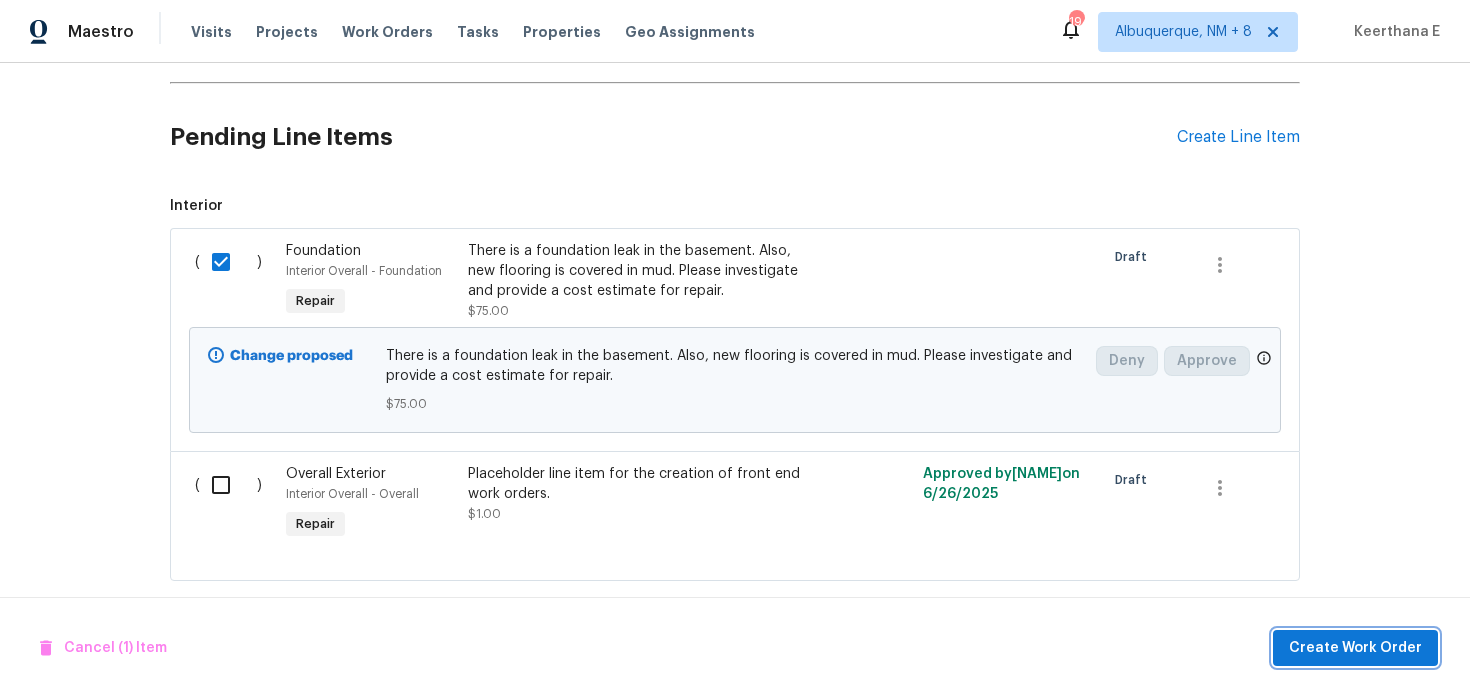 click on "Create Work Order" at bounding box center [1355, 648] 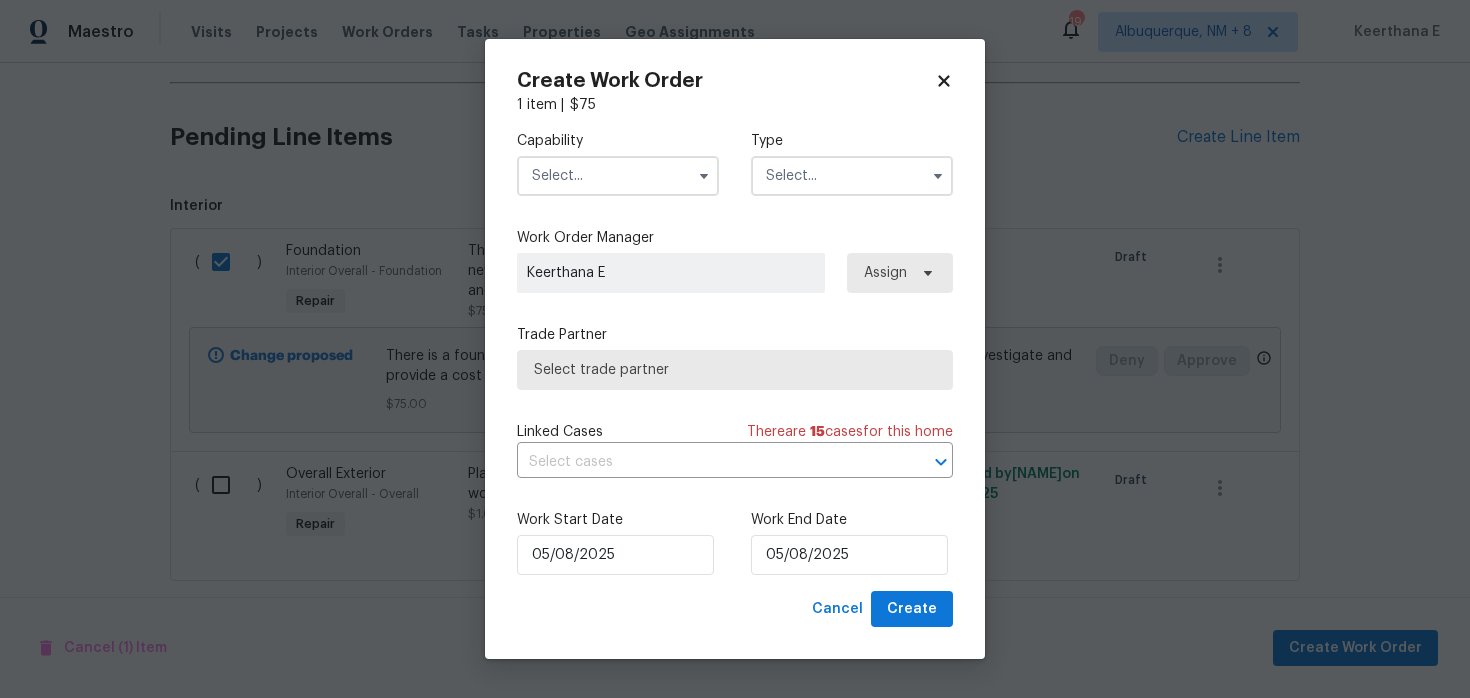 click at bounding box center (618, 176) 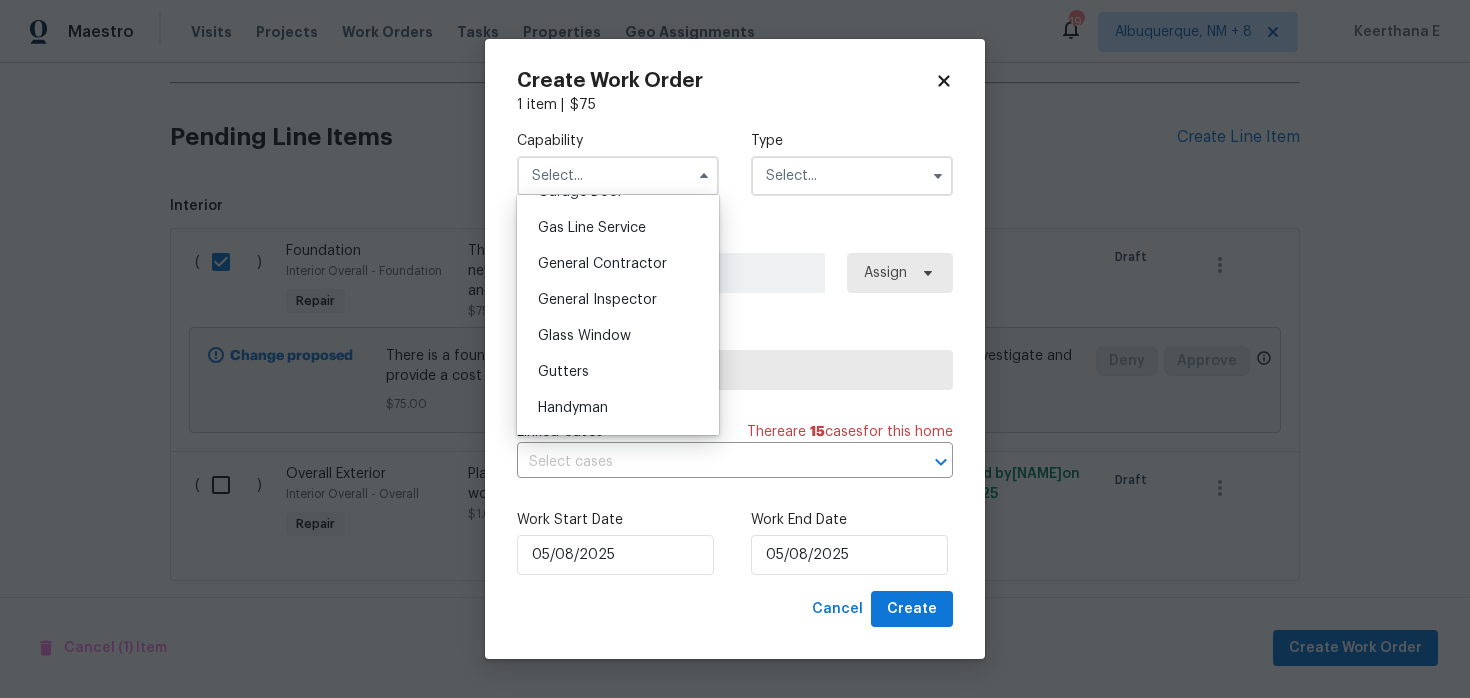 scroll, scrollTop: 911, scrollLeft: 0, axis: vertical 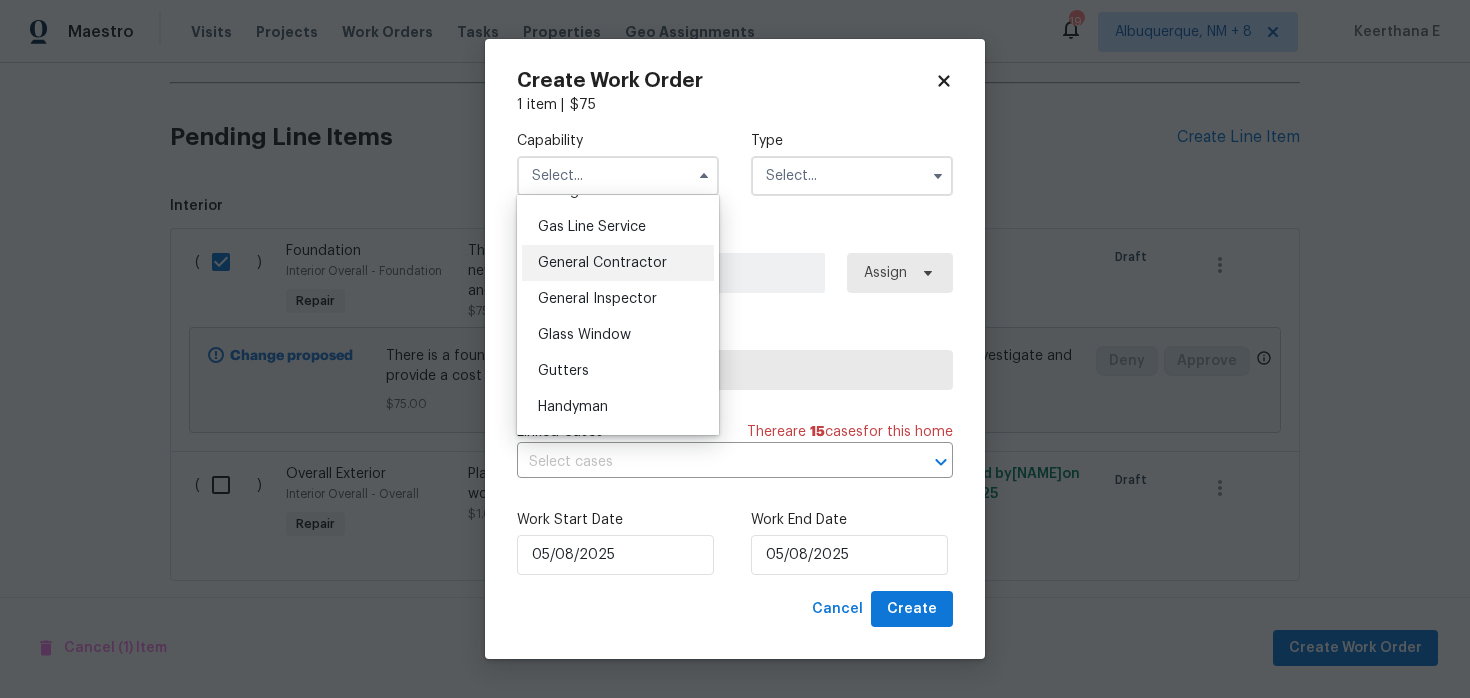 click on "General Contractor" at bounding box center [618, 263] 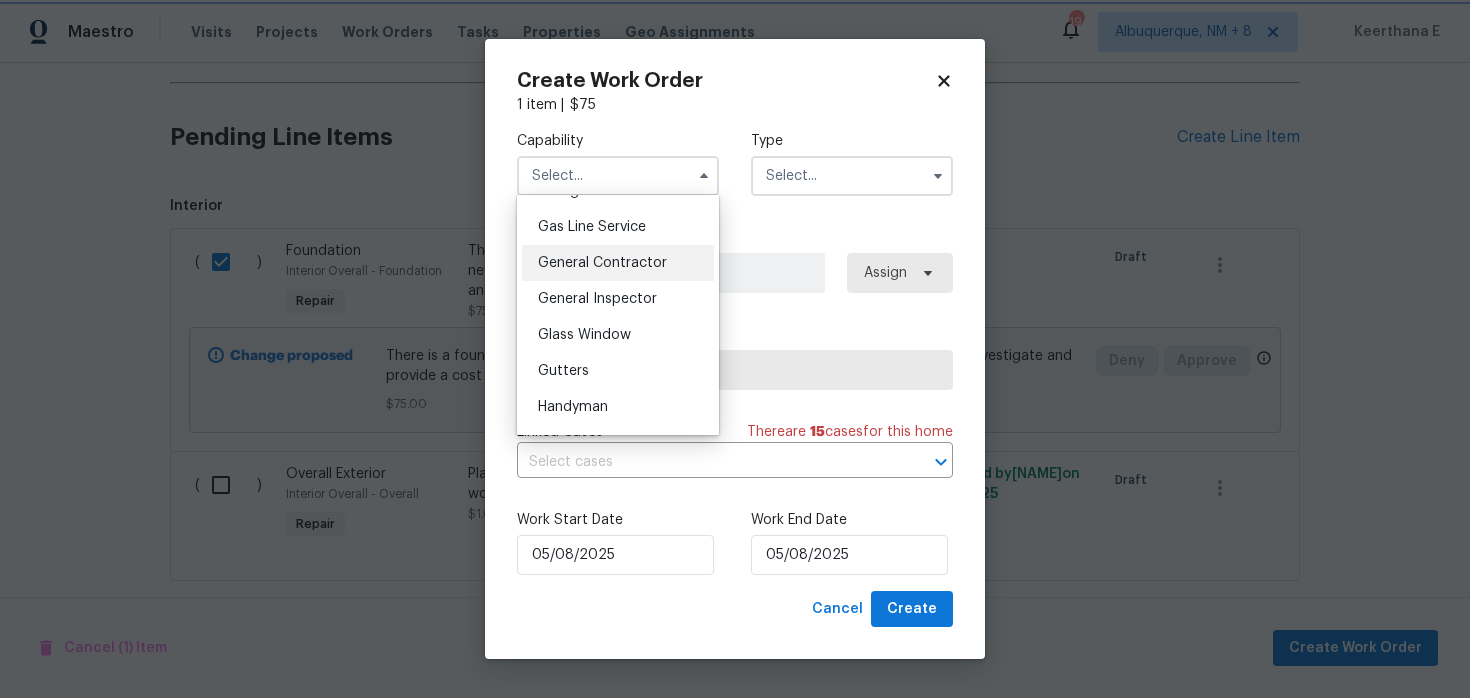 type on "General Contractor" 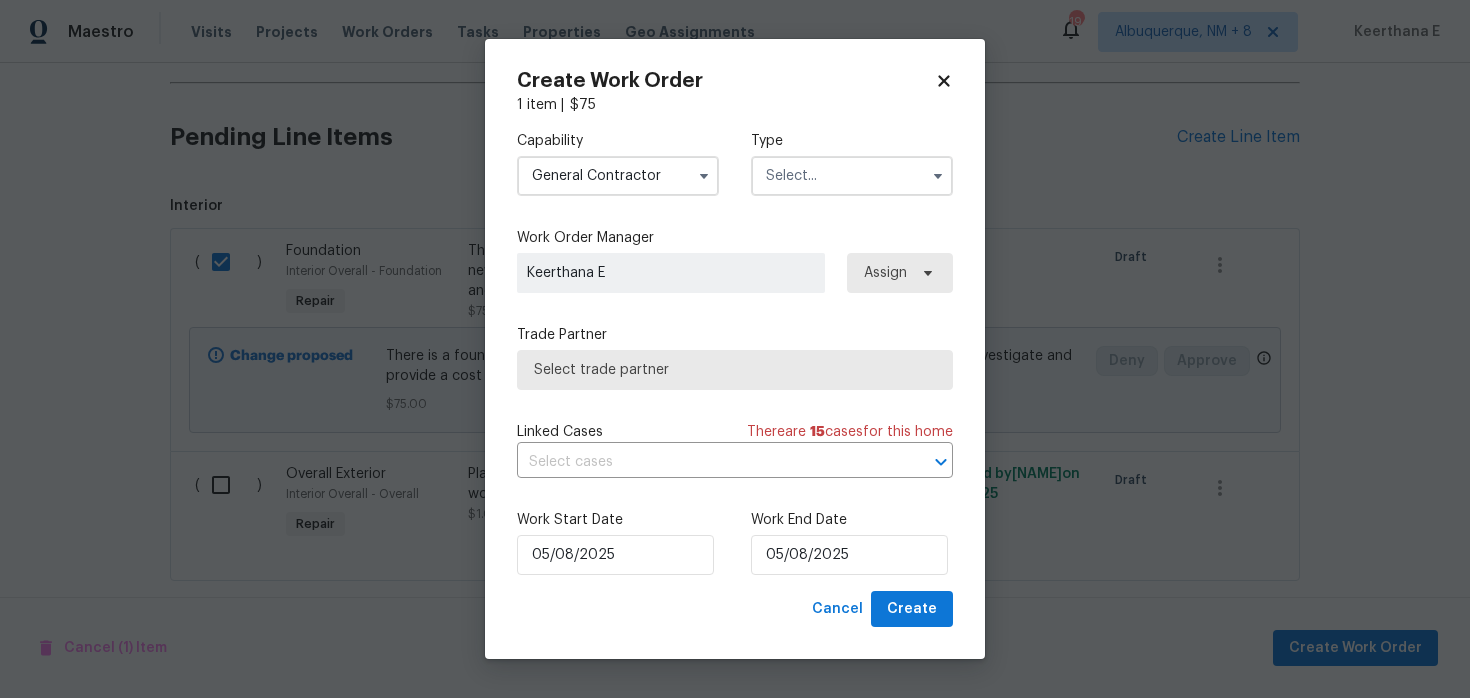 click on "Capability   General Contractor Type" at bounding box center [735, 163] 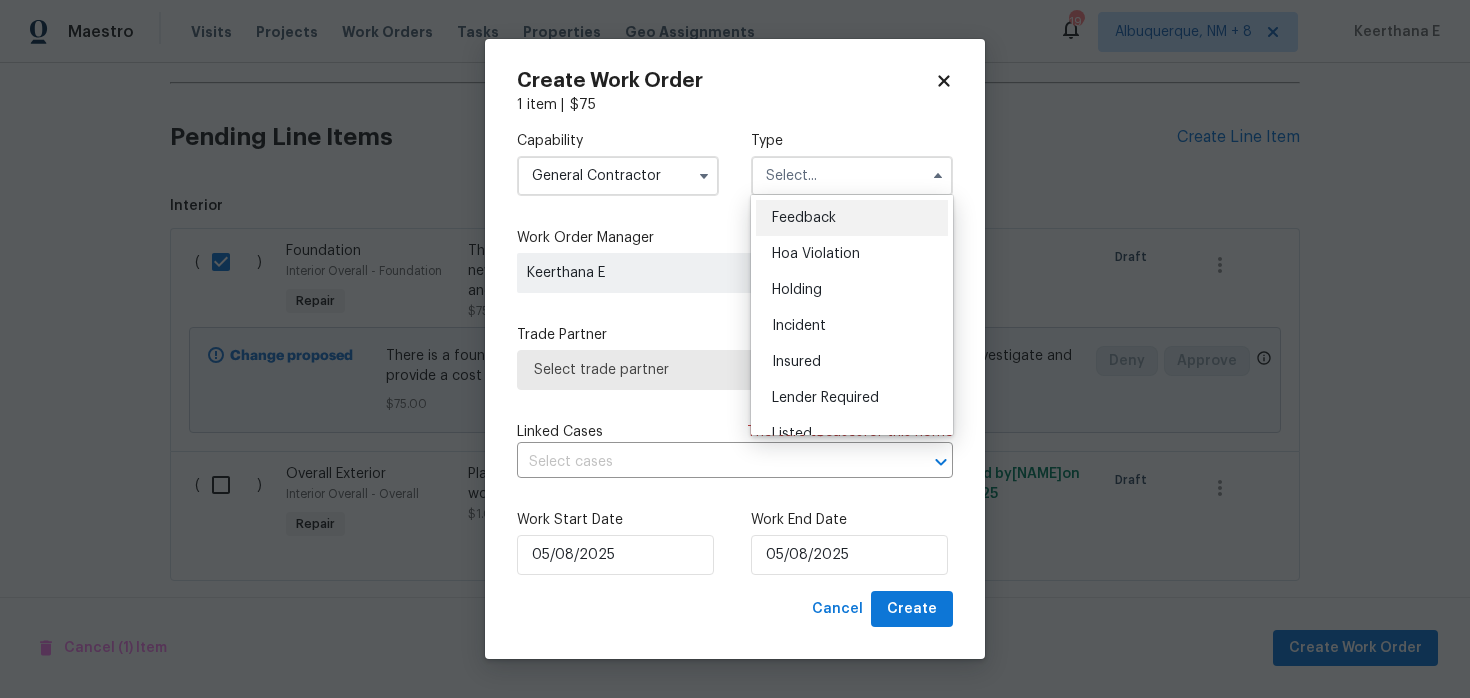 click on "Feedback" at bounding box center [804, 218] 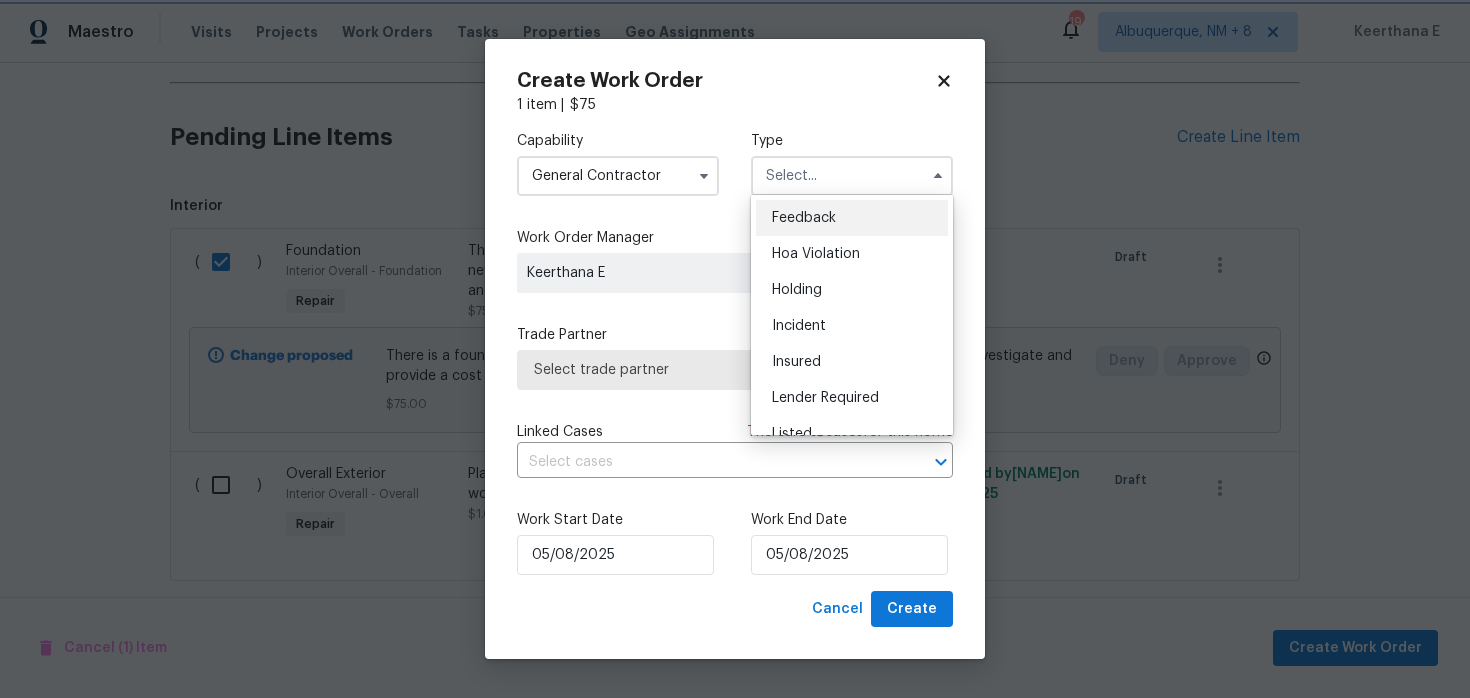 type on "Feedback" 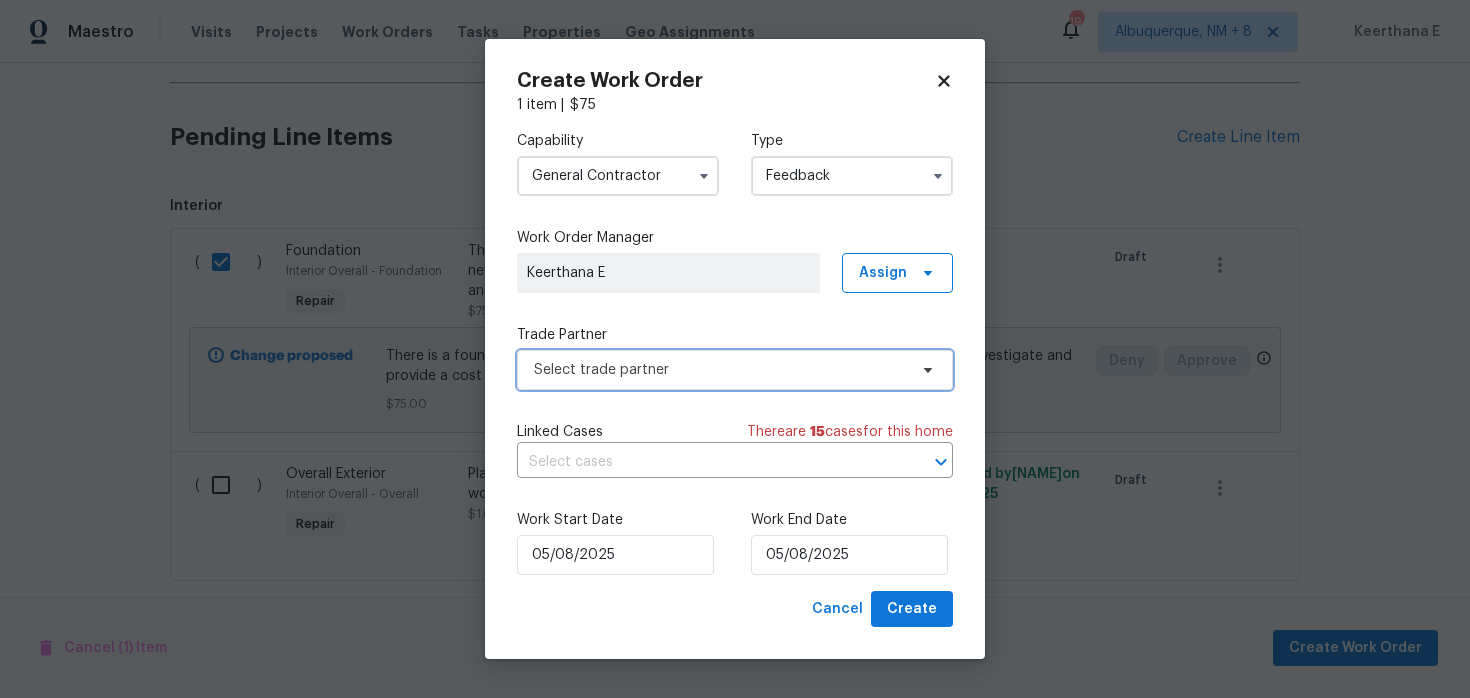 click on "Select trade partner" at bounding box center [720, 370] 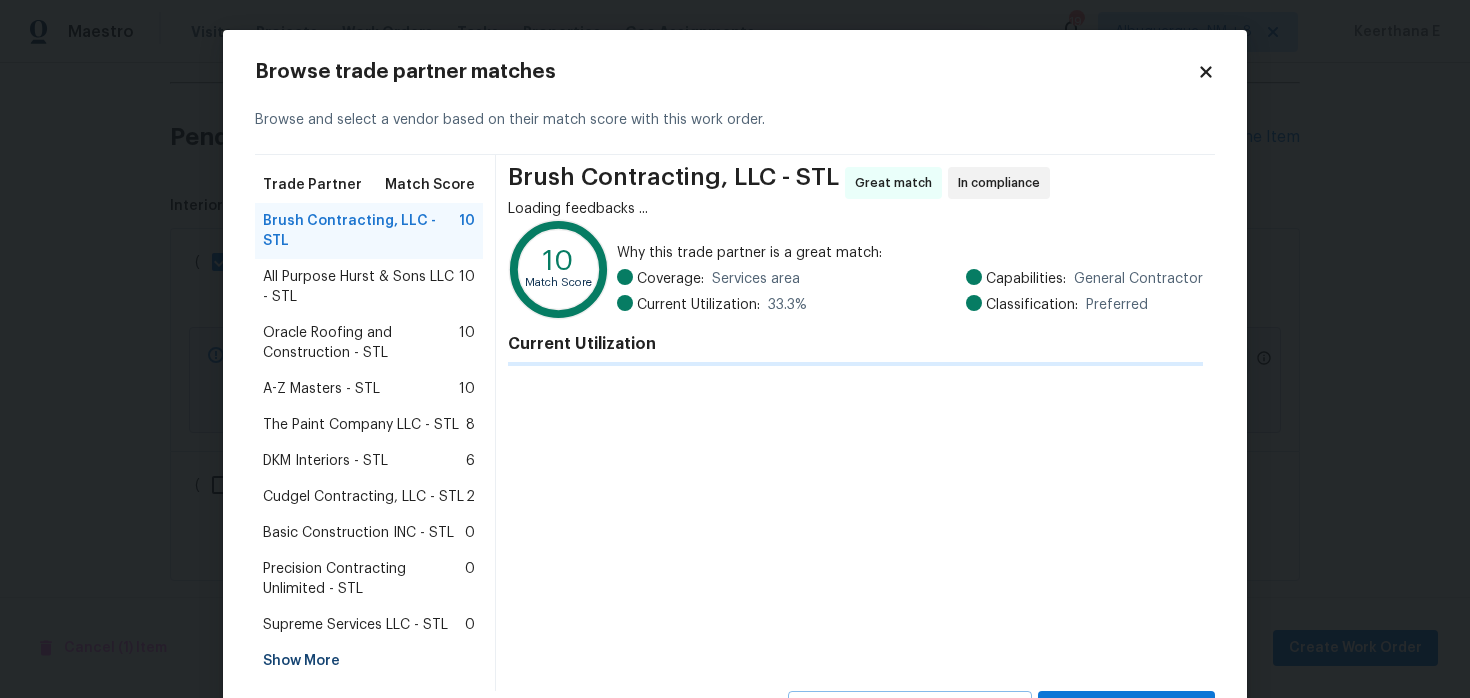 click on "Brush Contracting, LLC - STL Great match In compliance Loading feedbacks ... 10 Match Score Why this trade partner is a great match: Coverage: Services area Current Utilization: 33.3 % Capabilities: General Contractor Classification: Preferred Current Utilization" at bounding box center (855, 423) 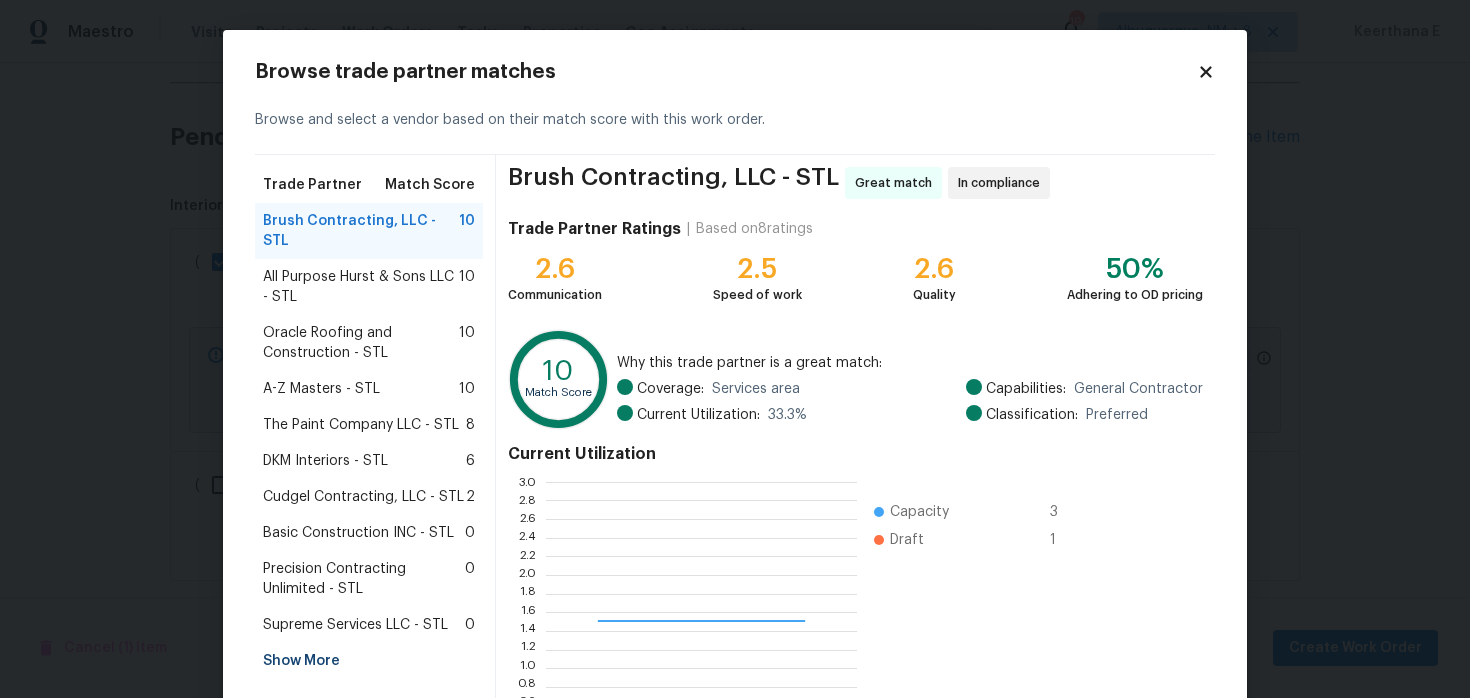 scroll, scrollTop: 2, scrollLeft: 1, axis: both 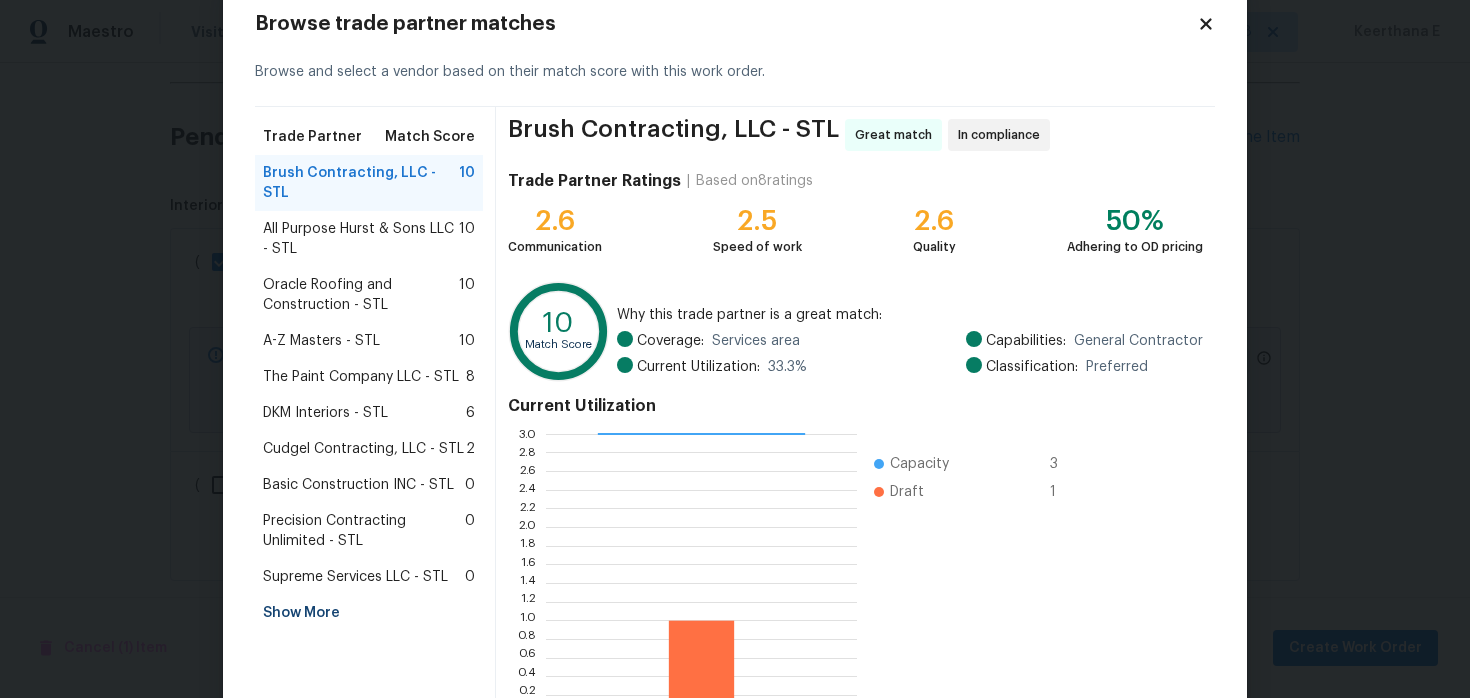 click on "All Purpose Hurst & Sons LLC - STL" at bounding box center [361, 239] 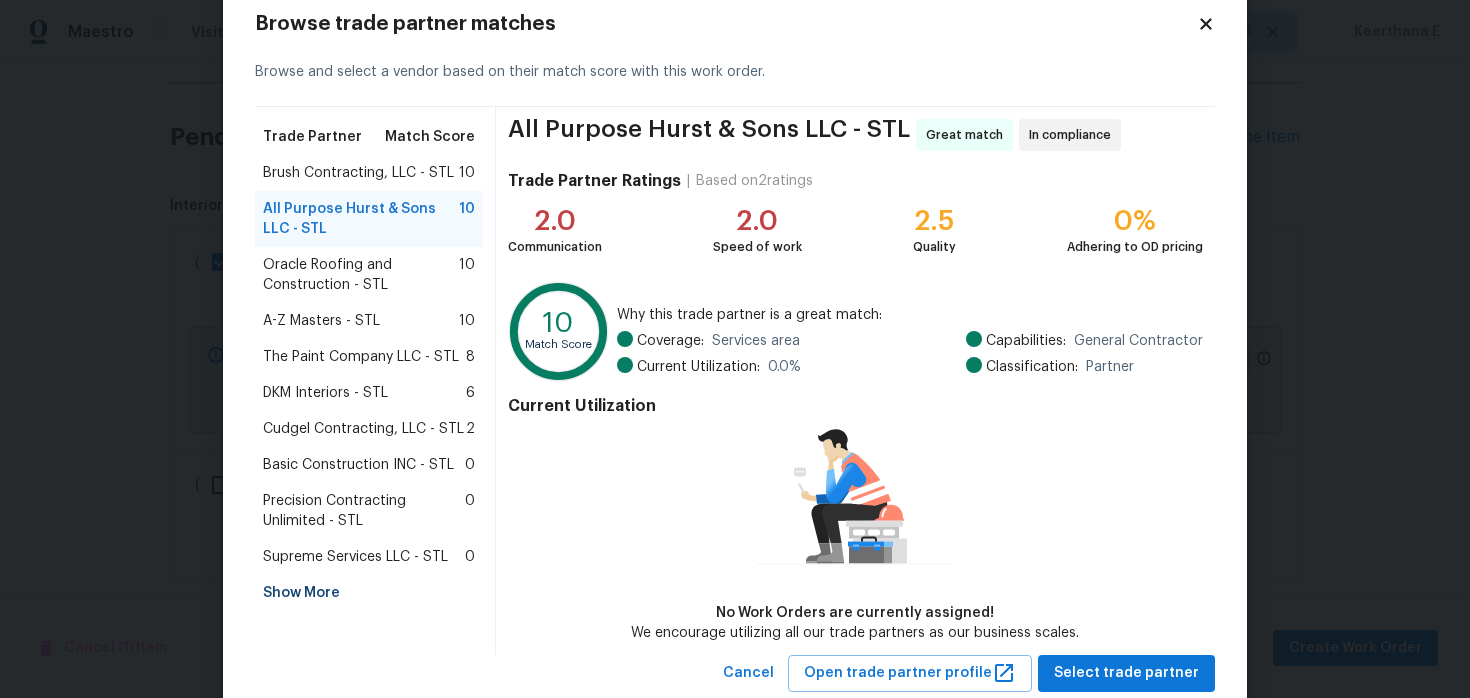 click on "Oracle Roofing and Construction - STL 10" at bounding box center (369, 275) 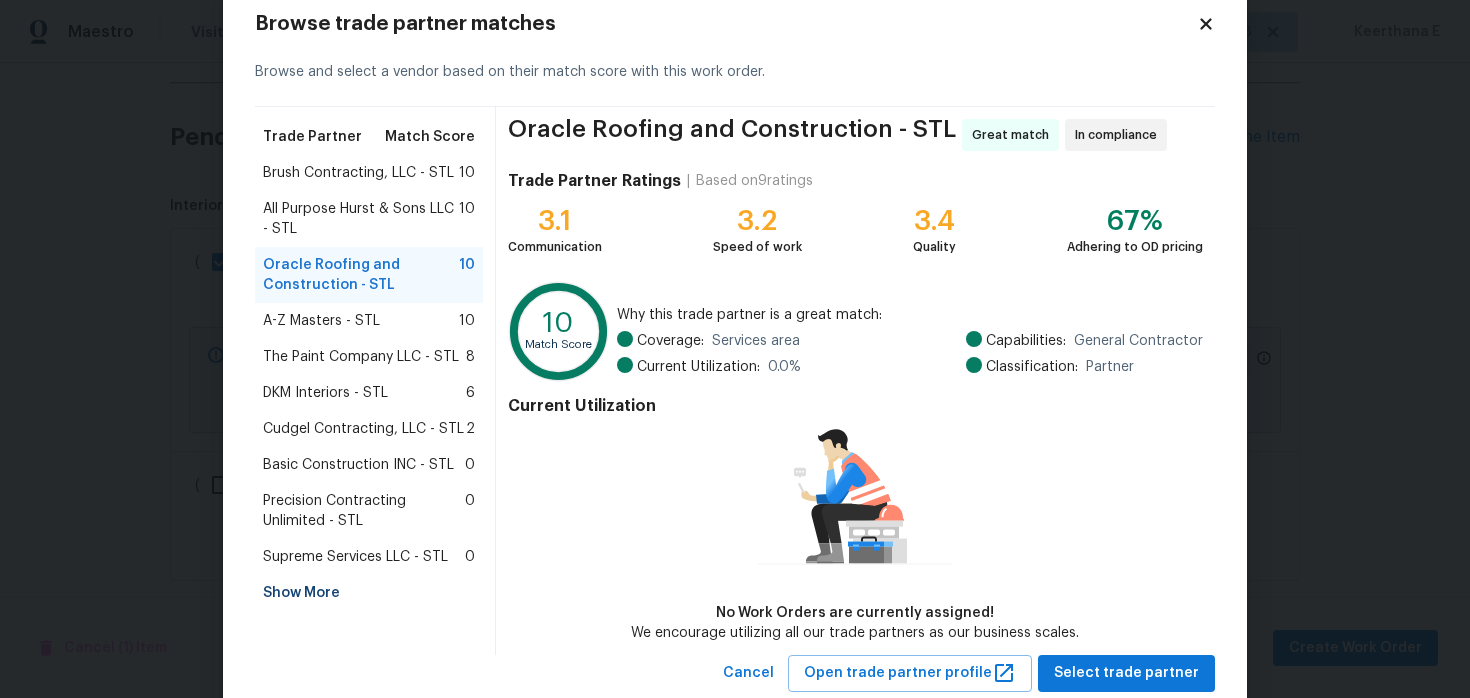 scroll, scrollTop: 102, scrollLeft: 0, axis: vertical 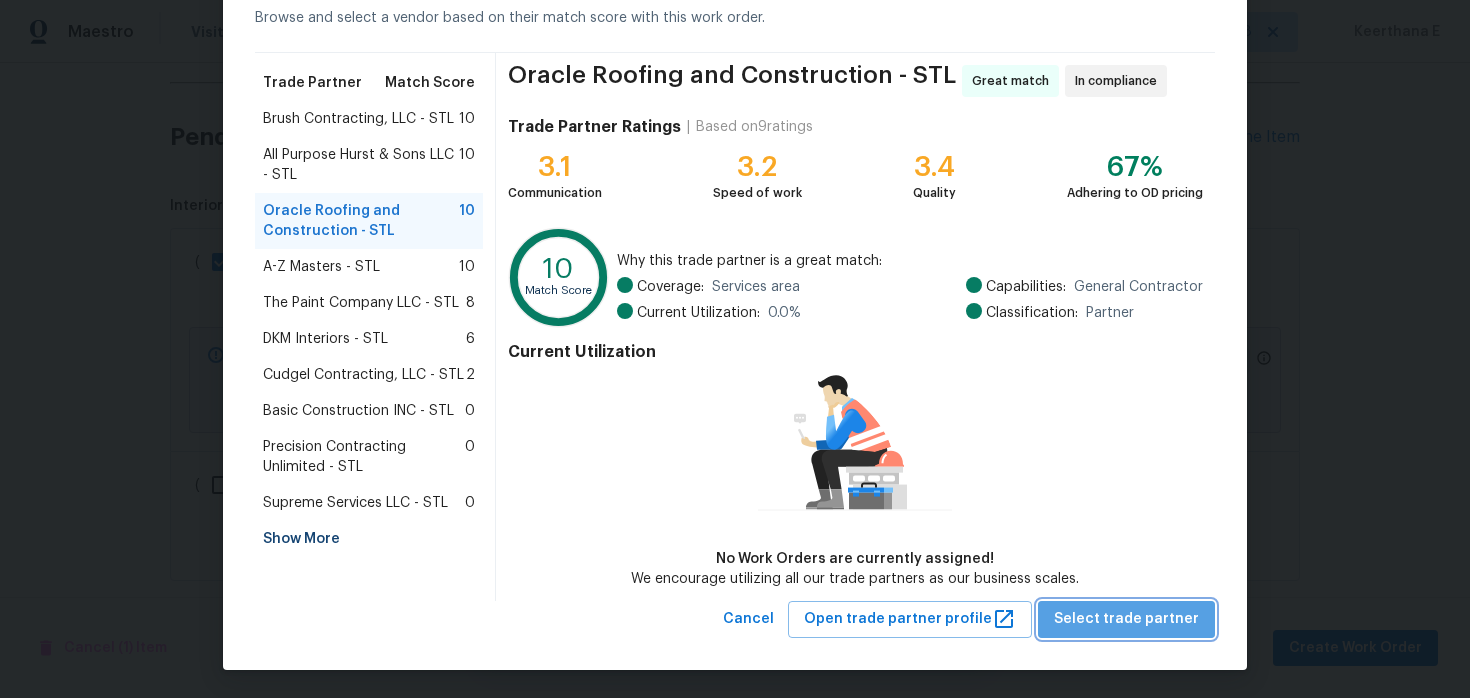 click on "Select trade partner" at bounding box center [1126, 619] 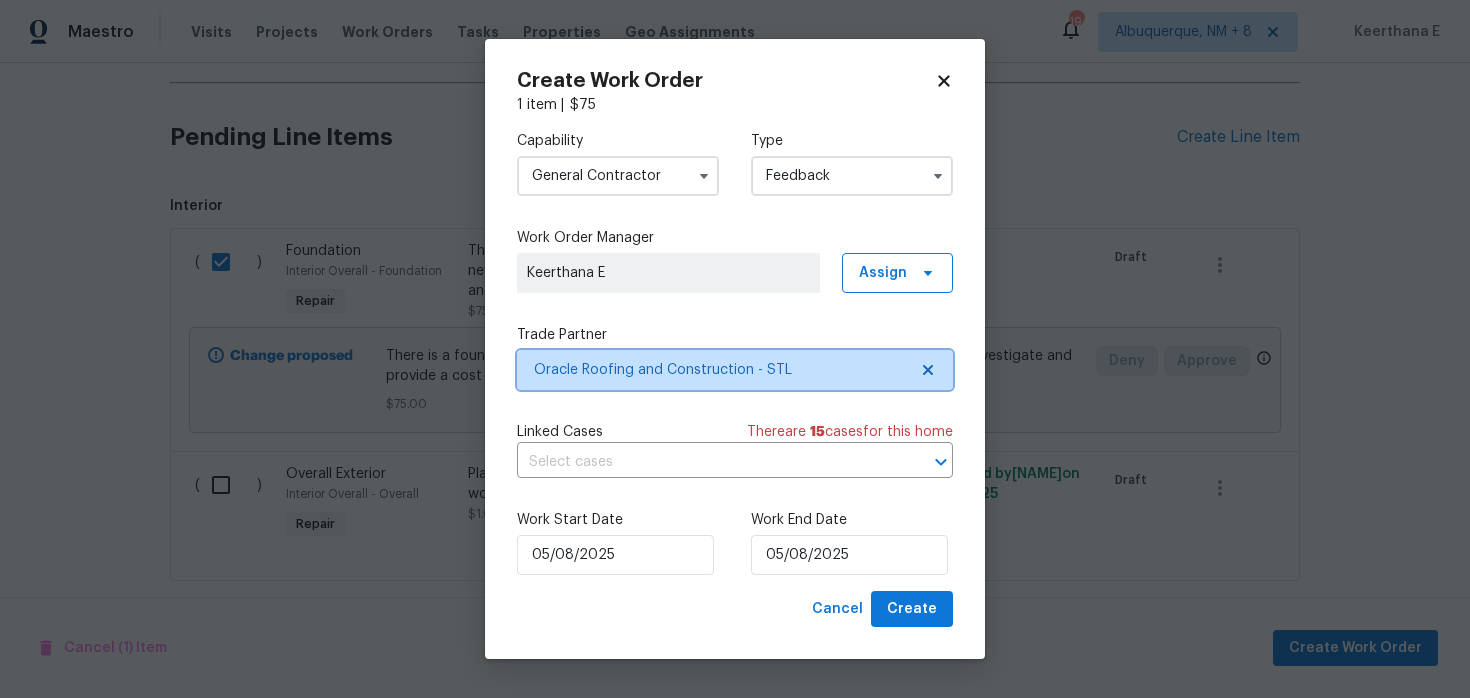 scroll, scrollTop: 0, scrollLeft: 0, axis: both 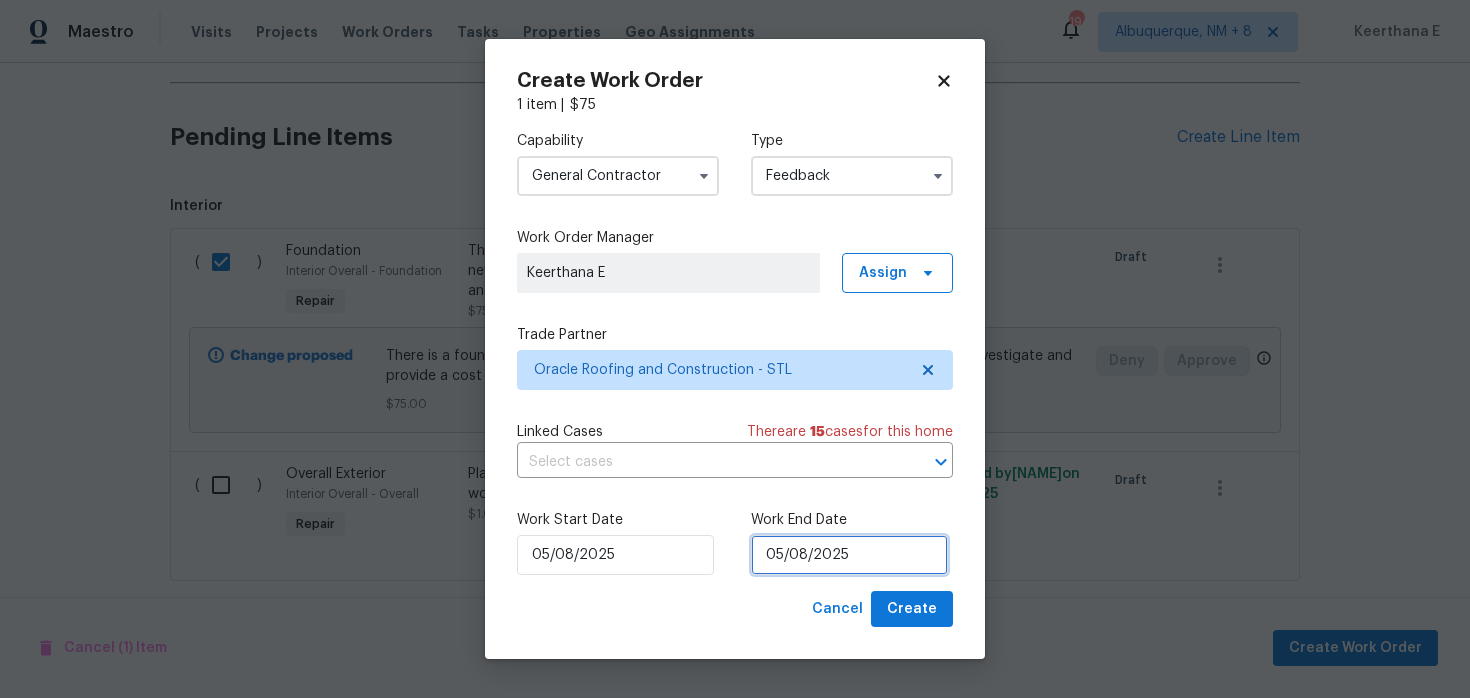 click on "05/08/2025" at bounding box center (849, 555) 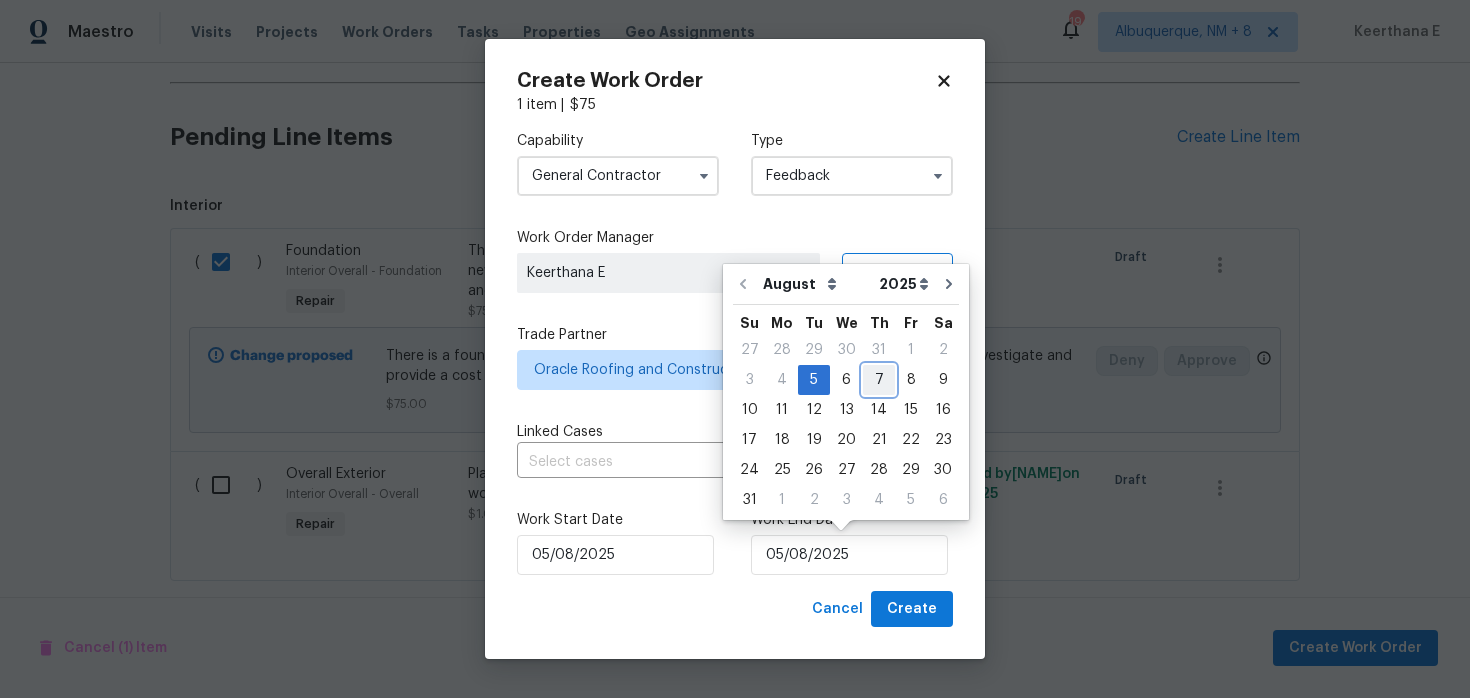 click on "7" at bounding box center [879, 380] 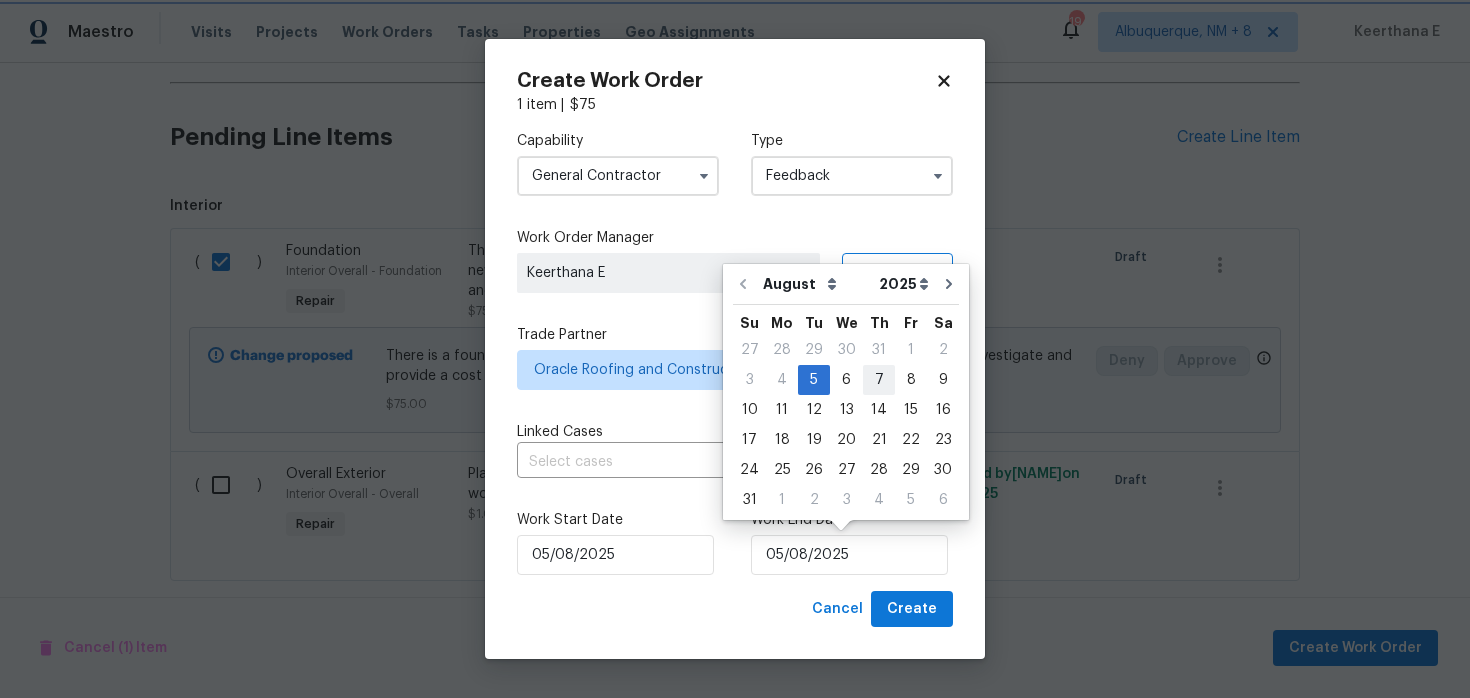 type on "07/08/2025" 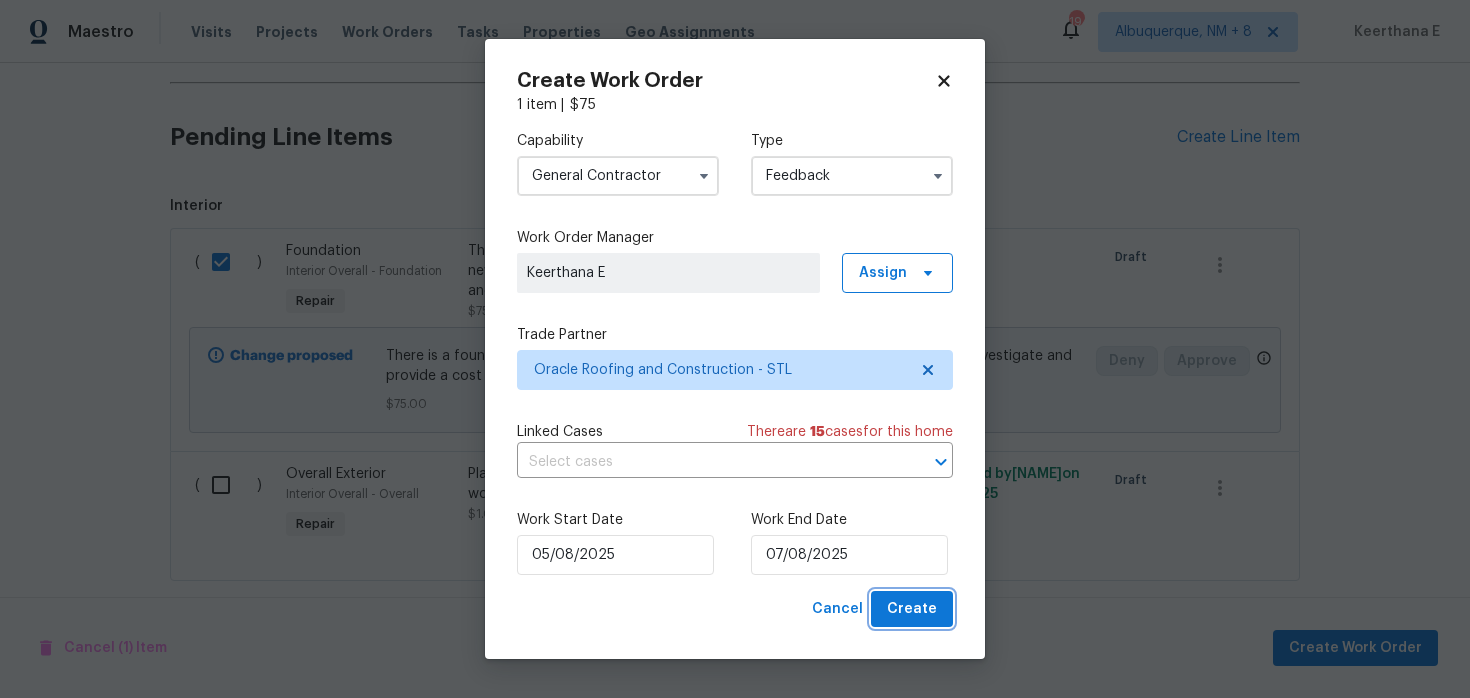 click on "Create" at bounding box center [912, 609] 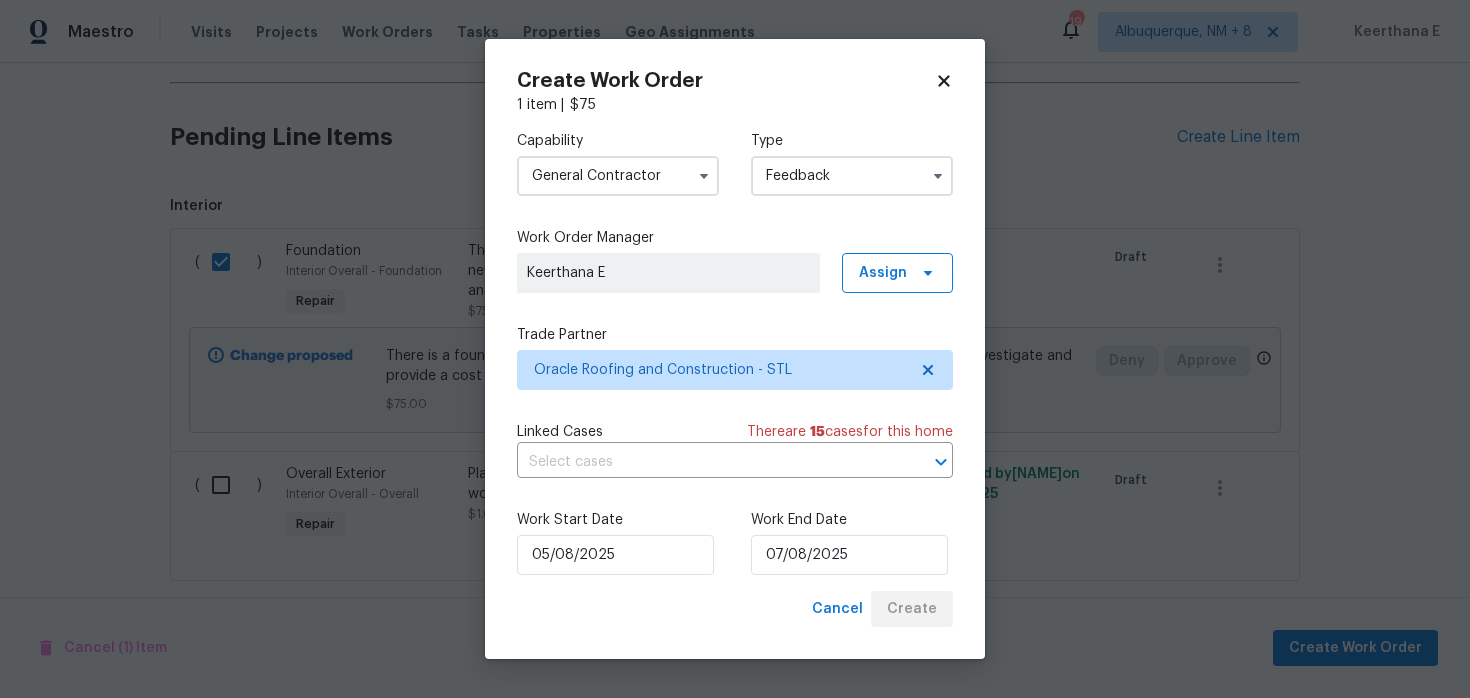 checkbox on "false" 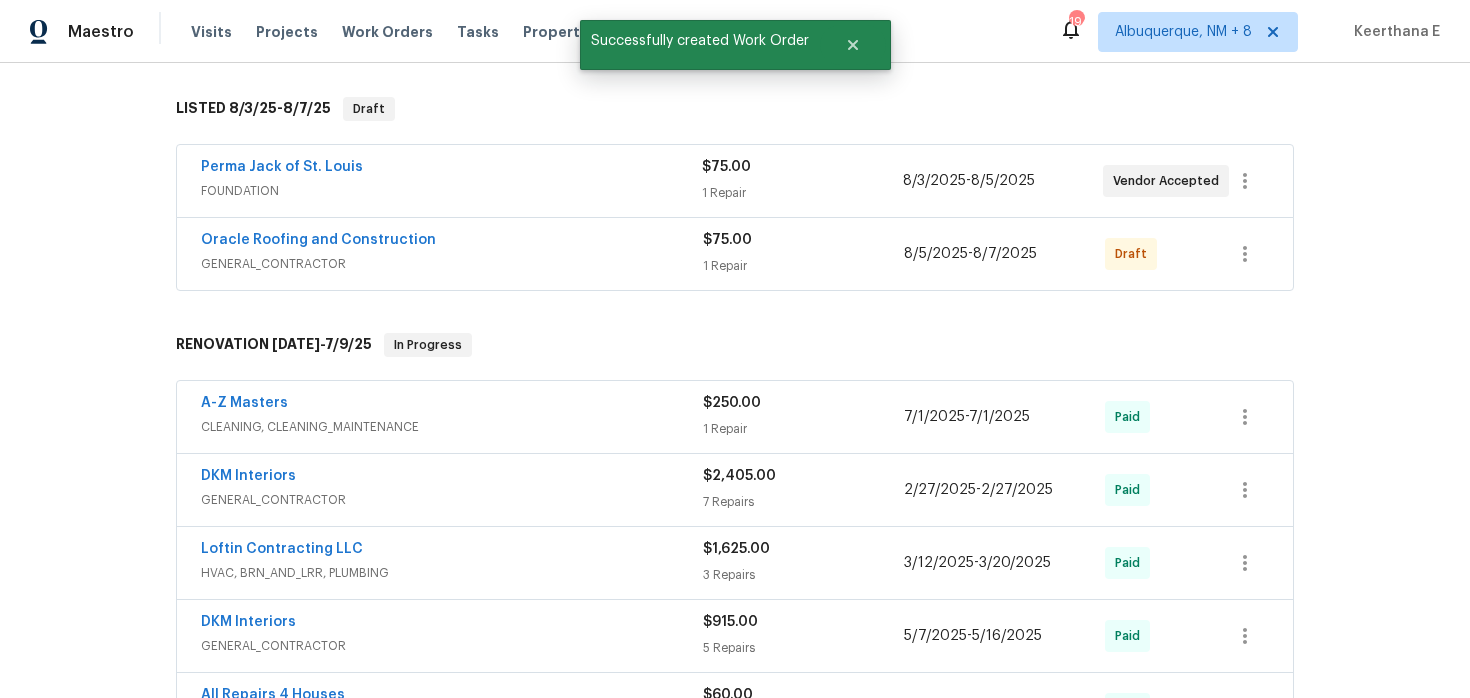 scroll, scrollTop: 142, scrollLeft: 0, axis: vertical 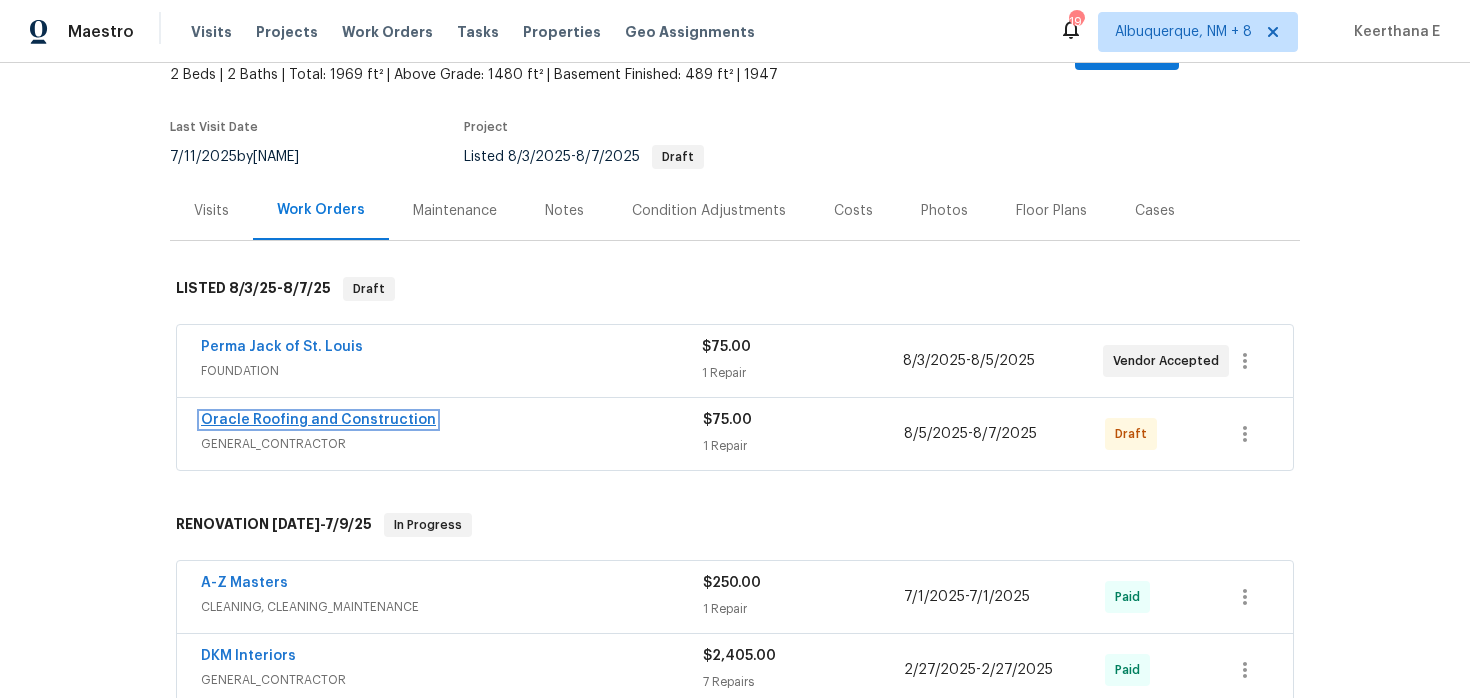click on "Oracle Roofing and Construction" at bounding box center [318, 420] 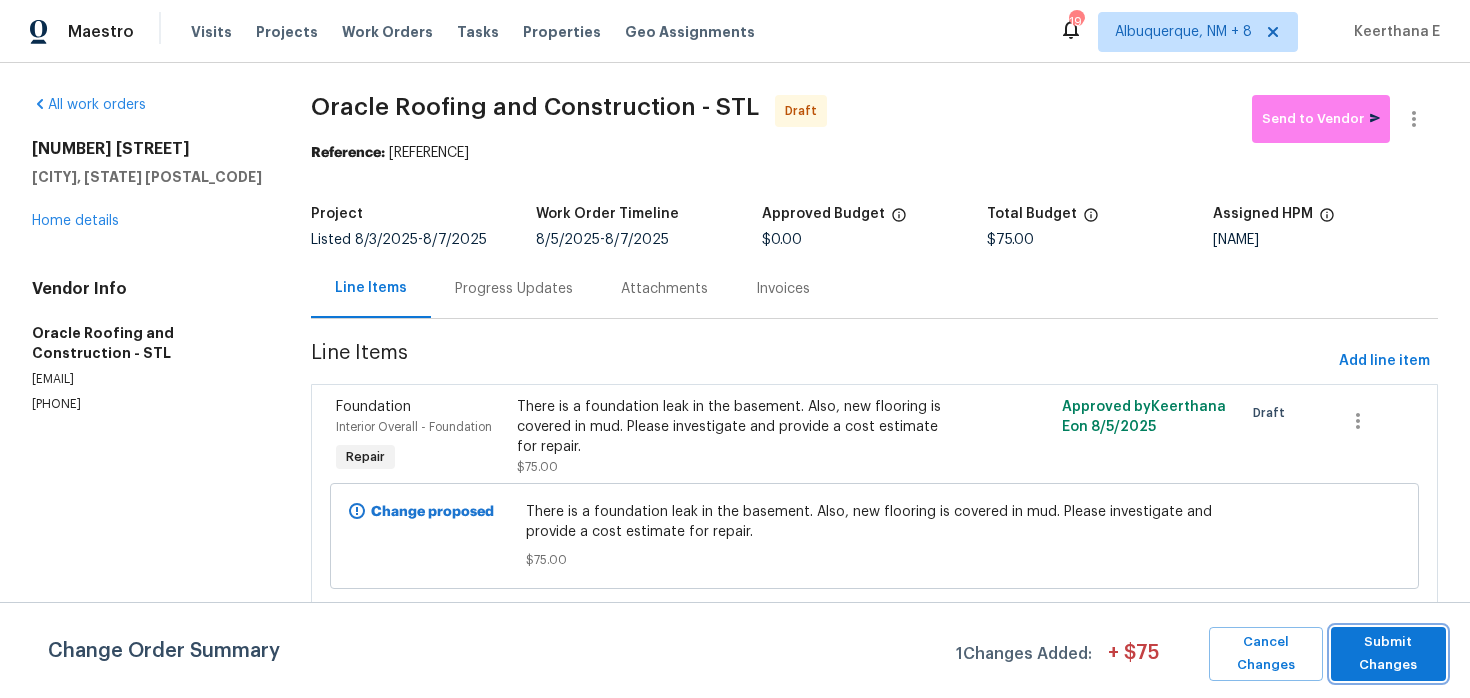 click on "Submit Changes" at bounding box center (1388, 654) 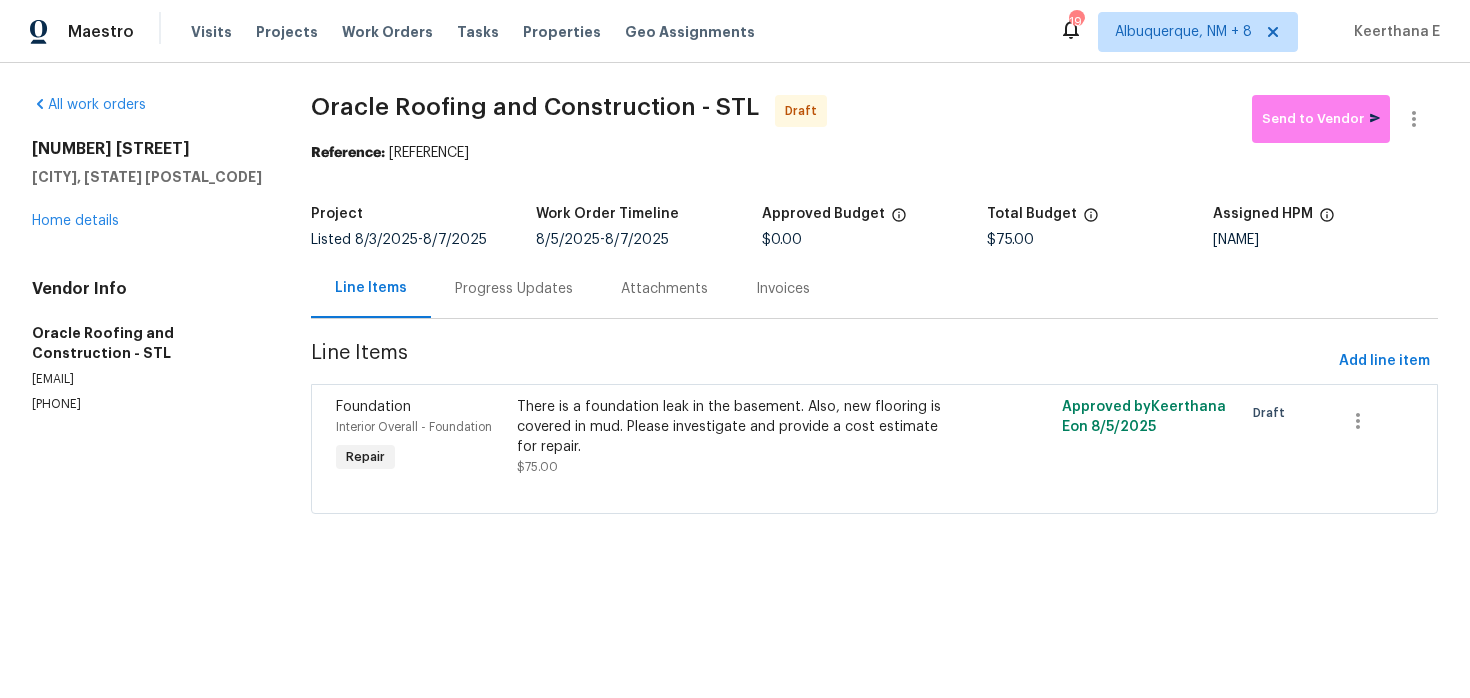 click on "Progress Updates" at bounding box center (514, 288) 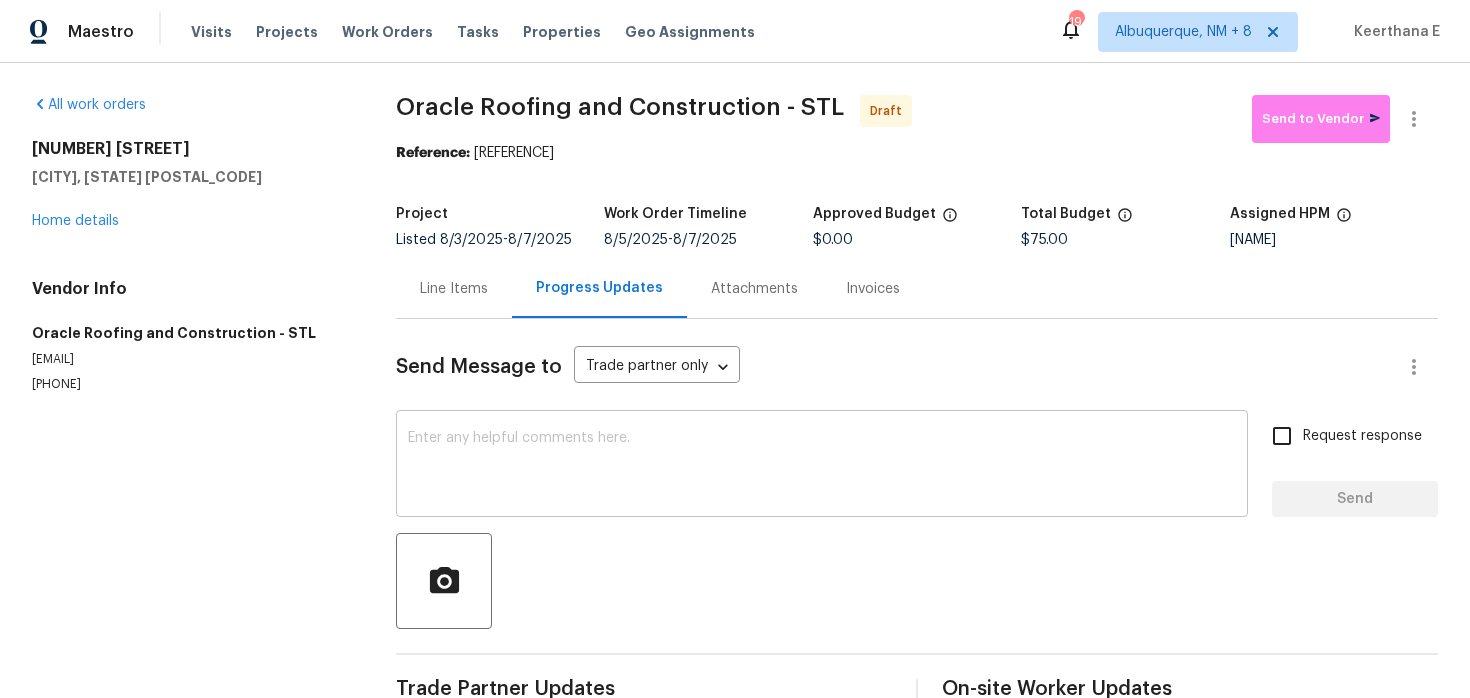click at bounding box center (822, 466) 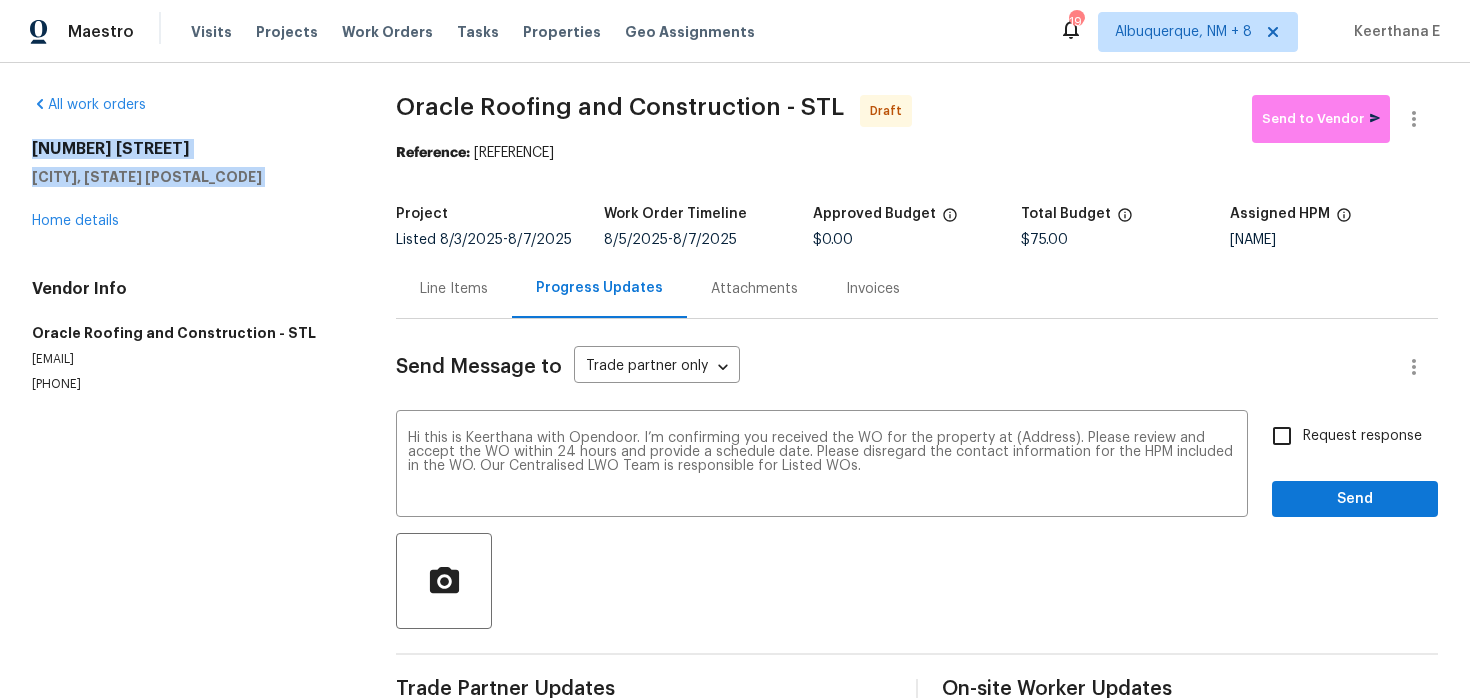drag, startPoint x: 25, startPoint y: 143, endPoint x: 194, endPoint y: 187, distance: 174.6339 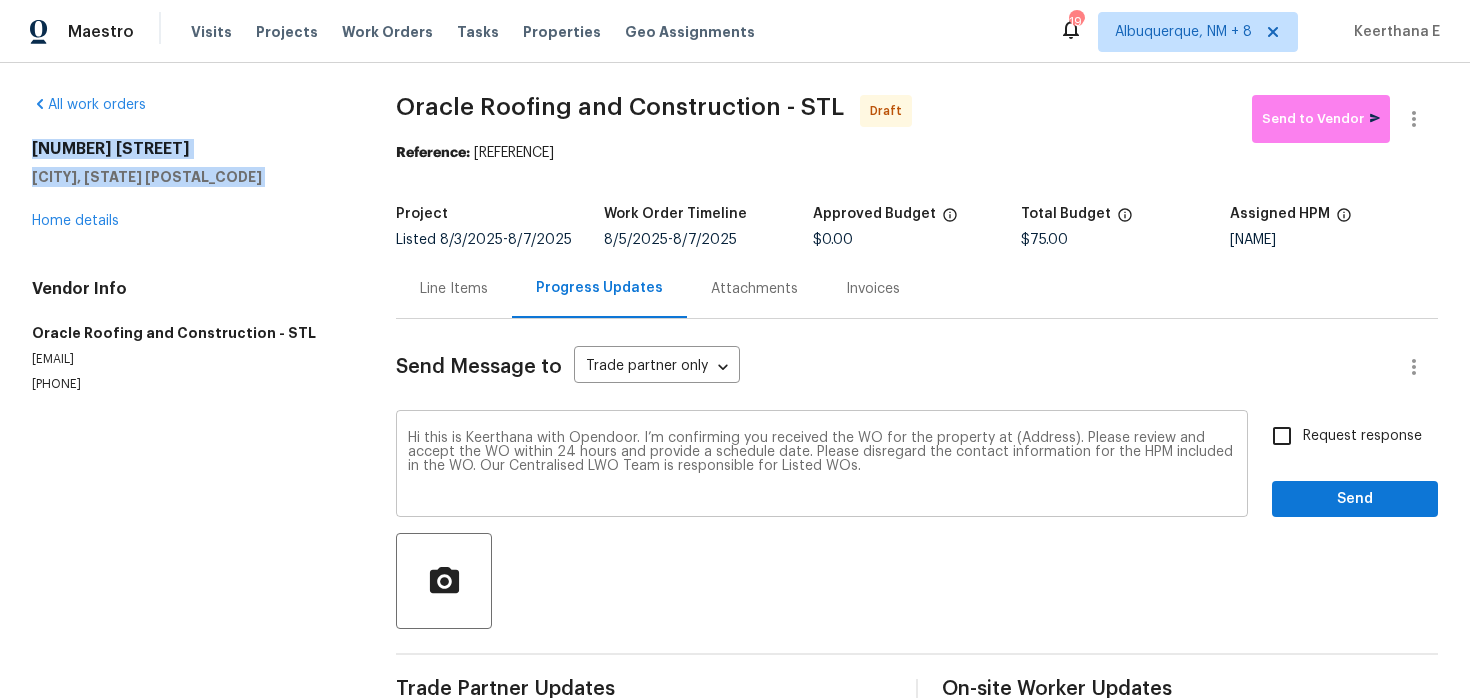 click on "Hi this is Keerthana with Opendoor. I’m confirming you received the WO for the property at (Address). Please review and accept the WO within 24 hours and provide a schedule date. Please disregard the contact information for the HPM included in the WO. Our Centralised LWO Team is responsible for Listed WOs." at bounding box center (822, 466) 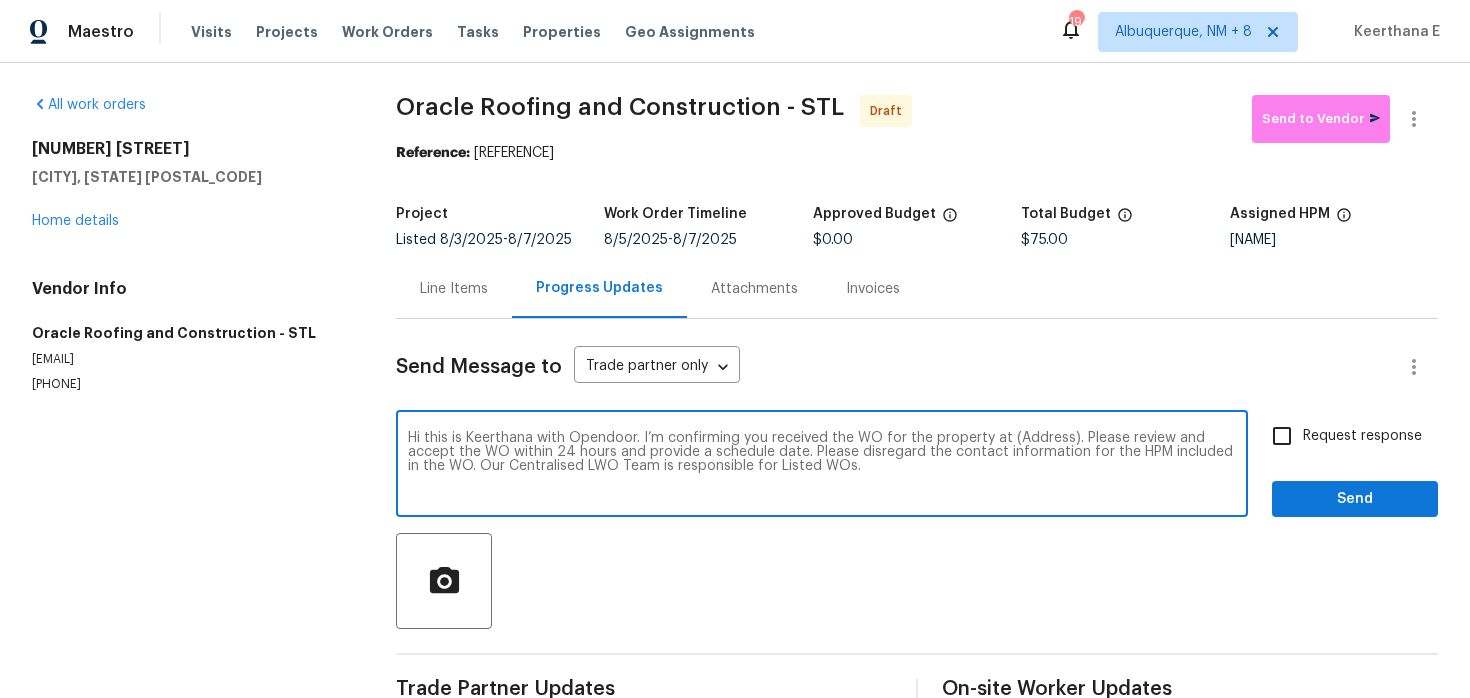 click on "Hi this is Keerthana with Opendoor. I’m confirming you received the WO for the property at (Address). Please review and accept the WO within 24 hours and provide a schedule date. Please disregard the contact information for the HPM included in the WO. Our Centralised LWO Team is responsible for Listed WOs." at bounding box center (822, 466) 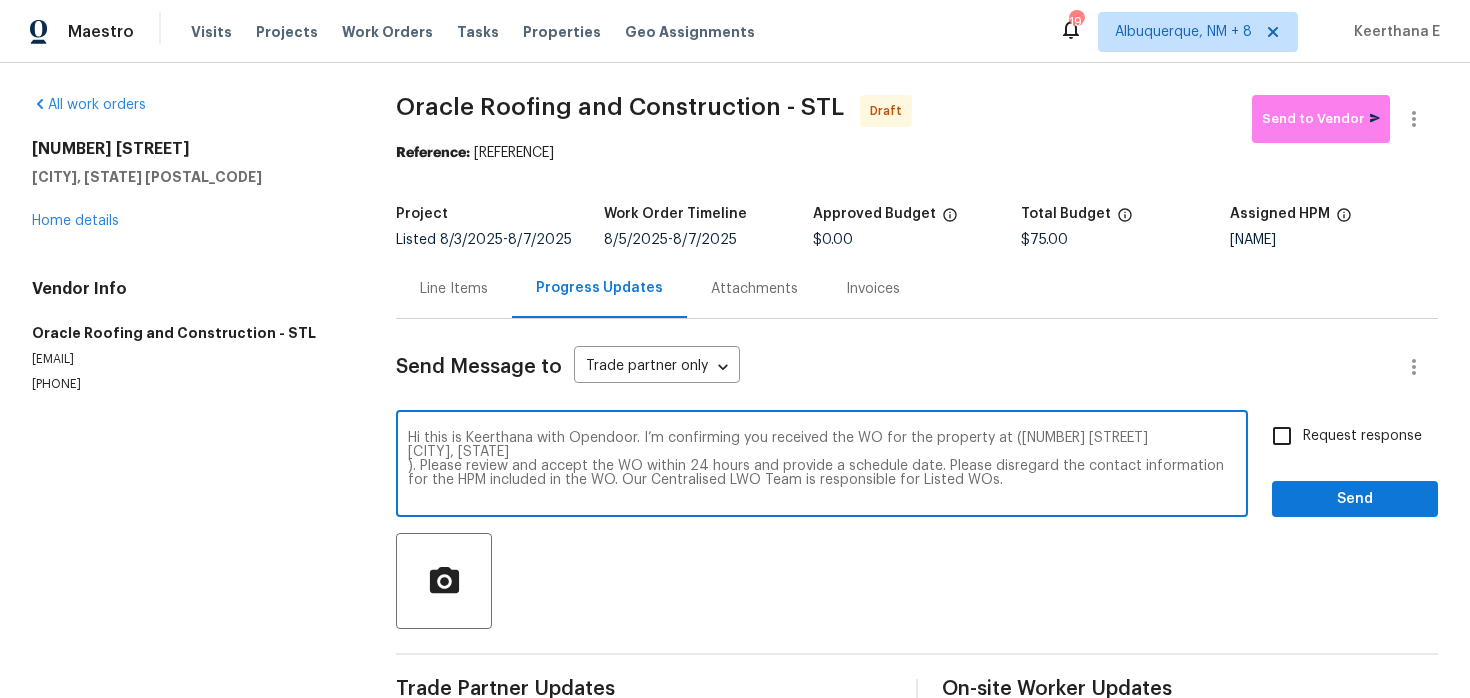 type on "Hi this is Keerthana with Opendoor. I’m confirming you received the WO for the property at (7546 Becker Rd
Saint Louis, MO 63129
). Please review and accept the WO within 24 hours and provide a schedule date. Please disregard the contact information for the HPM included in the WO. Our Centralised LWO Team is responsible for Listed WOs." 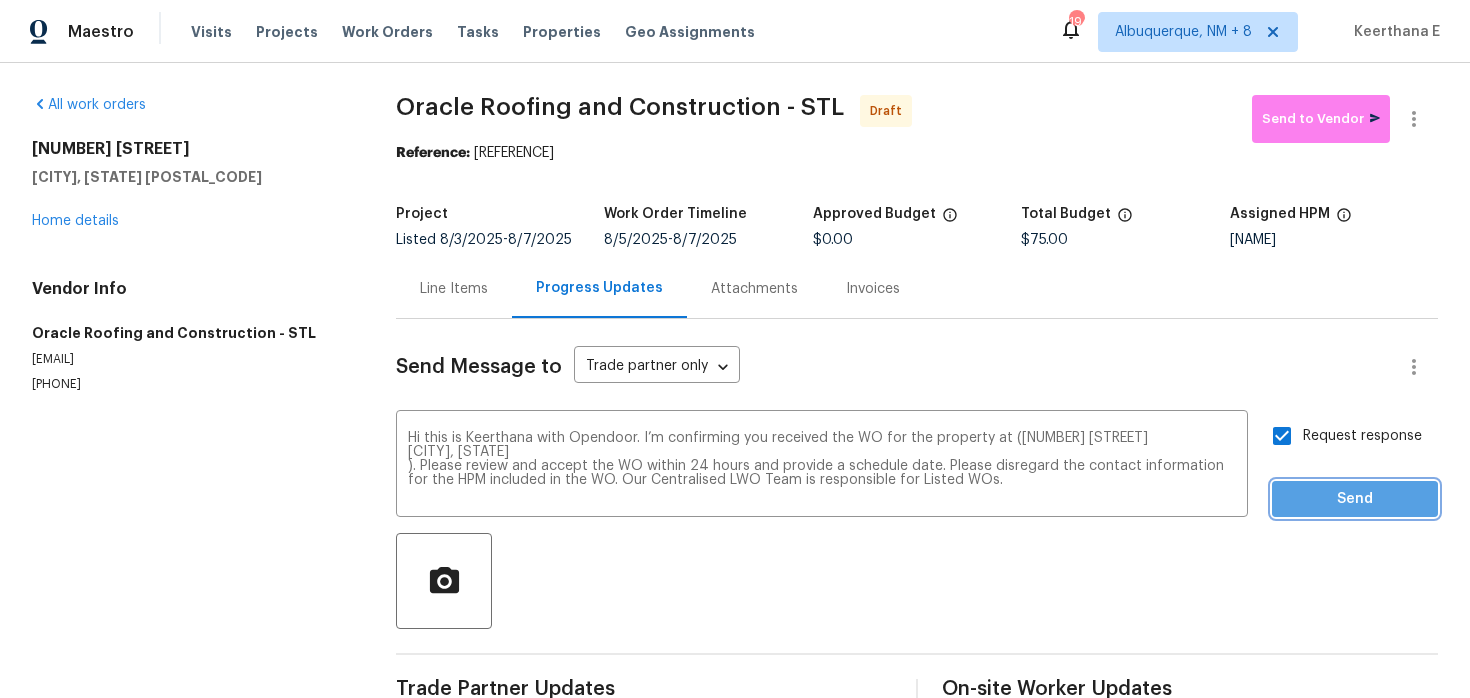 click on "Send" at bounding box center [1355, 499] 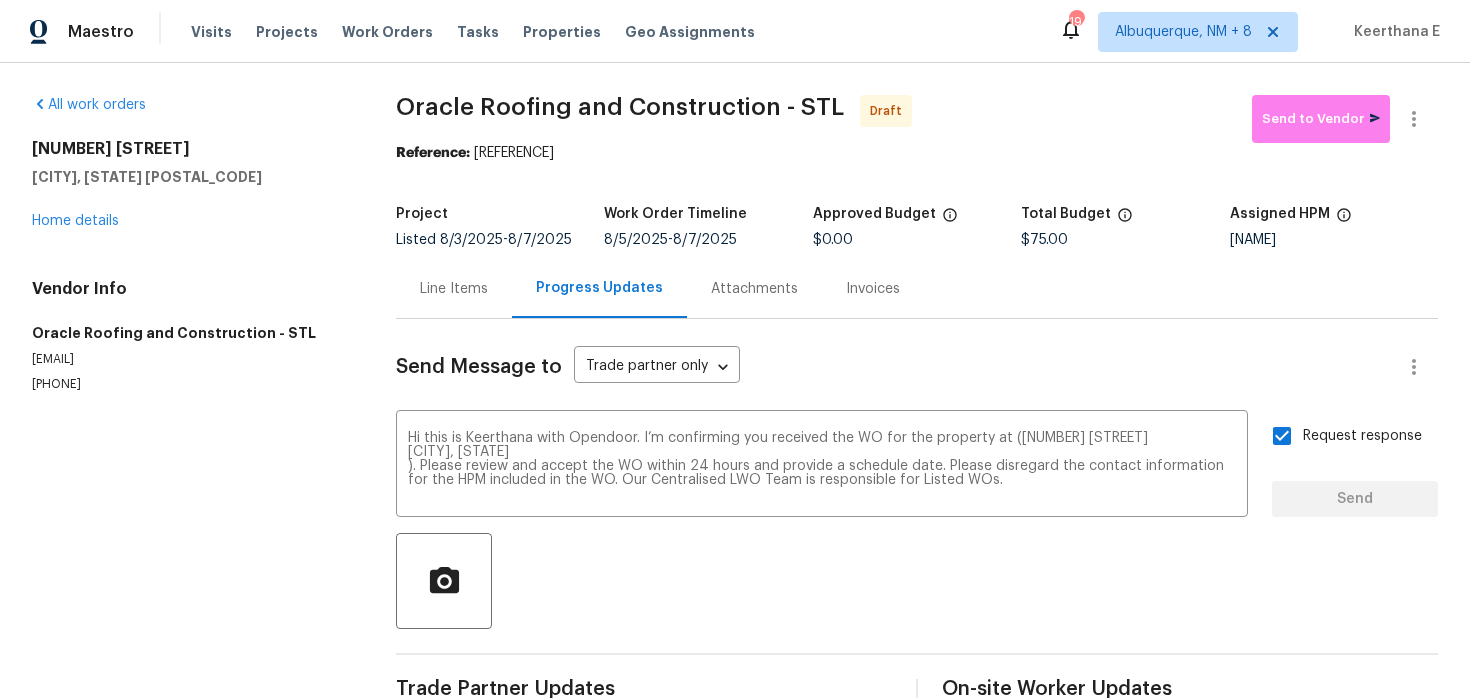 type 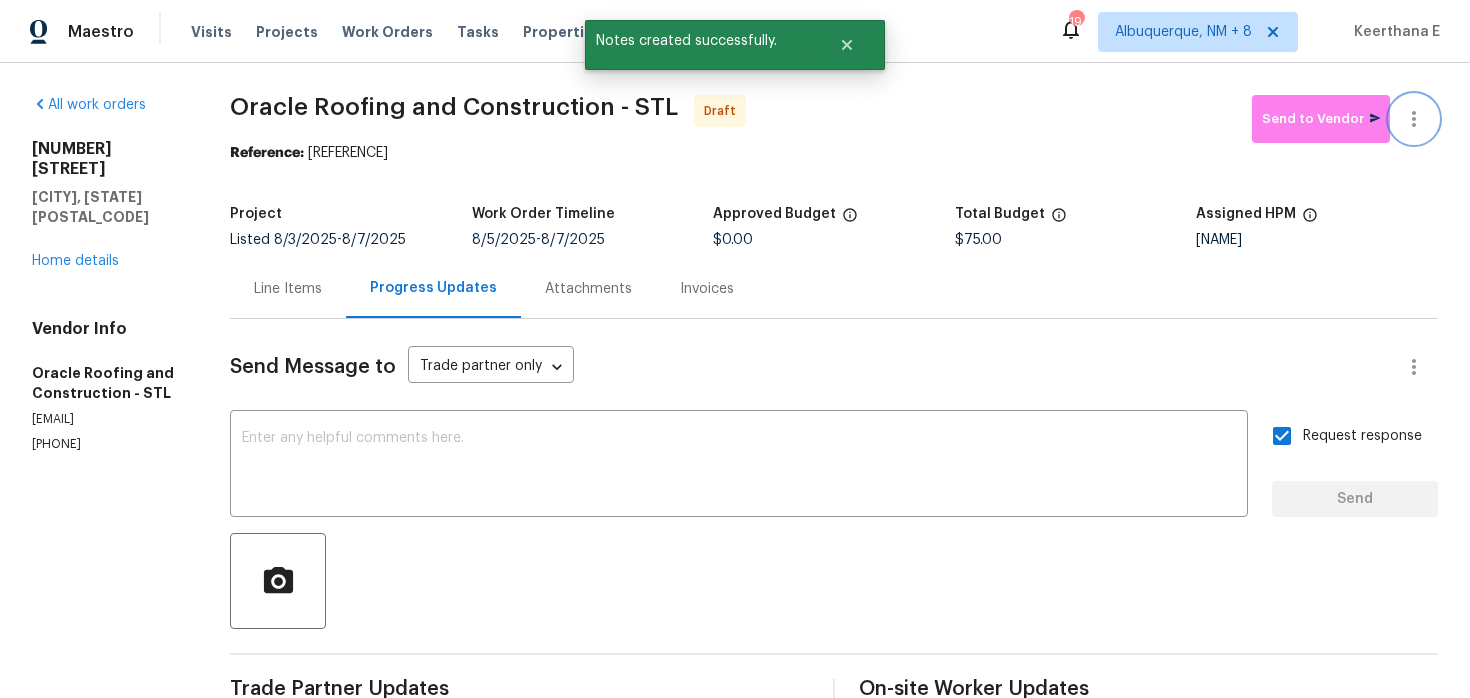 click at bounding box center [1414, 119] 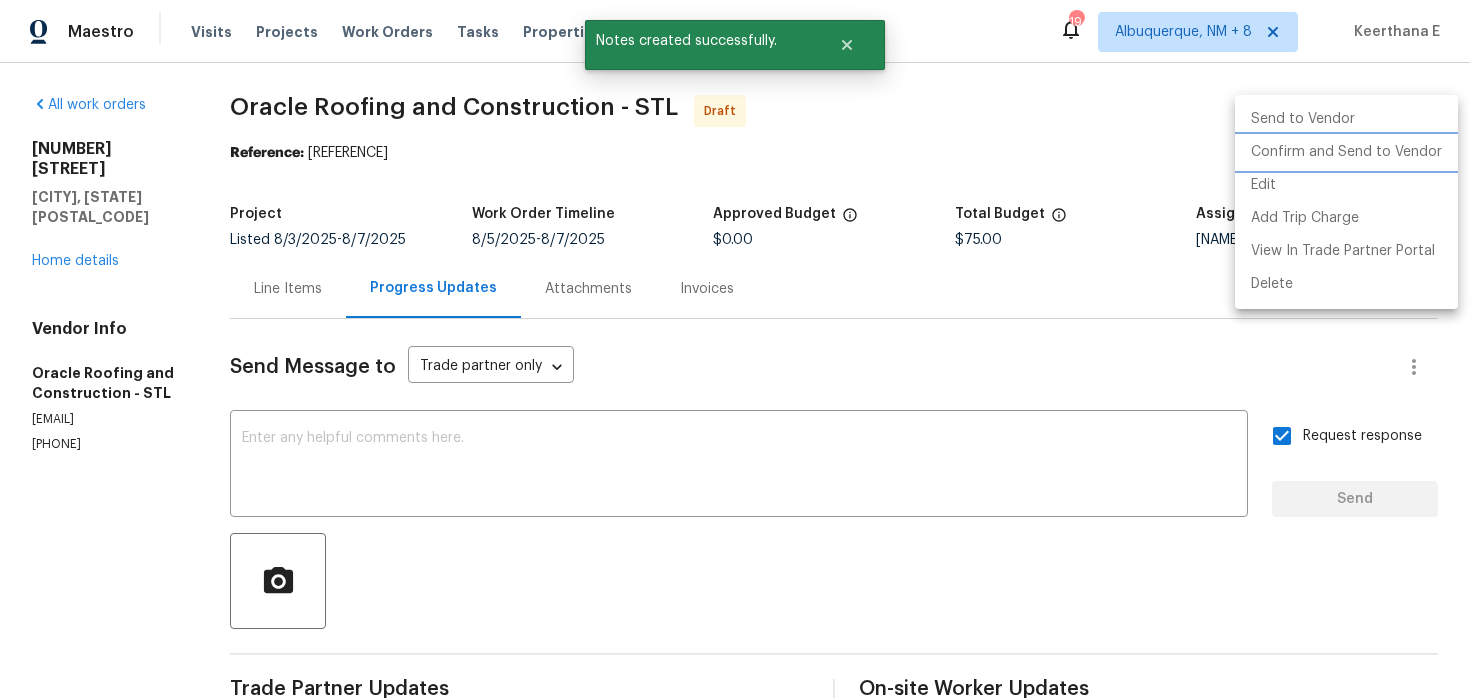 click on "Confirm and Send to Vendor" at bounding box center (1346, 152) 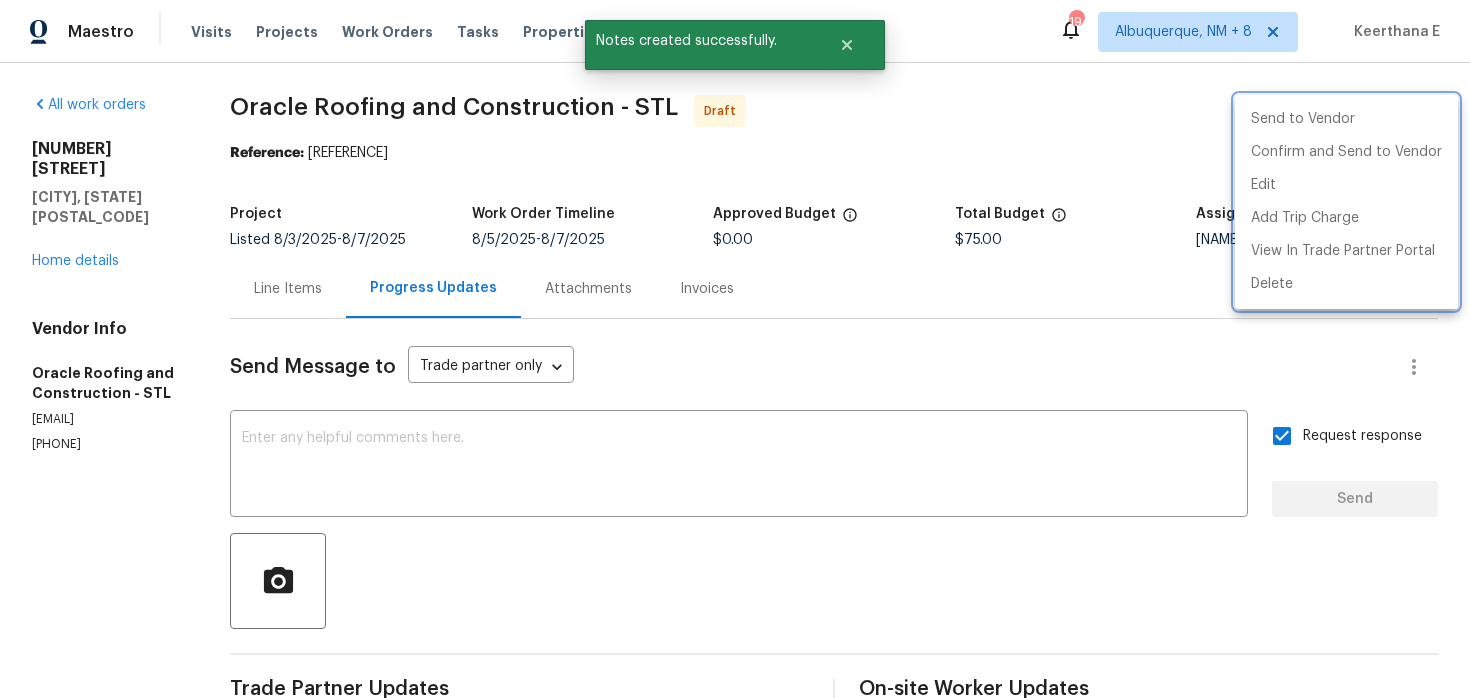 click at bounding box center [735, 349] 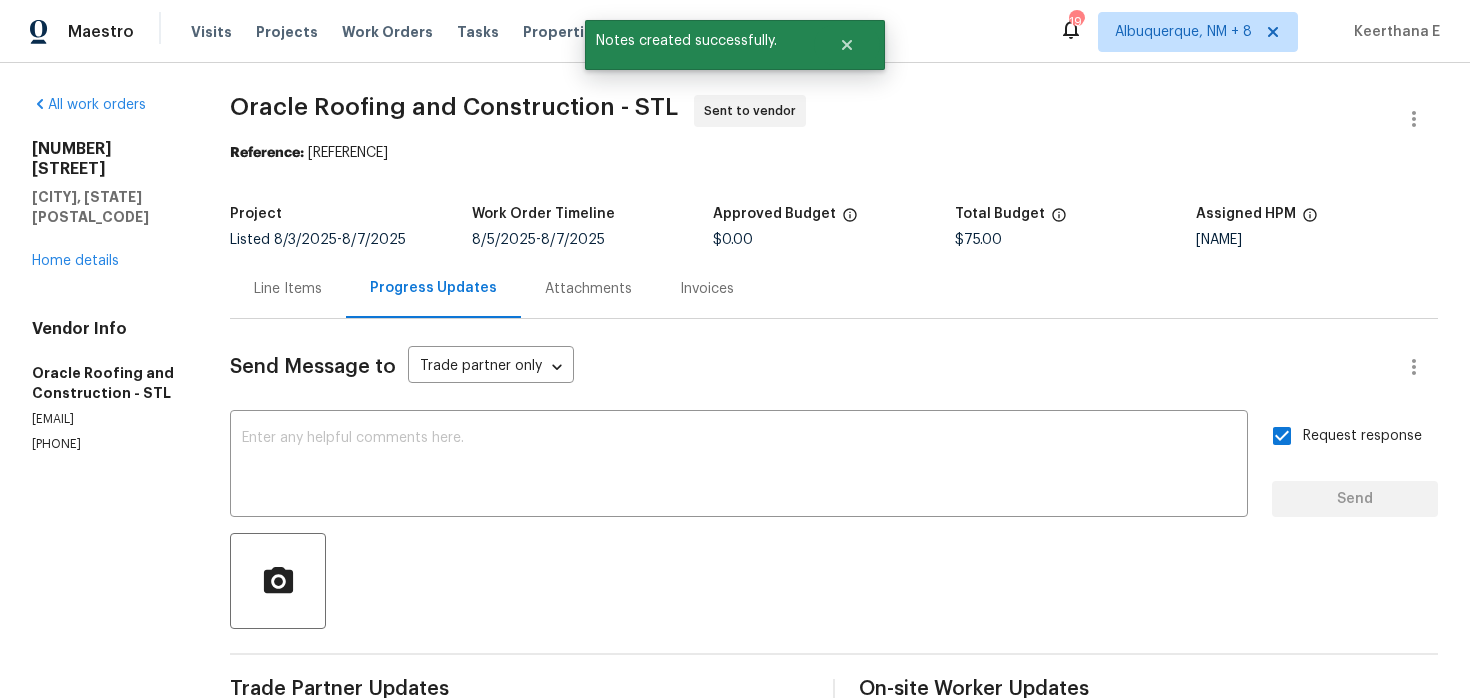 drag, startPoint x: 309, startPoint y: 150, endPoint x: 513, endPoint y: 158, distance: 204.1568 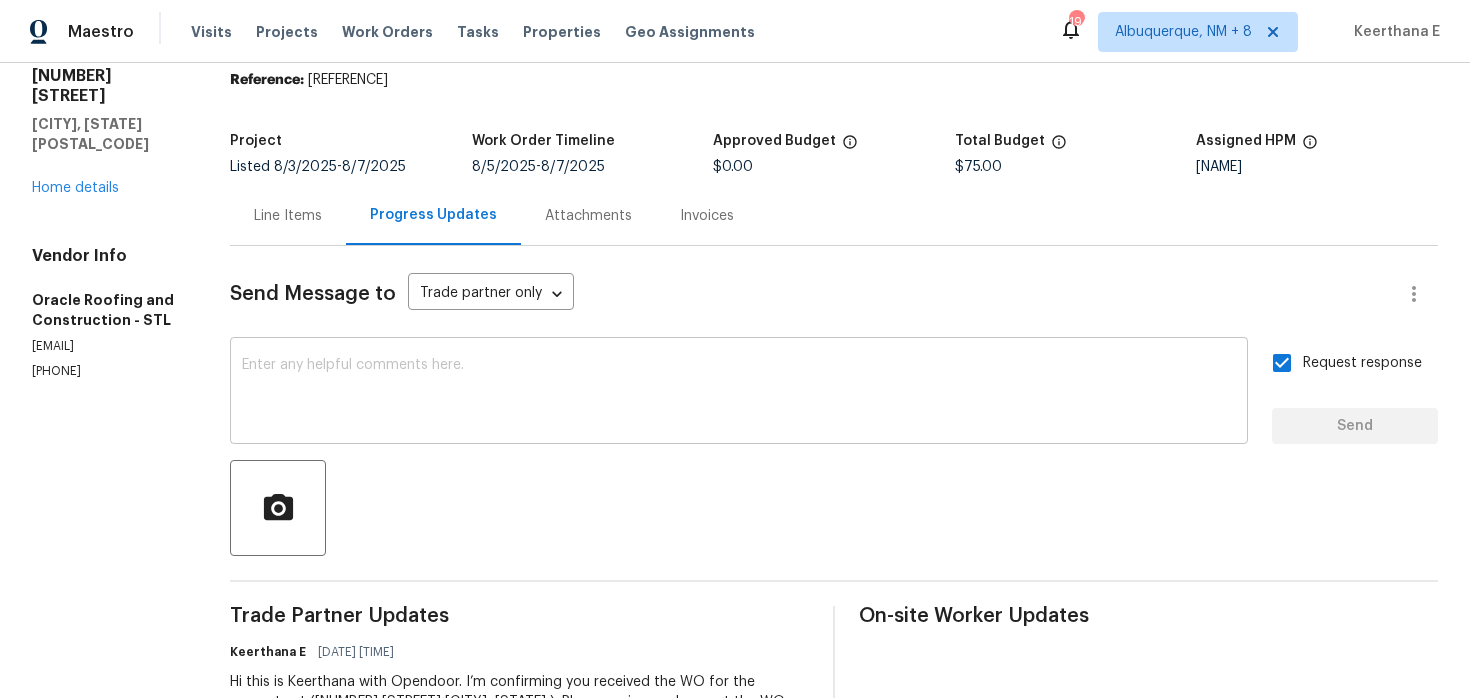 scroll, scrollTop: 0, scrollLeft: 0, axis: both 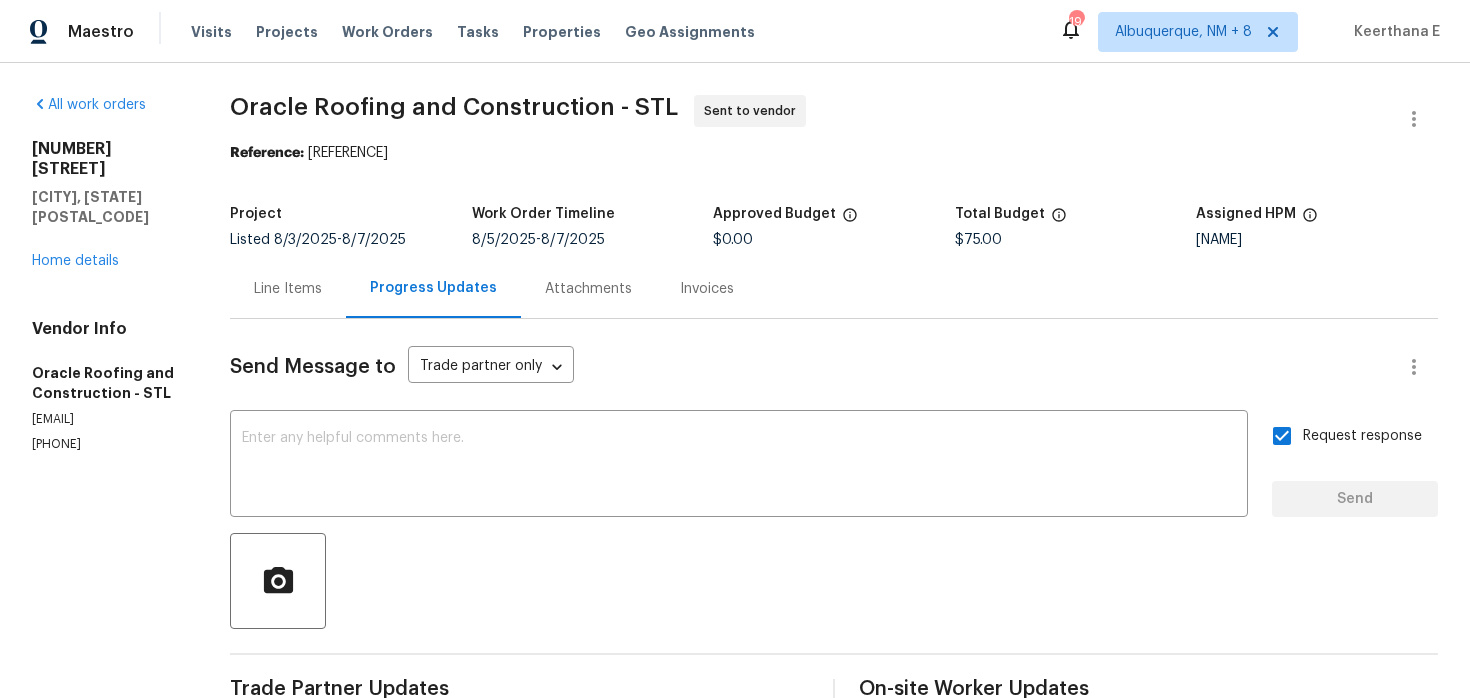 click on "Oracle Roofing and Construction - STL Sent to vendor Reference:   4YAARGSVYAA5S-716034e1a Project Listed   8/3/2025  -  8/7/2025 Work Order Timeline 8/5/2025  -  8/7/2025 Approved Budget $0.00 Total Budget $75.00 Assigned HPM Michael Gruener Line Items Progress Updates Attachments Invoices Send Message to Trade partner only Trade partner only ​ x ​ Request response Send Trade Partner Updates Keerthana E 08/05/2025 3:53 PM Hi this is Keerthana with Opendoor. I’m confirming you received the WO for the property at (7546 Becker Rd
Saint Louis, MO 63129
). Please review and accept the WO within 24 hours and provide a schedule date. Please disregard the contact information for the HPM included in the WO. Our Centralised LWO Team is responsible for Listed WOs. On-site Worker Updates" at bounding box center [834, 482] 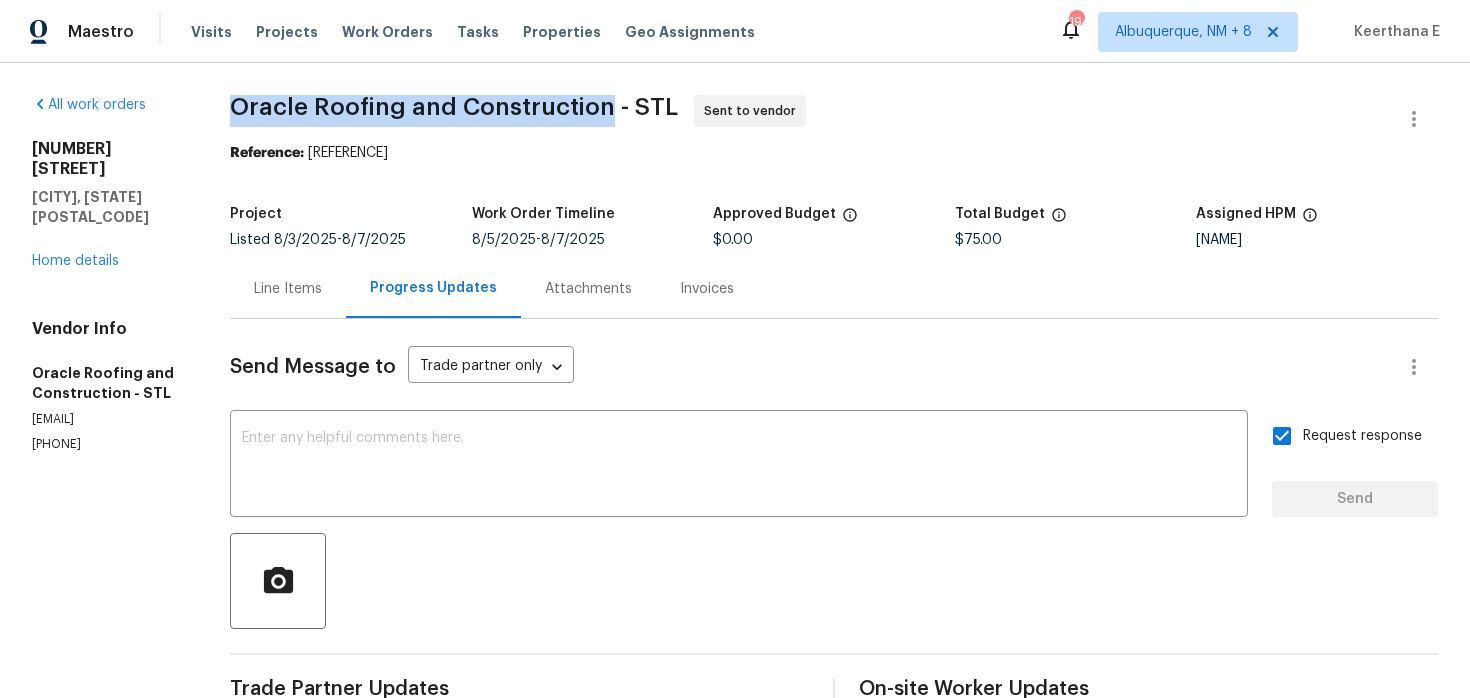 drag, startPoint x: 235, startPoint y: 100, endPoint x: 607, endPoint y: 106, distance: 372.04837 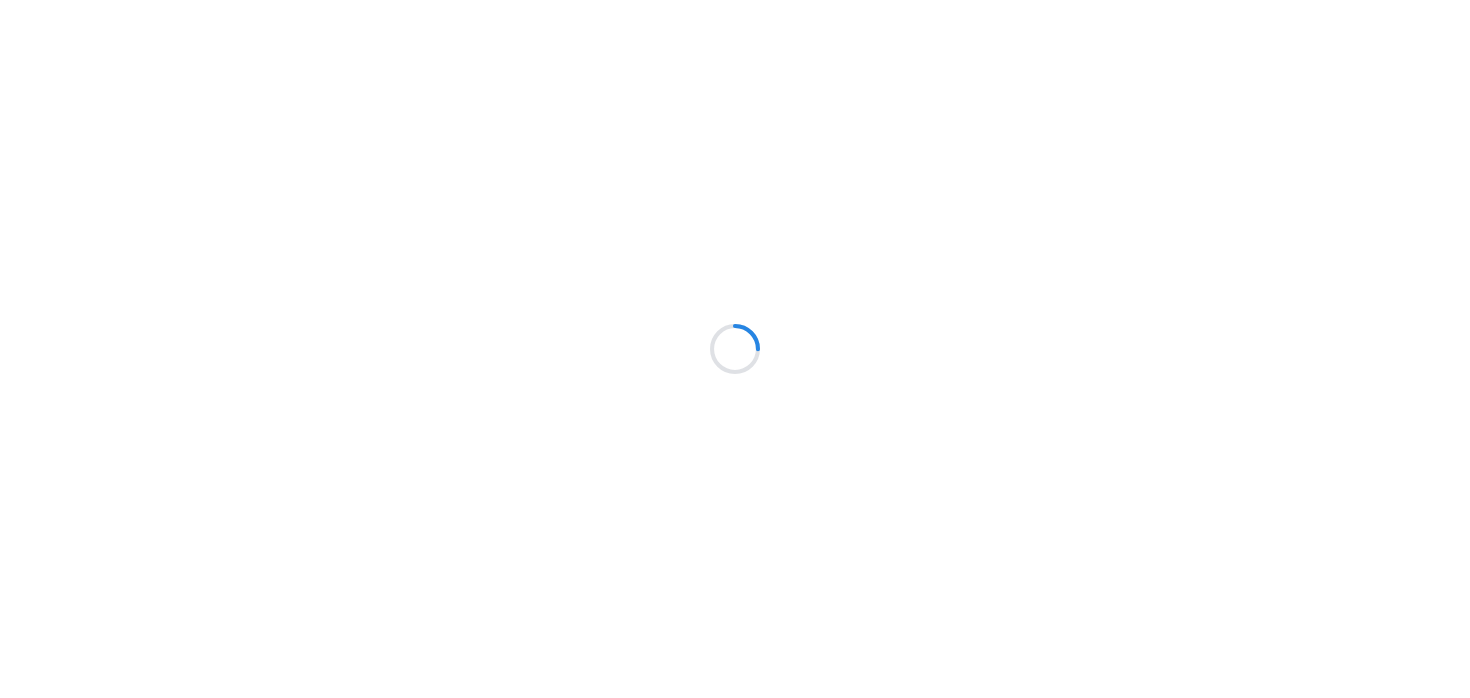 scroll, scrollTop: 0, scrollLeft: 0, axis: both 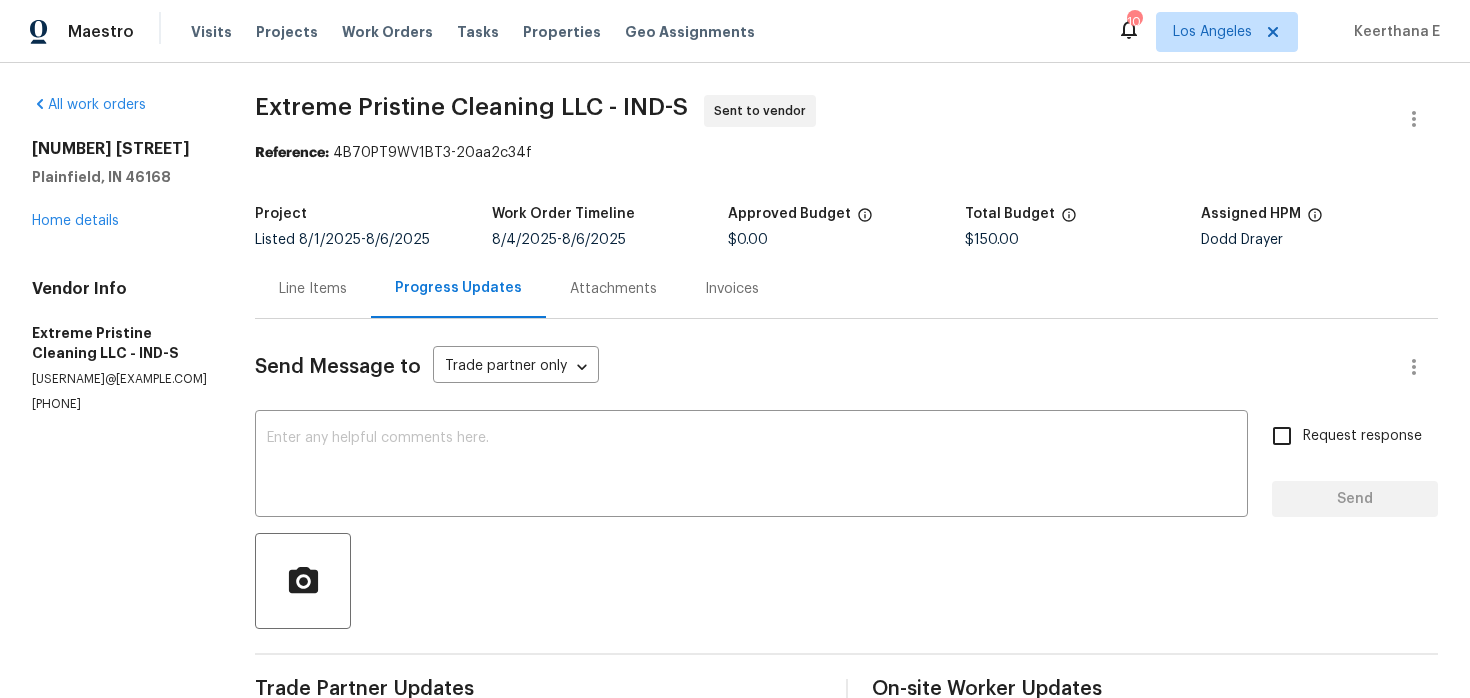 click on "Line Items" at bounding box center (313, 288) 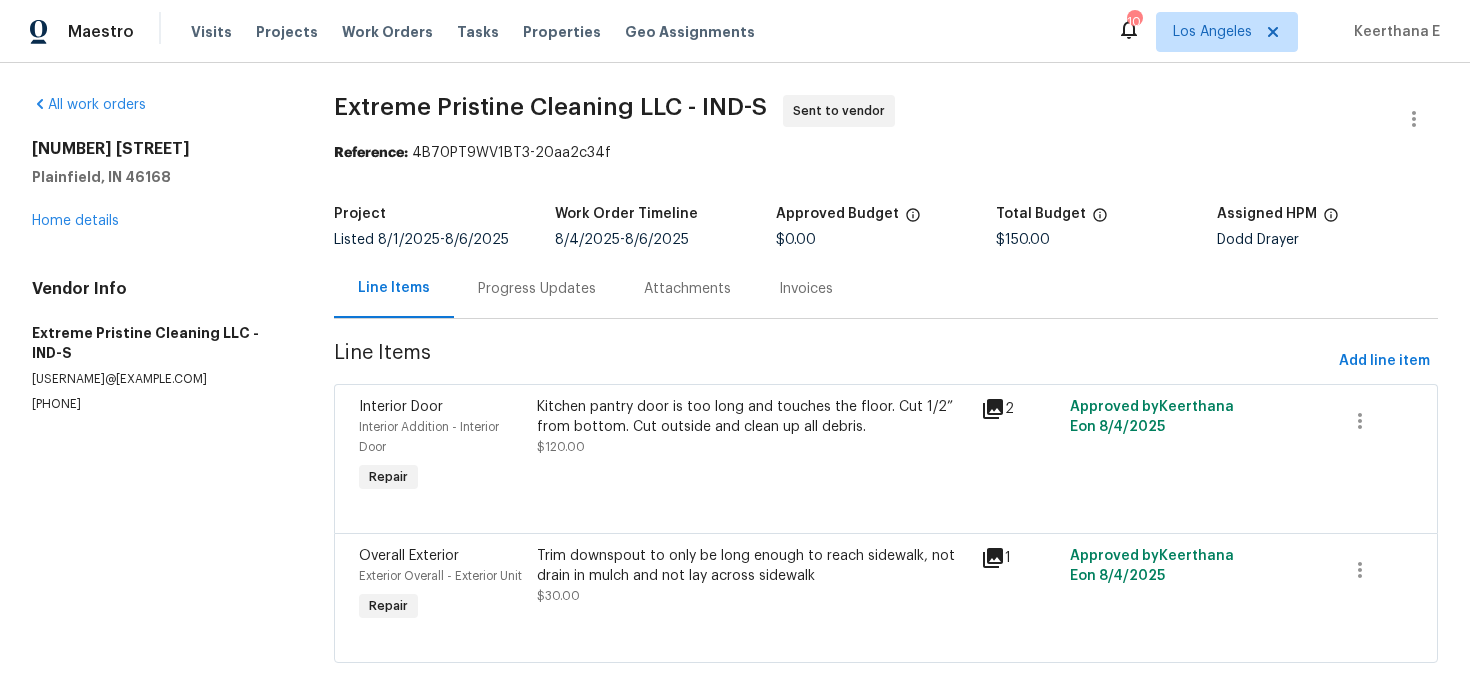 scroll, scrollTop: 43, scrollLeft: 0, axis: vertical 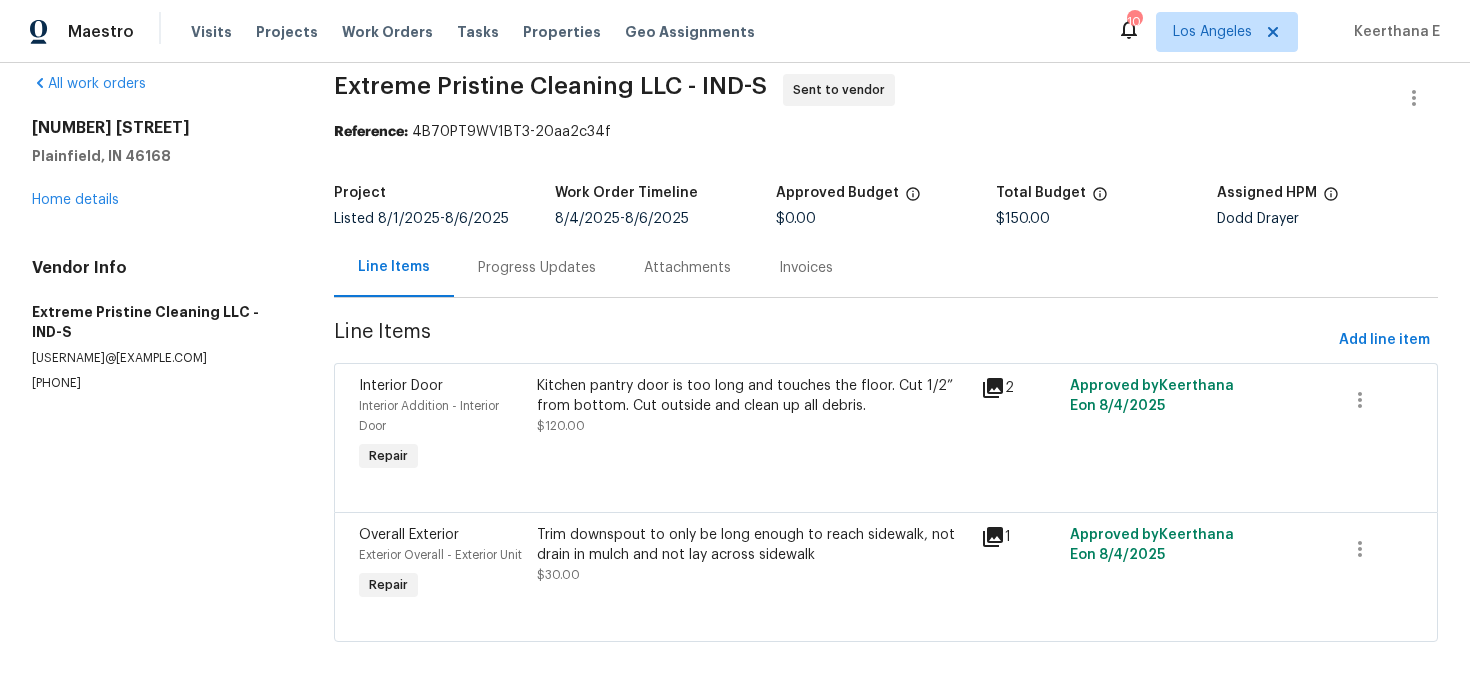click on "Progress Updates" at bounding box center [537, 268] 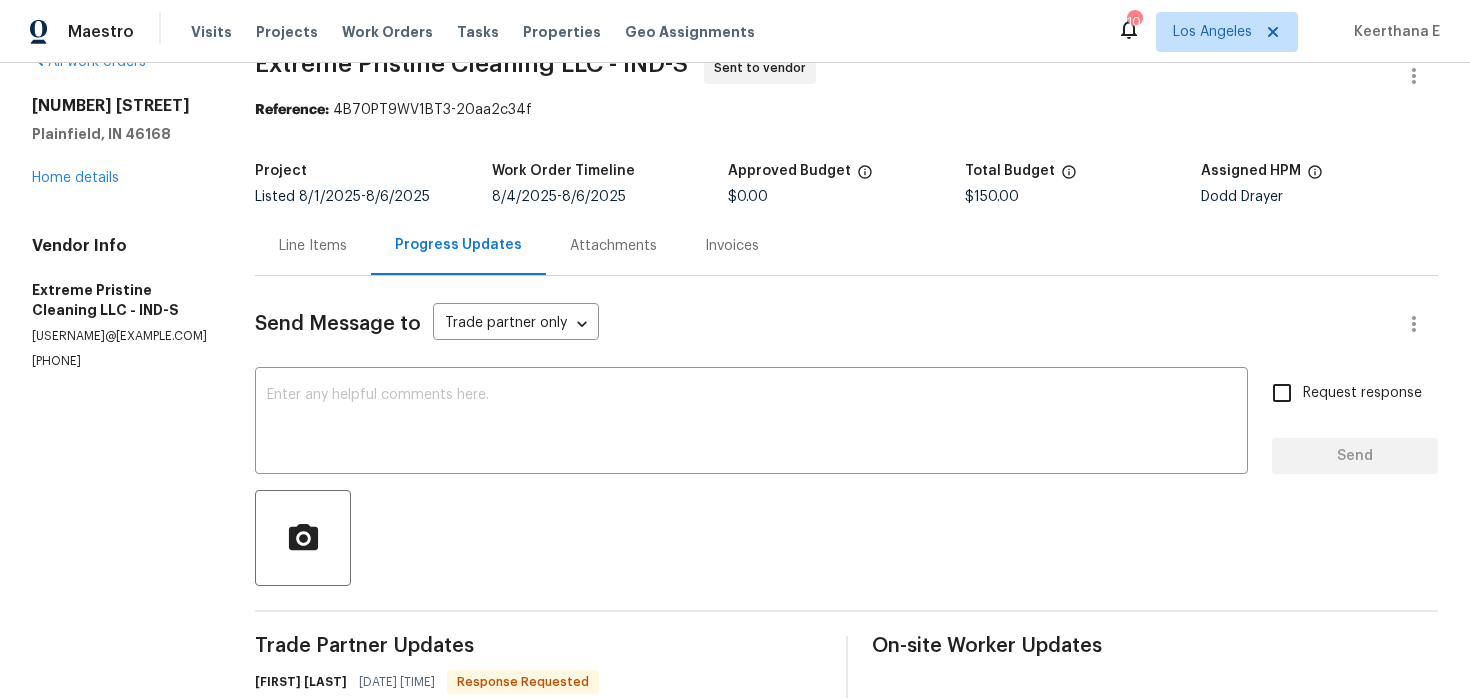 scroll, scrollTop: 0, scrollLeft: 0, axis: both 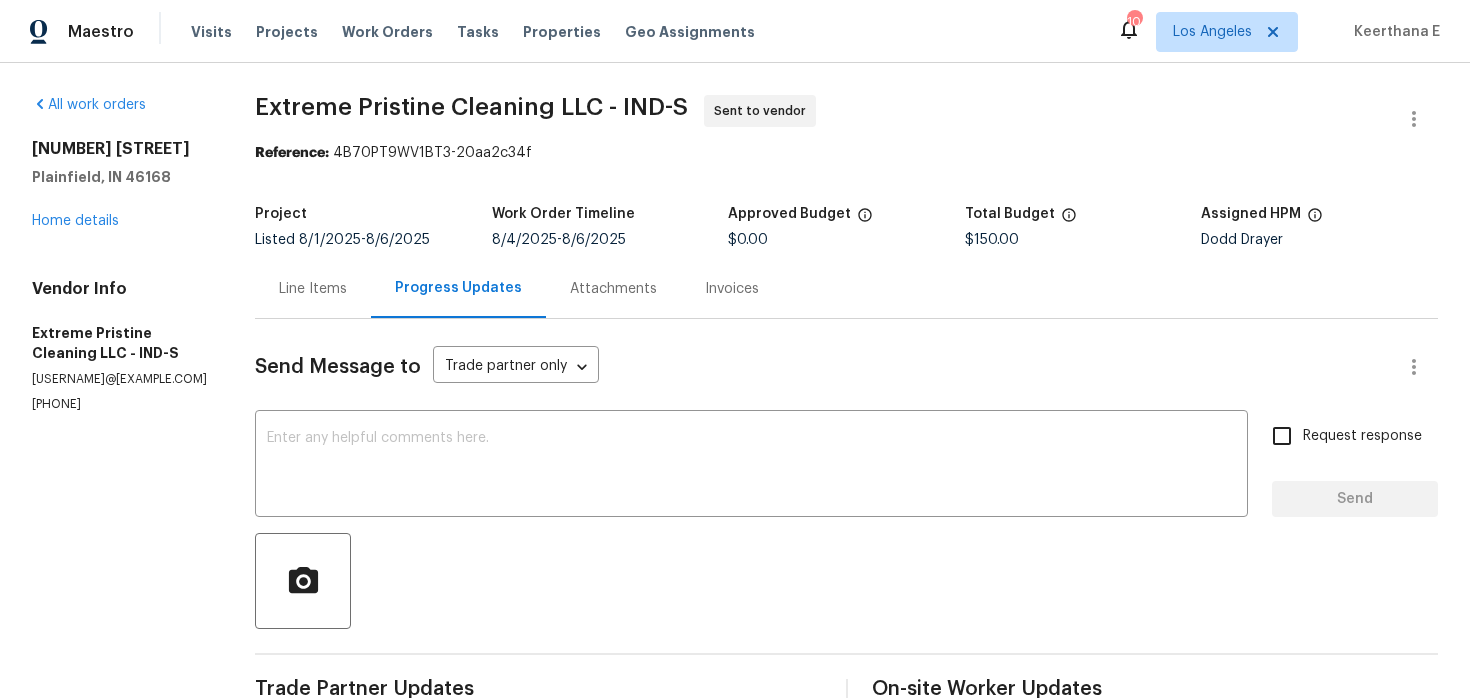 click on "Send Message to Trade partner only Trade partner only ​ x ​ Request response Send Trade Partner Updates Lydia Bowman 08/05/2025 9:21 AM Response Requested Hi! I apologize for the delayed response. Could you change the price to $250 please? Keerthana E 08/05/2025 8:38 AM Please ensure the work order is accepted and the scheduled date is shared to meet our deadline. Your prompt response is appreciated. Failure to do so may result in reassignment to another vendor. Thank you. Keerthana E 08/04/2025 8:24 AM Hi this is Keerthana with Opendoor. I’m confirming you received the WO for the property at (2859 Dursillas Dr
Plainfield, IN 46168). Please review and accept the WO within 24 hours and provide a schedule date. Please disregard the contact information for the HPM included in the WO. Our Centralised LWO Team is responsible for Listed WOs. On-site Worker Updates" at bounding box center [846, 702] 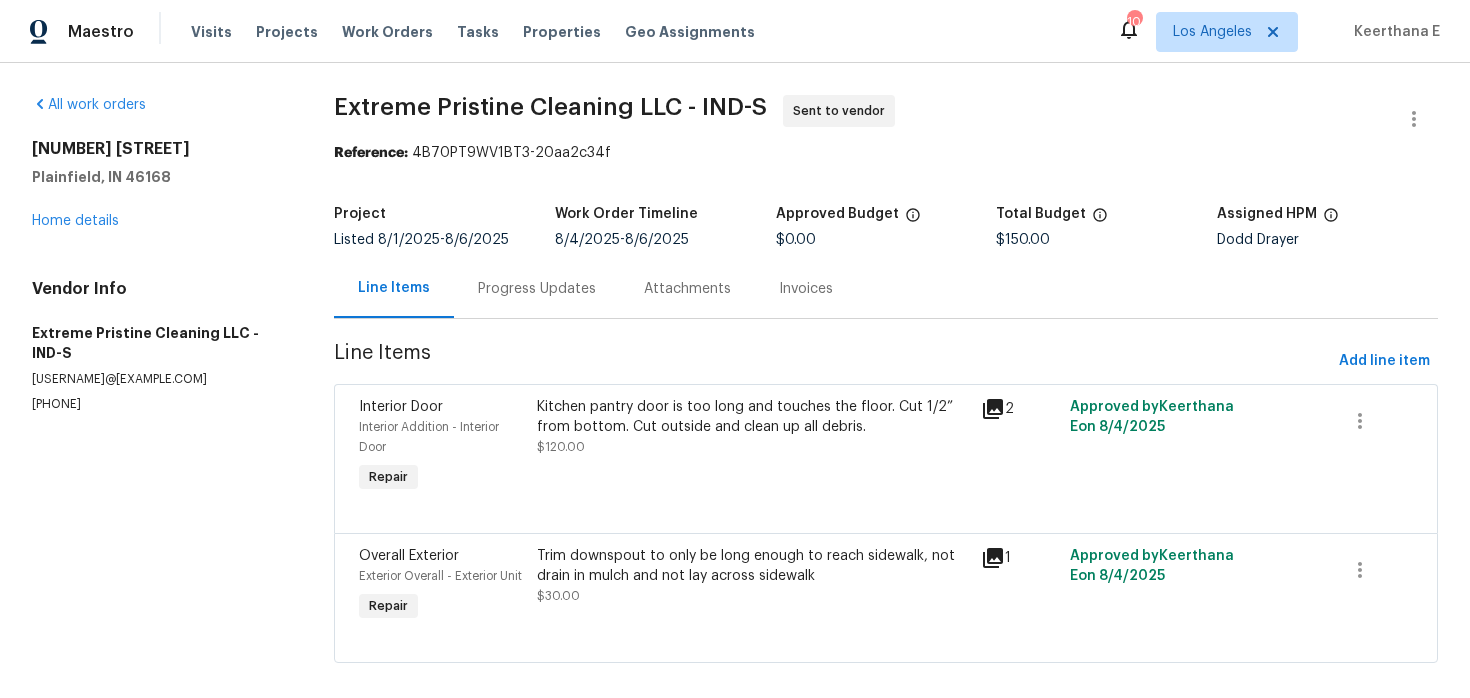 scroll, scrollTop: 43, scrollLeft: 0, axis: vertical 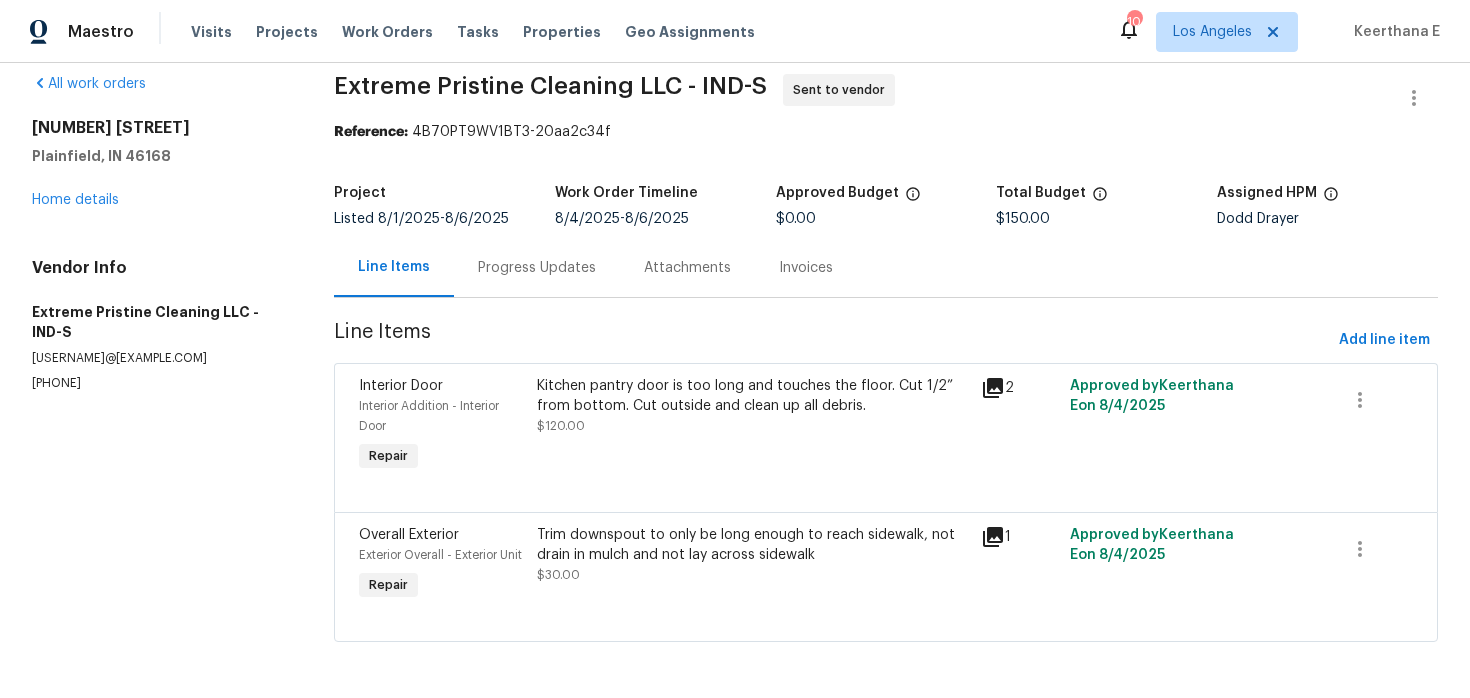 click on "Kitchen pantry door is too long and touches the floor. Cut 1/2” from bottom. Cut outside and clean up all debris. $120.00" at bounding box center [753, 406] 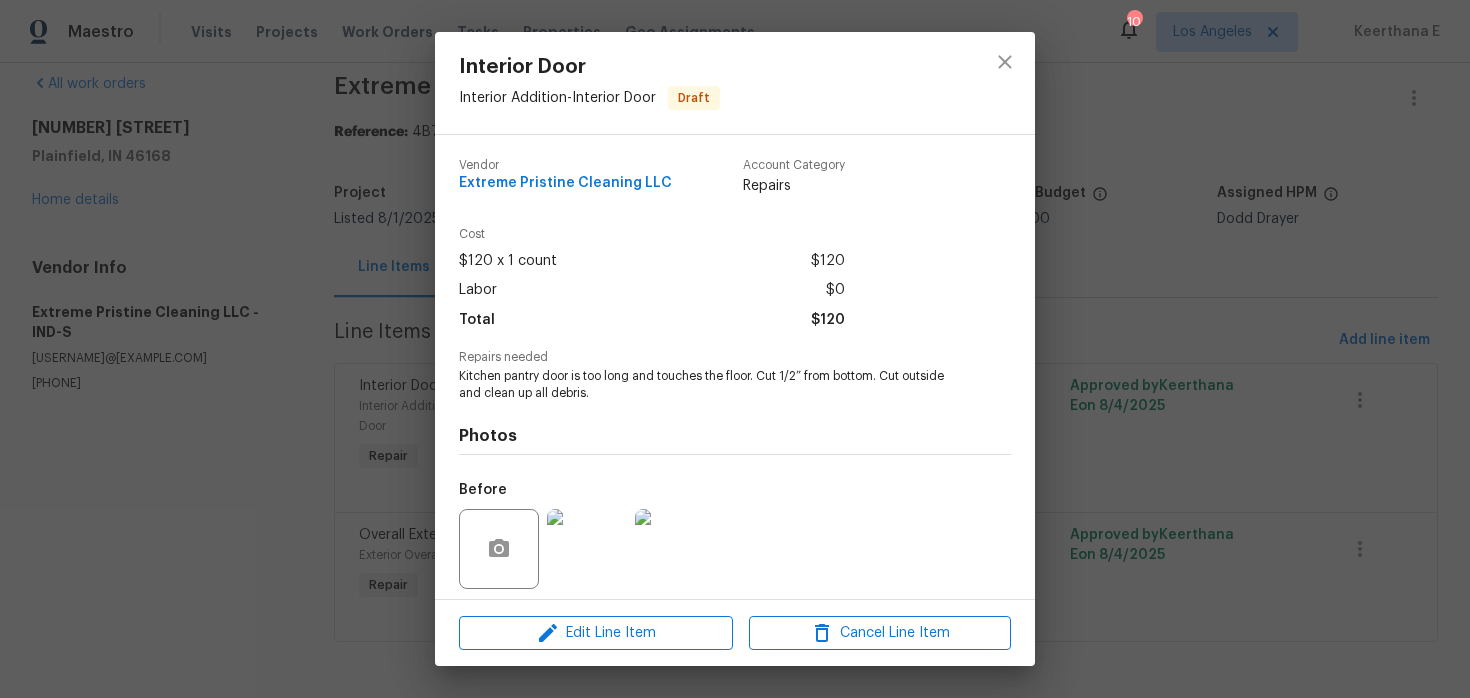 scroll, scrollTop: 140, scrollLeft: 0, axis: vertical 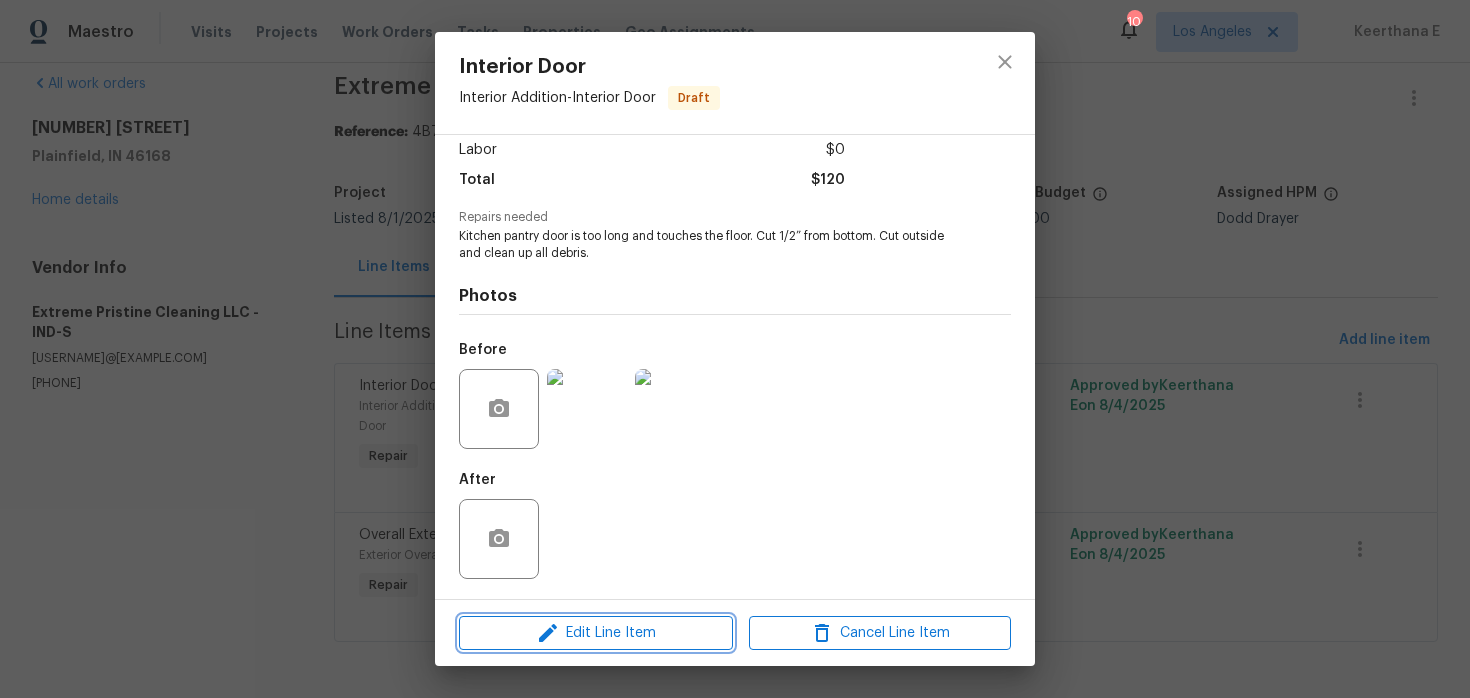 click on "Edit Line Item" at bounding box center [596, 633] 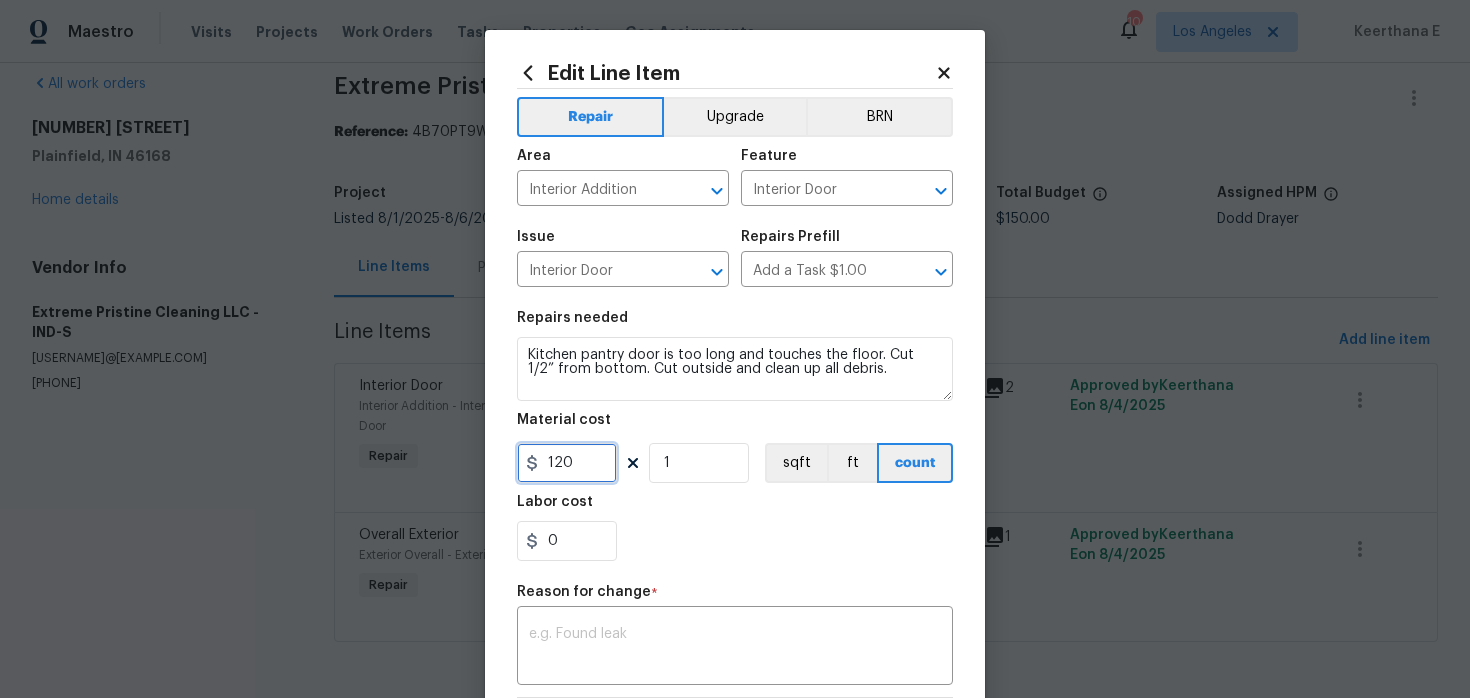 click on "120" at bounding box center [567, 463] 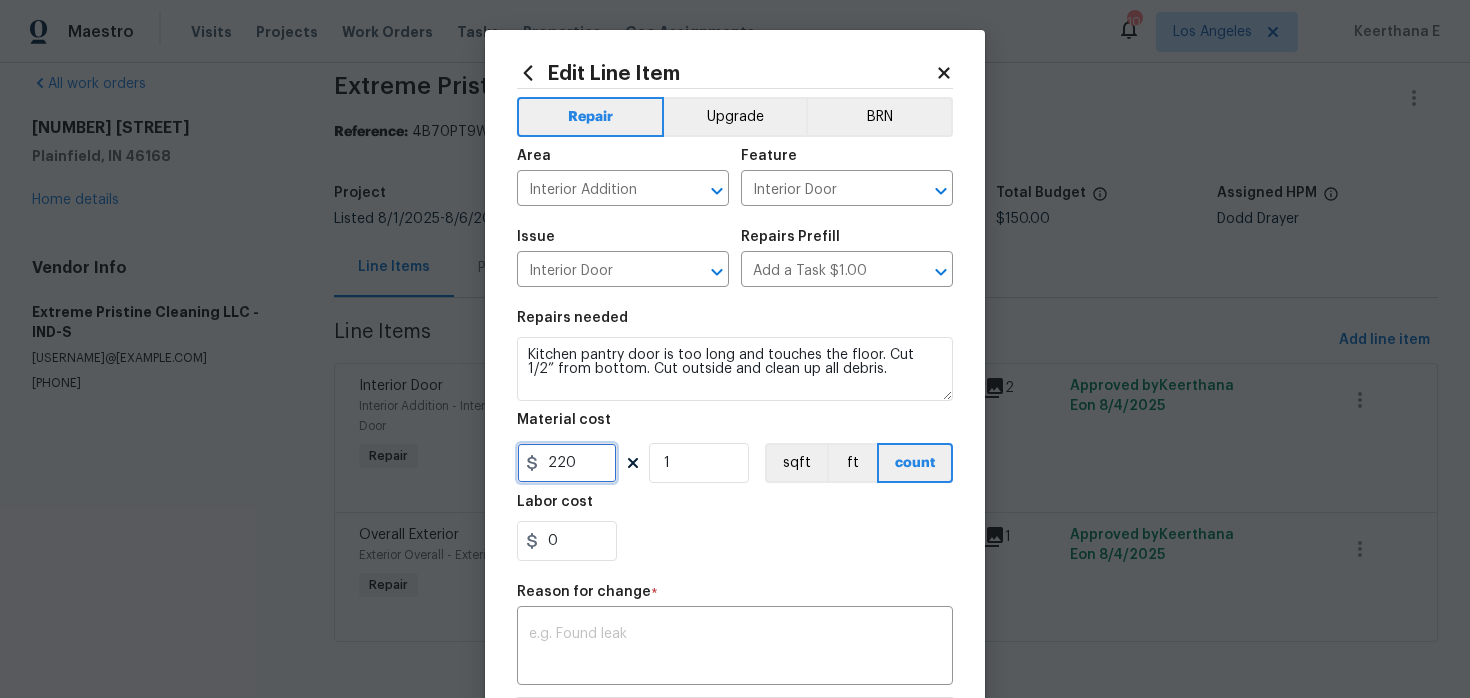 type on "220" 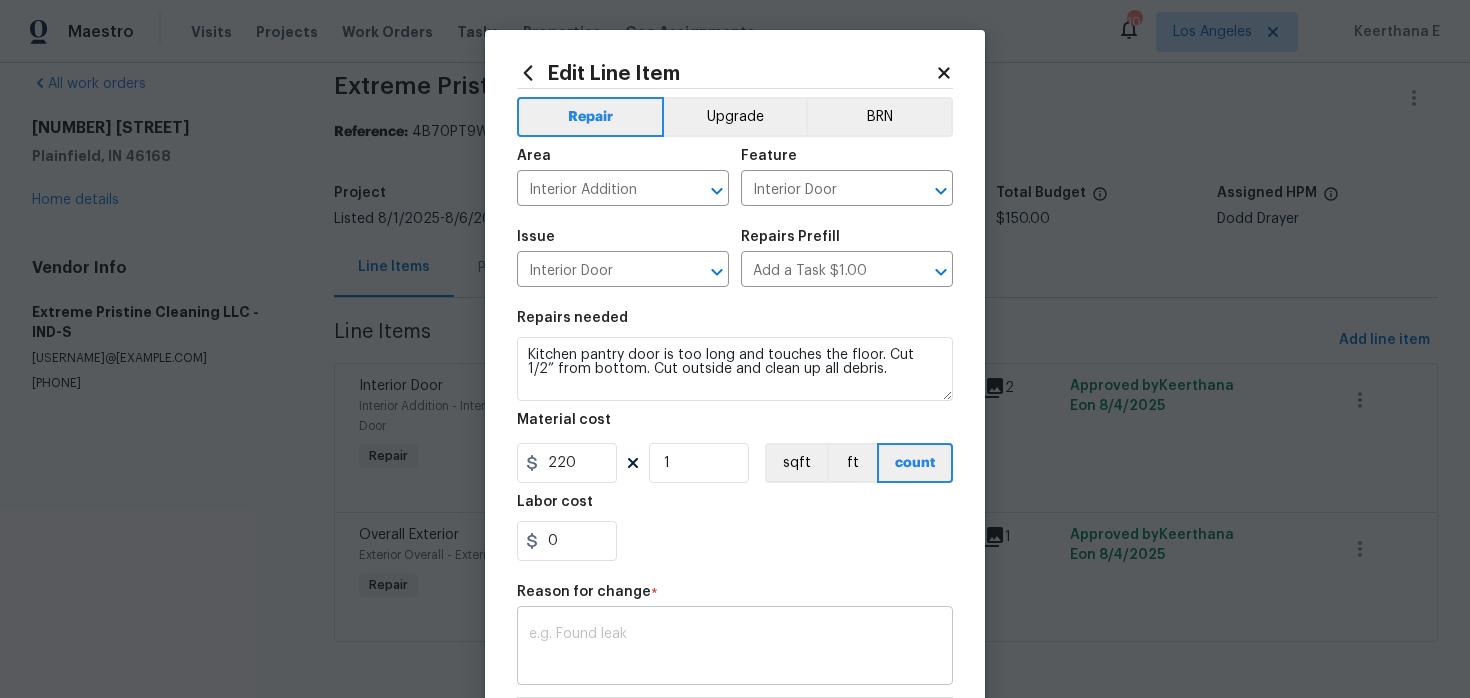 click at bounding box center (735, 648) 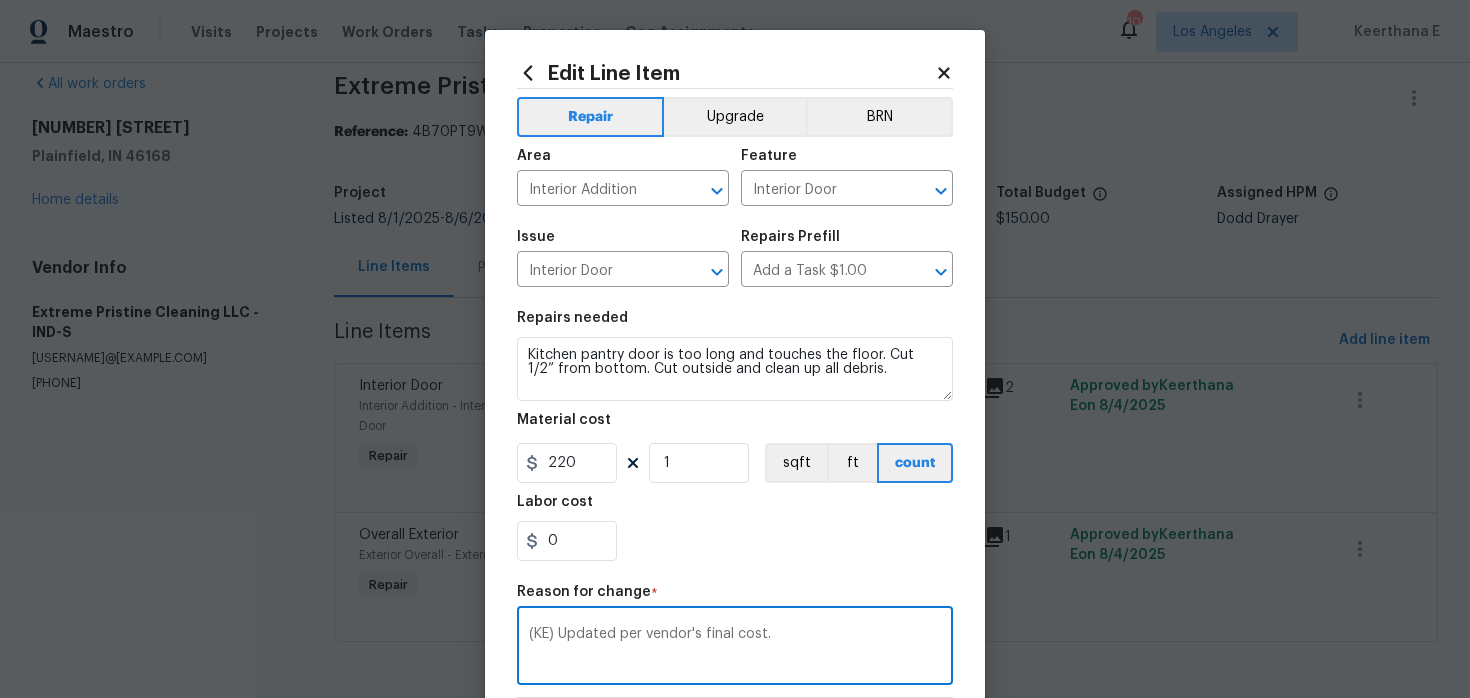 scroll, scrollTop: 288, scrollLeft: 0, axis: vertical 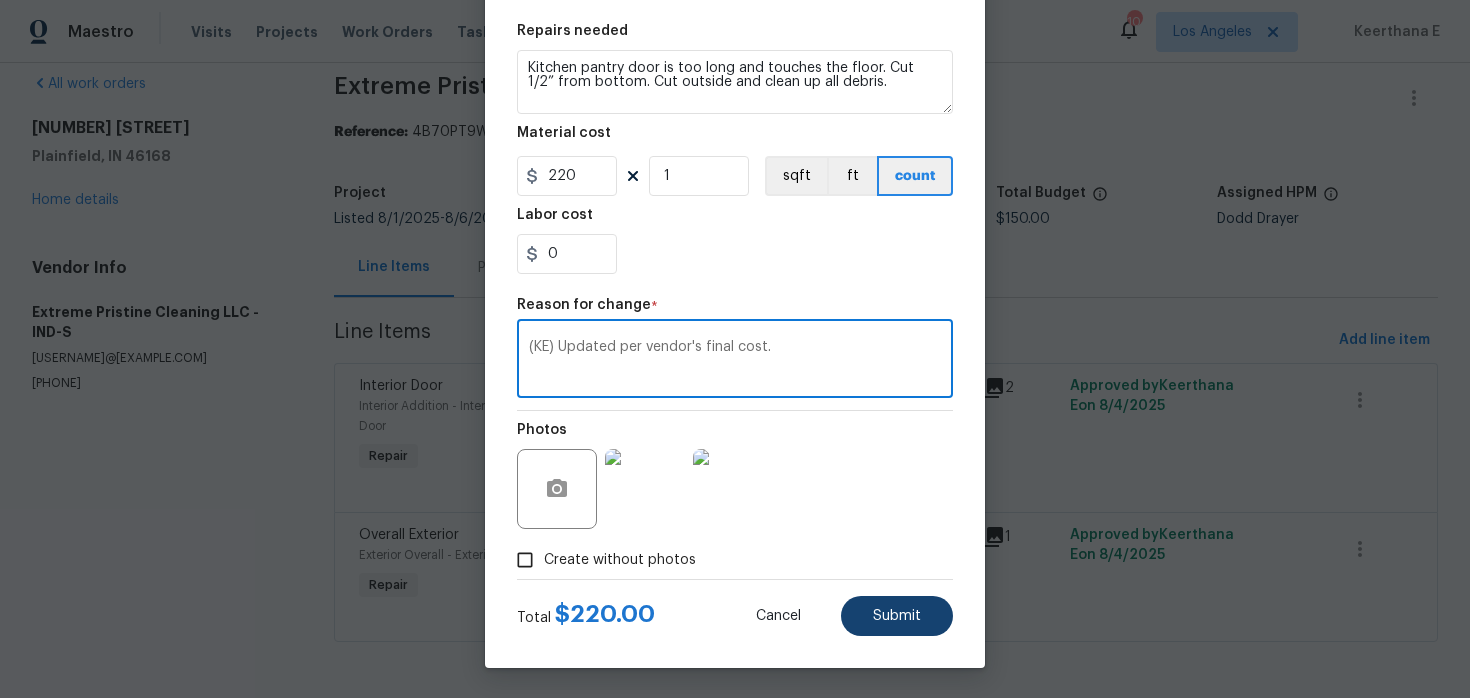 type on "(KE) Updated per vendor's final cost." 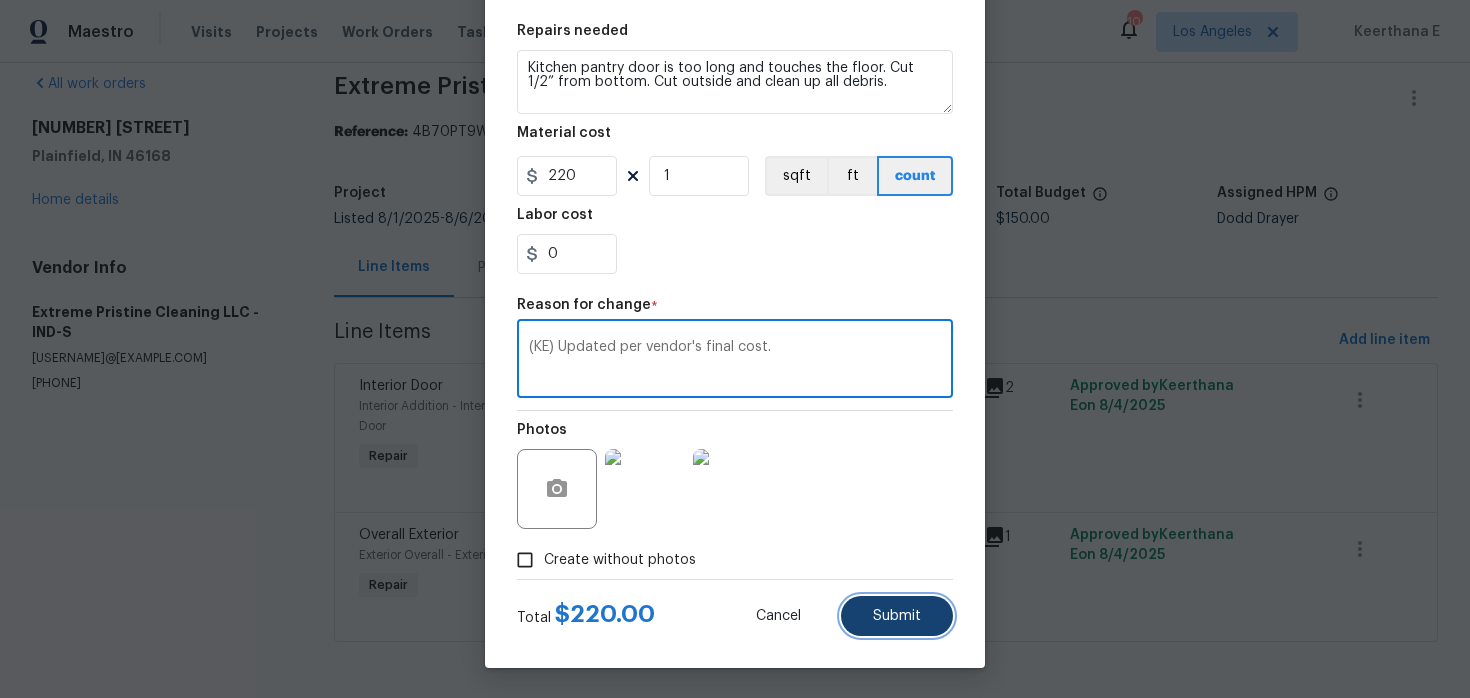 click on "Submit" at bounding box center [897, 616] 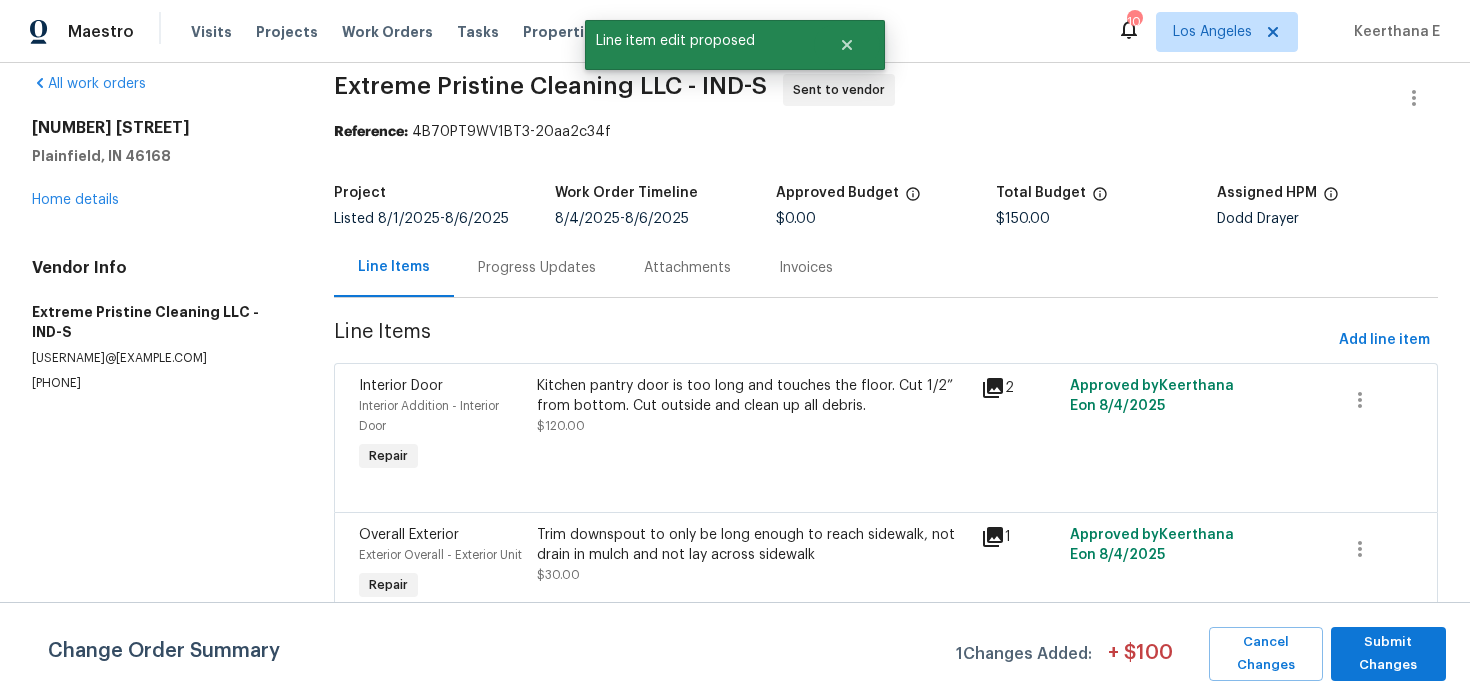 scroll, scrollTop: 0, scrollLeft: 0, axis: both 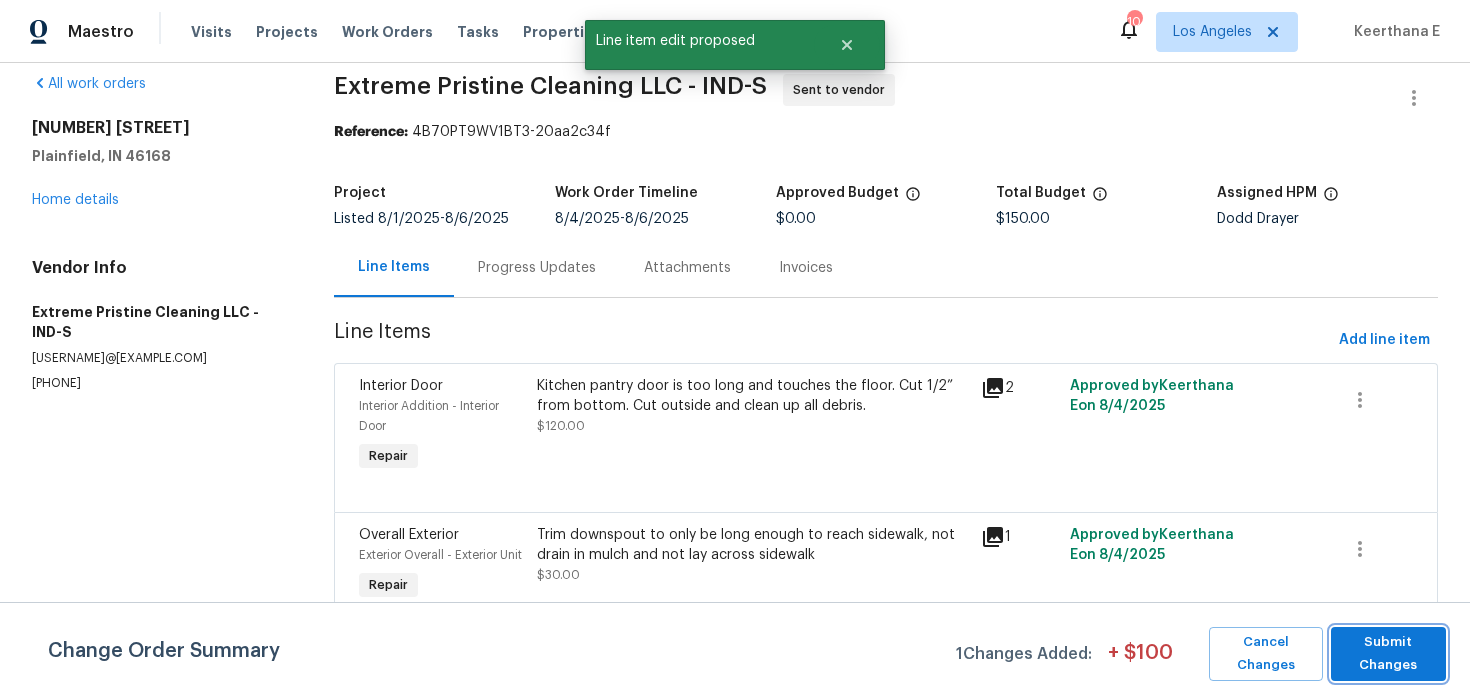 click on "Submit Changes" at bounding box center (1388, 654) 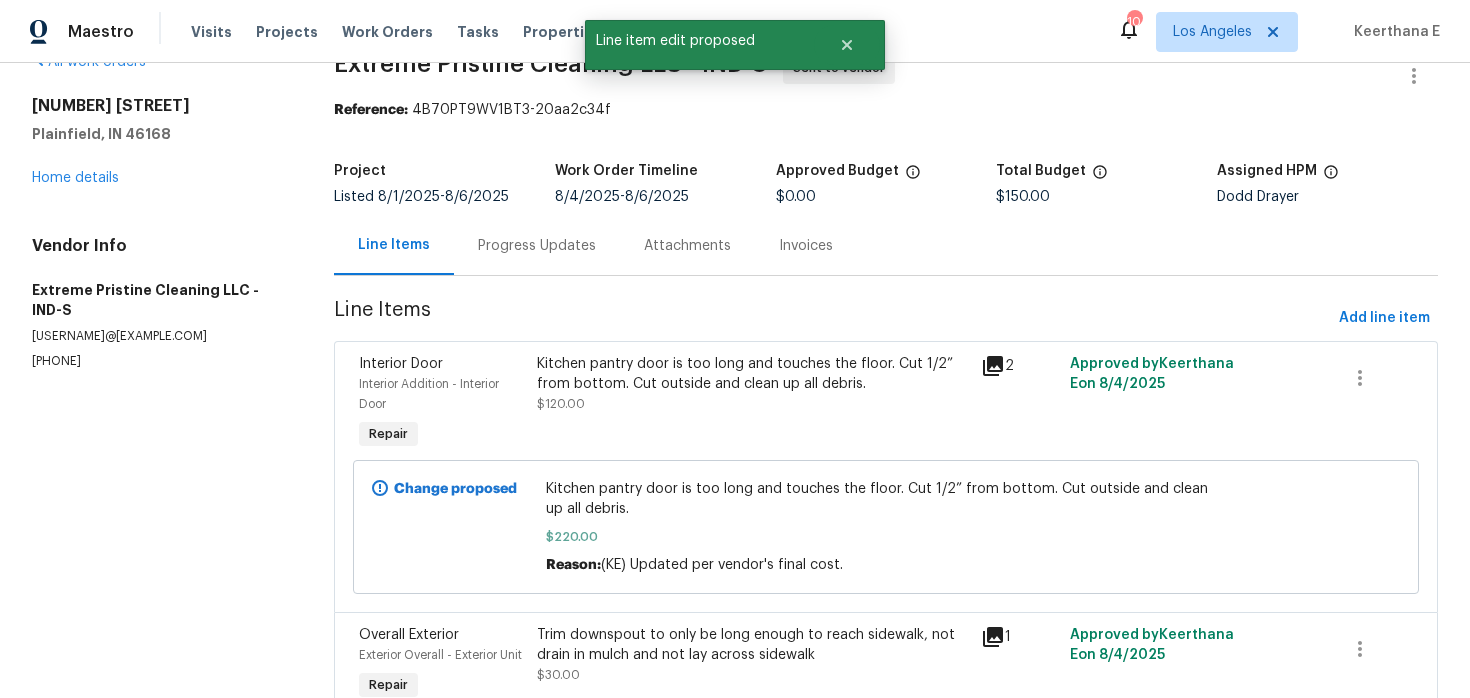 click on "Progress Updates" at bounding box center (537, 245) 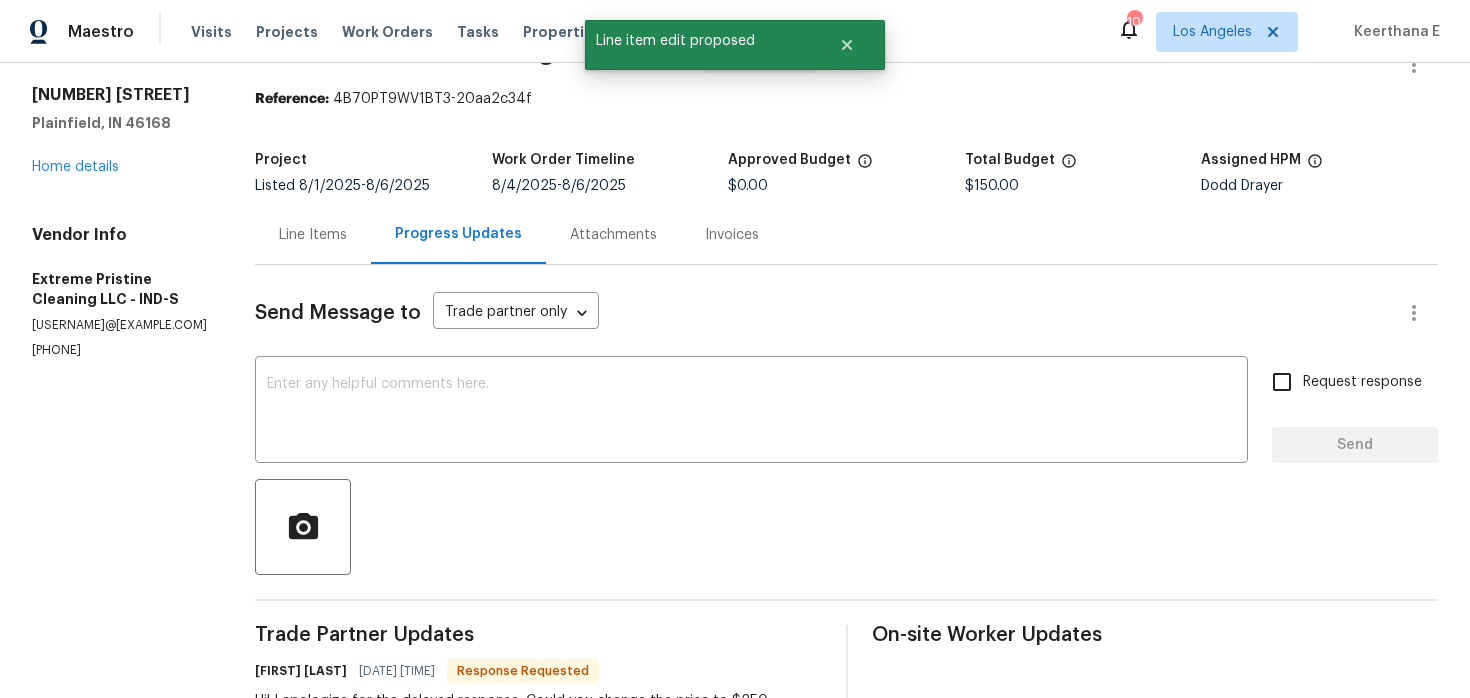 scroll, scrollTop: 5, scrollLeft: 0, axis: vertical 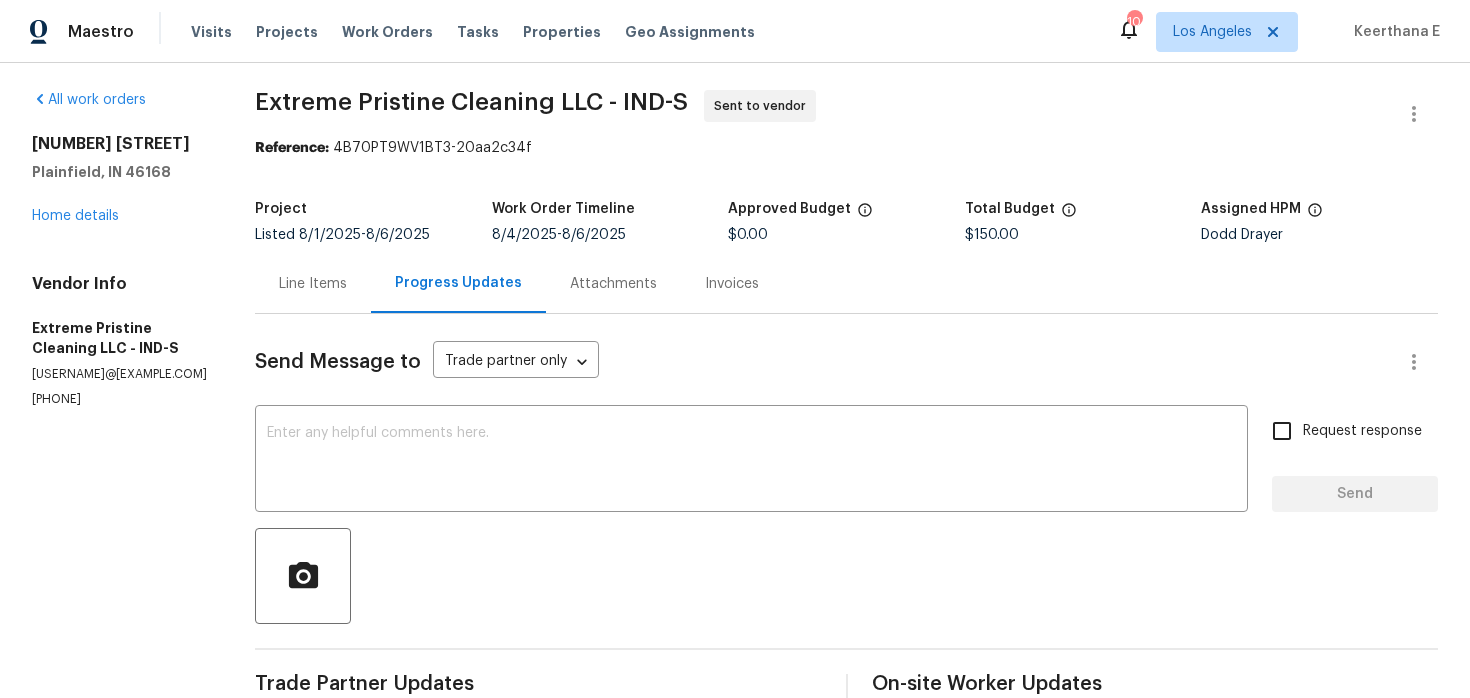 click on "Line Items" at bounding box center (313, 284) 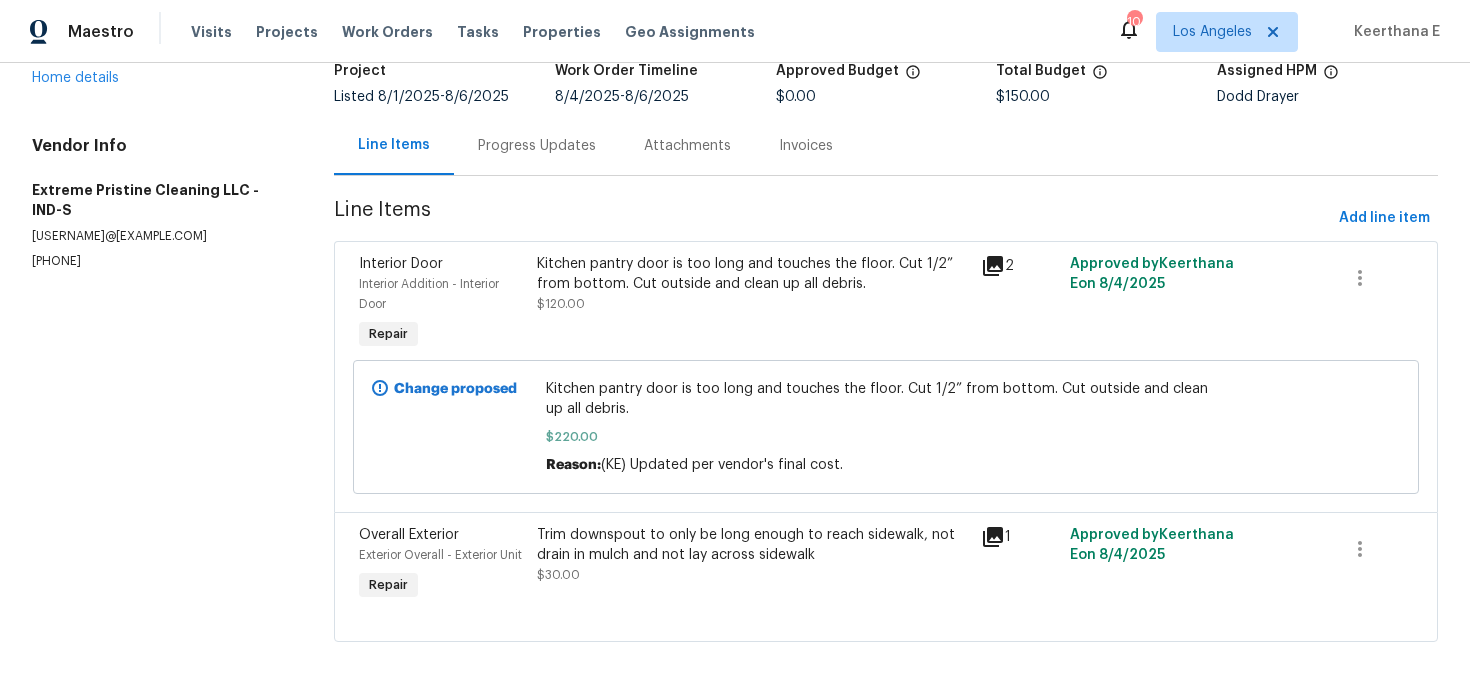 scroll, scrollTop: 0, scrollLeft: 0, axis: both 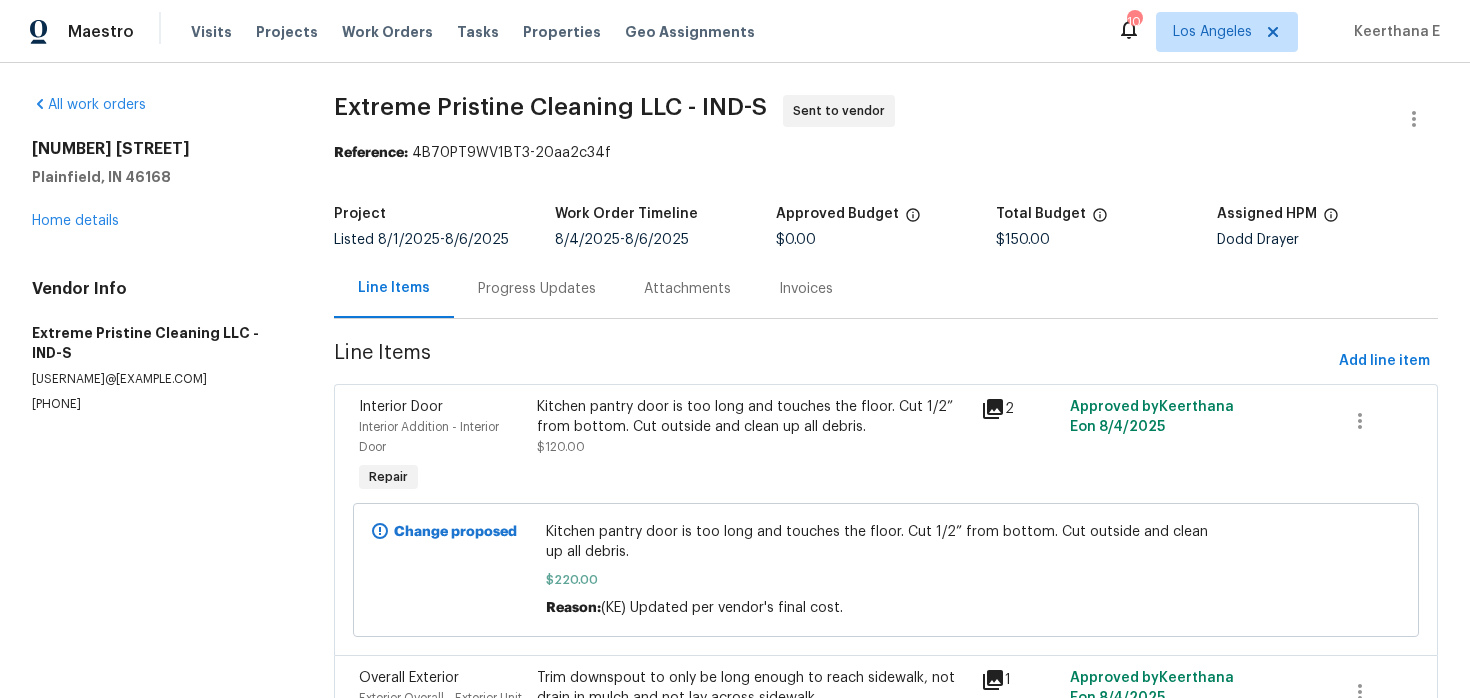 click on "Progress Updates" at bounding box center [537, 288] 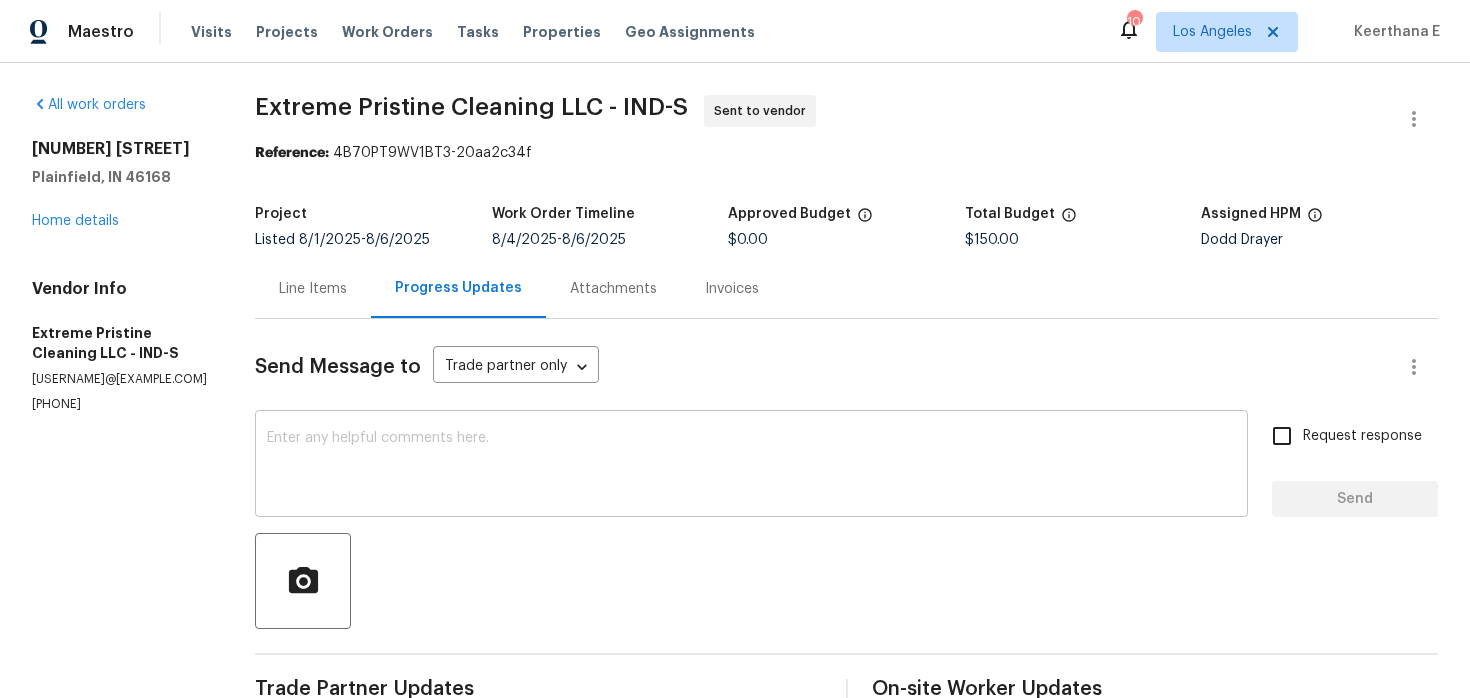 click at bounding box center [751, 466] 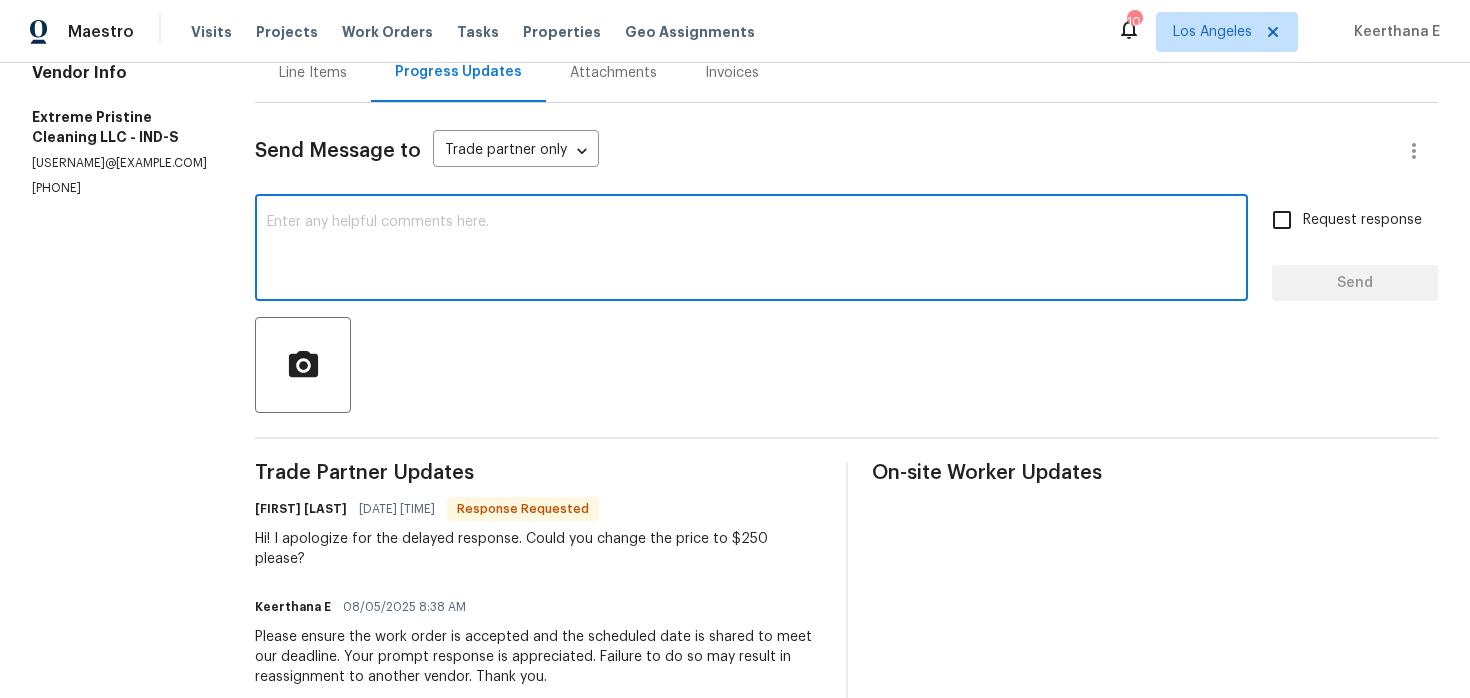 scroll, scrollTop: 227, scrollLeft: 0, axis: vertical 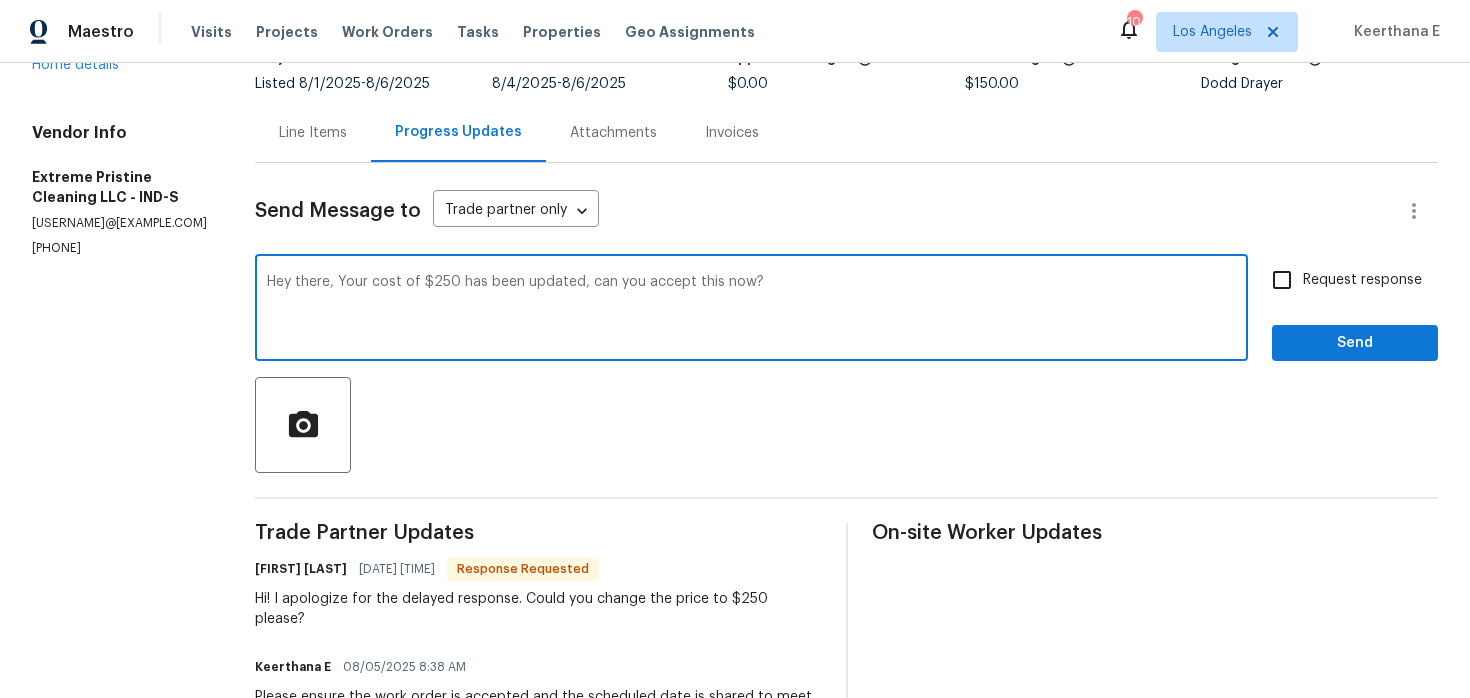 type on "Hey there, Your cost of $250 has been updated, can you accept this now?" 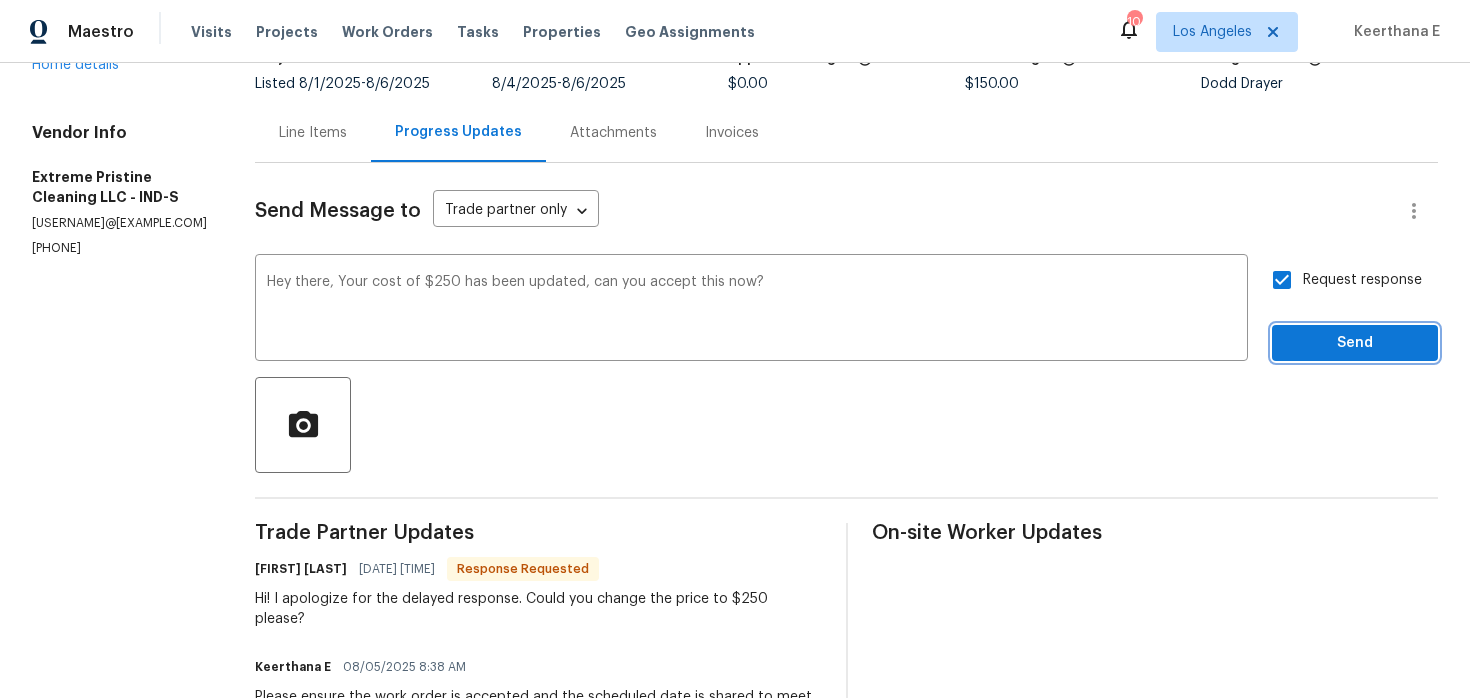 click on "Send" at bounding box center [1355, 343] 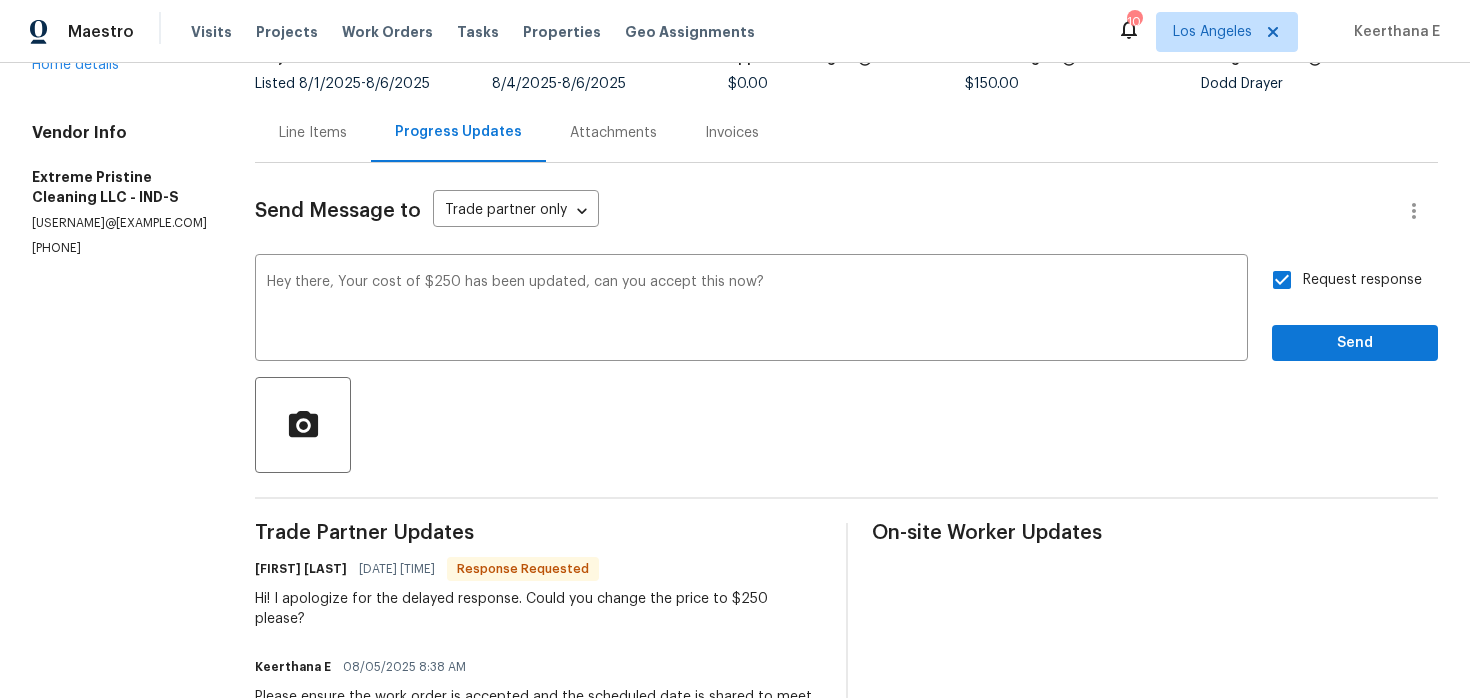 scroll, scrollTop: 49, scrollLeft: 0, axis: vertical 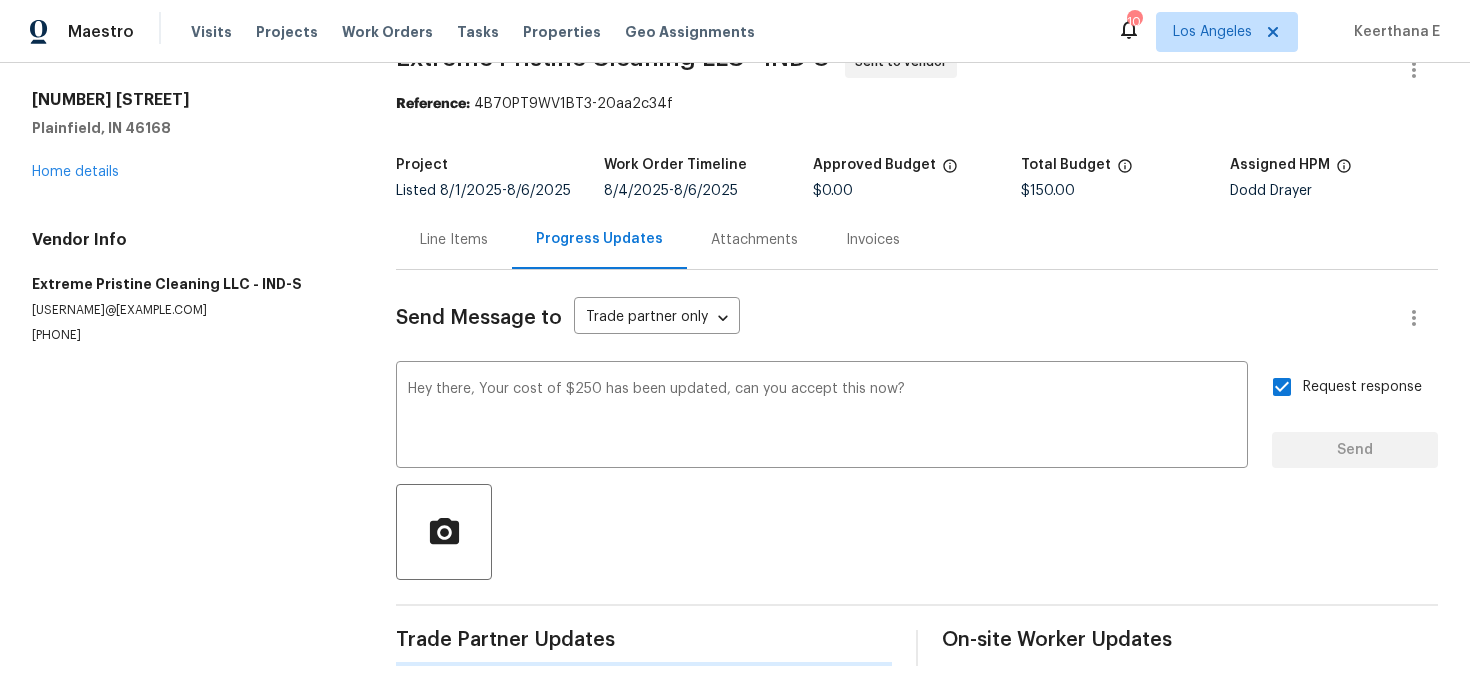 type 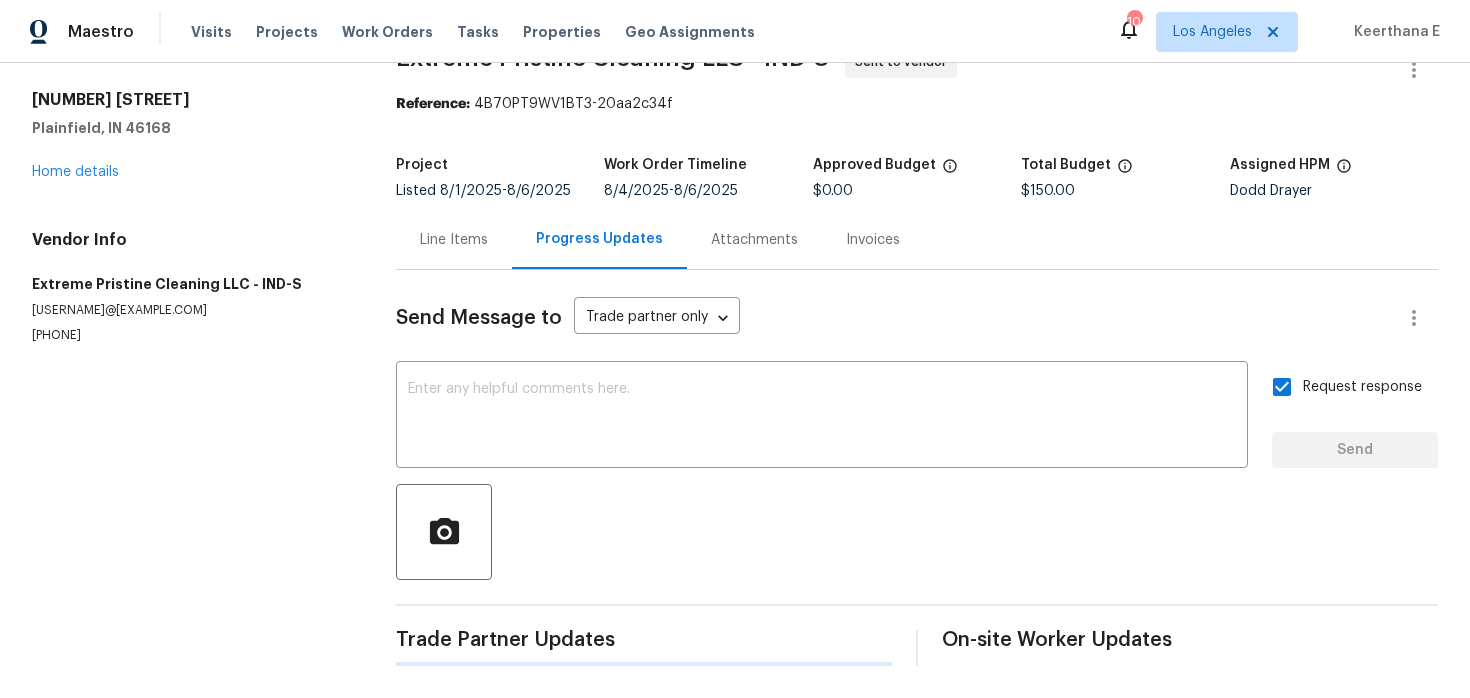 scroll, scrollTop: 0, scrollLeft: 0, axis: both 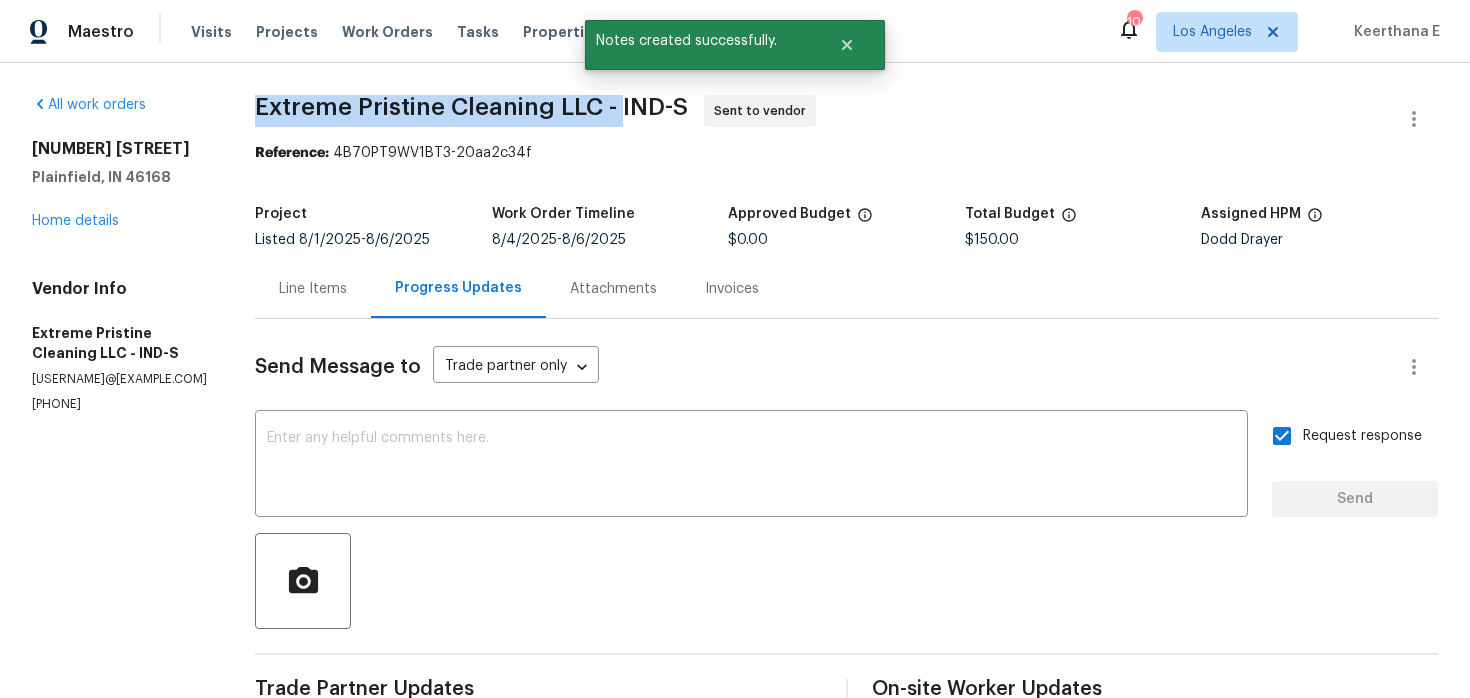 drag, startPoint x: 234, startPoint y: 109, endPoint x: 595, endPoint y: 102, distance: 361.06787 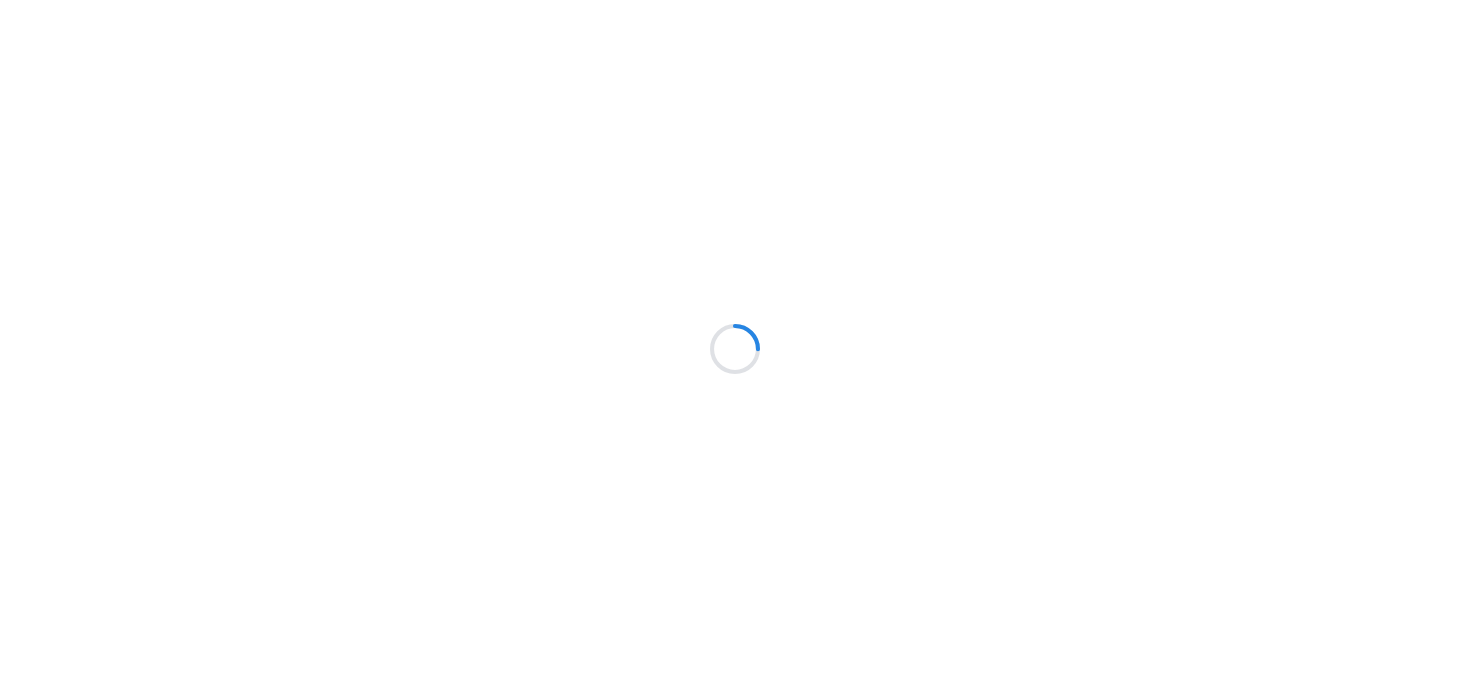 scroll, scrollTop: 0, scrollLeft: 0, axis: both 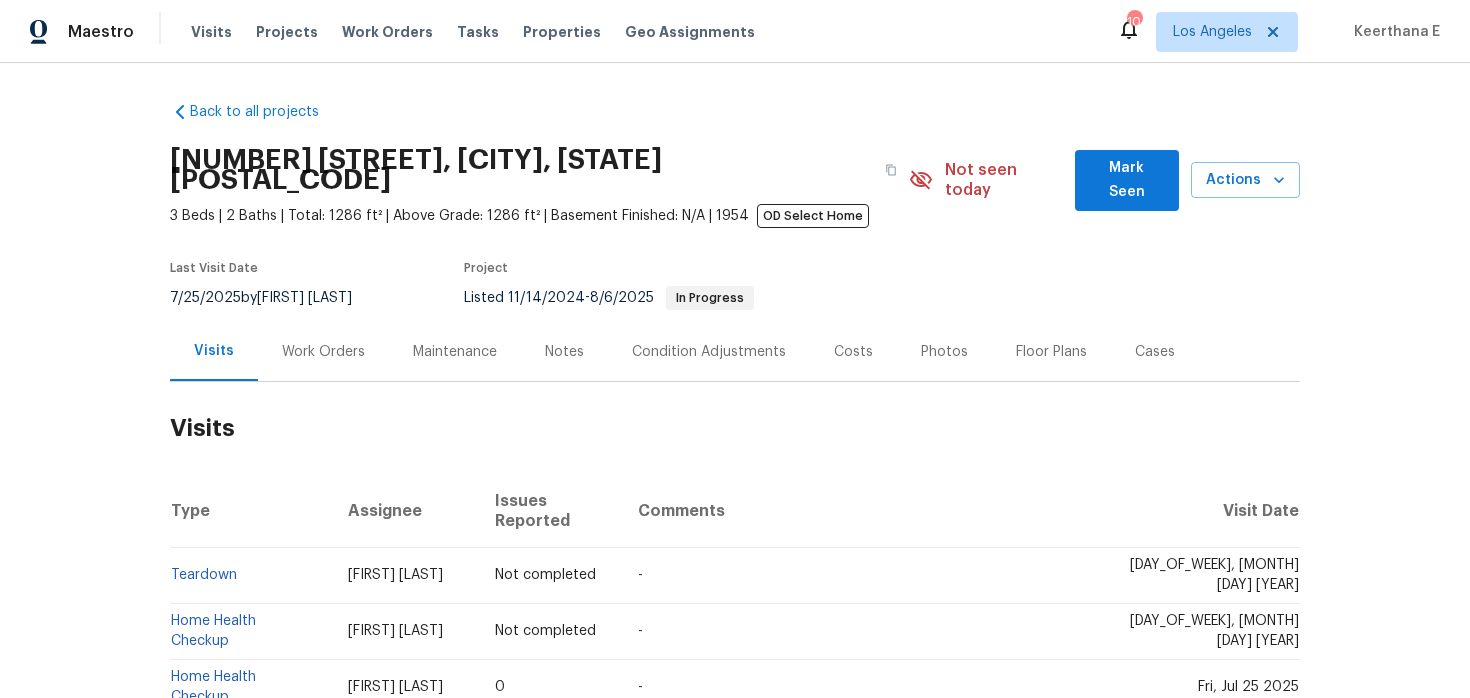 click on "Work Orders" at bounding box center (323, 351) 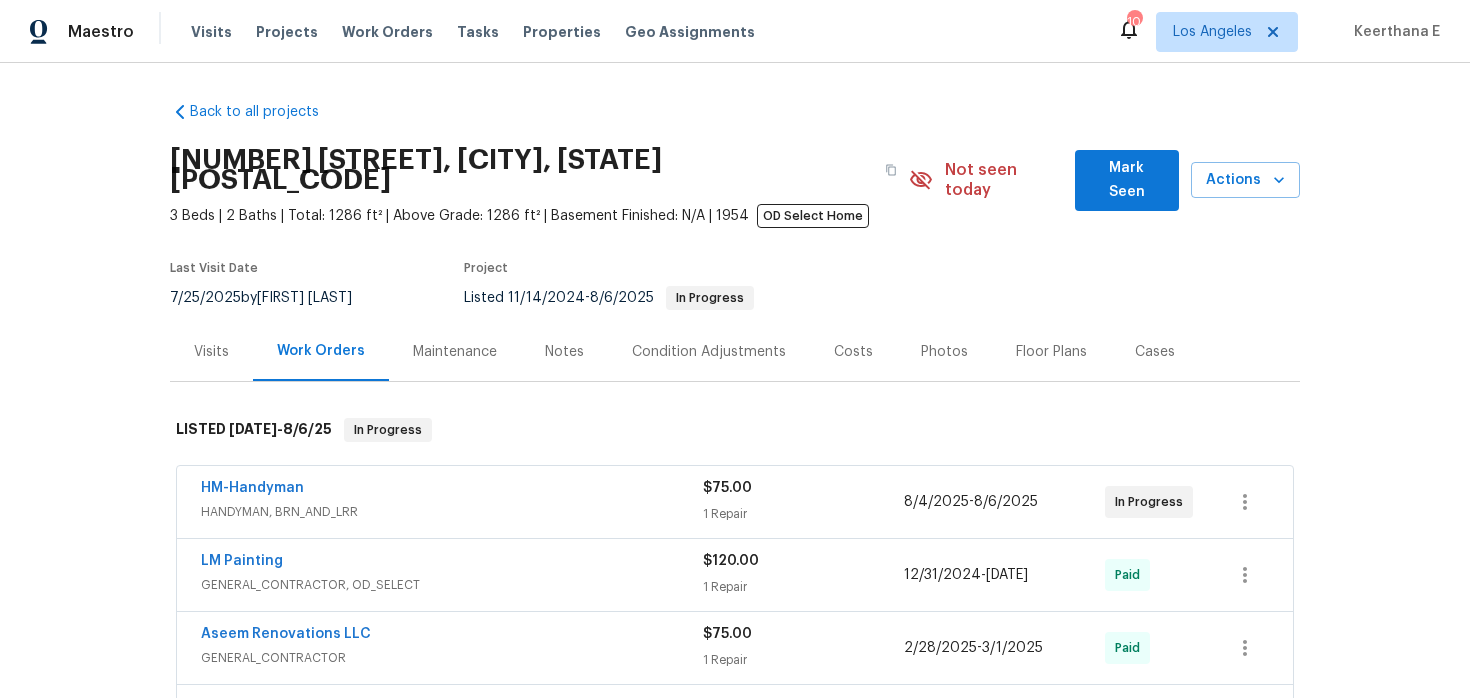 scroll, scrollTop: 42, scrollLeft: 0, axis: vertical 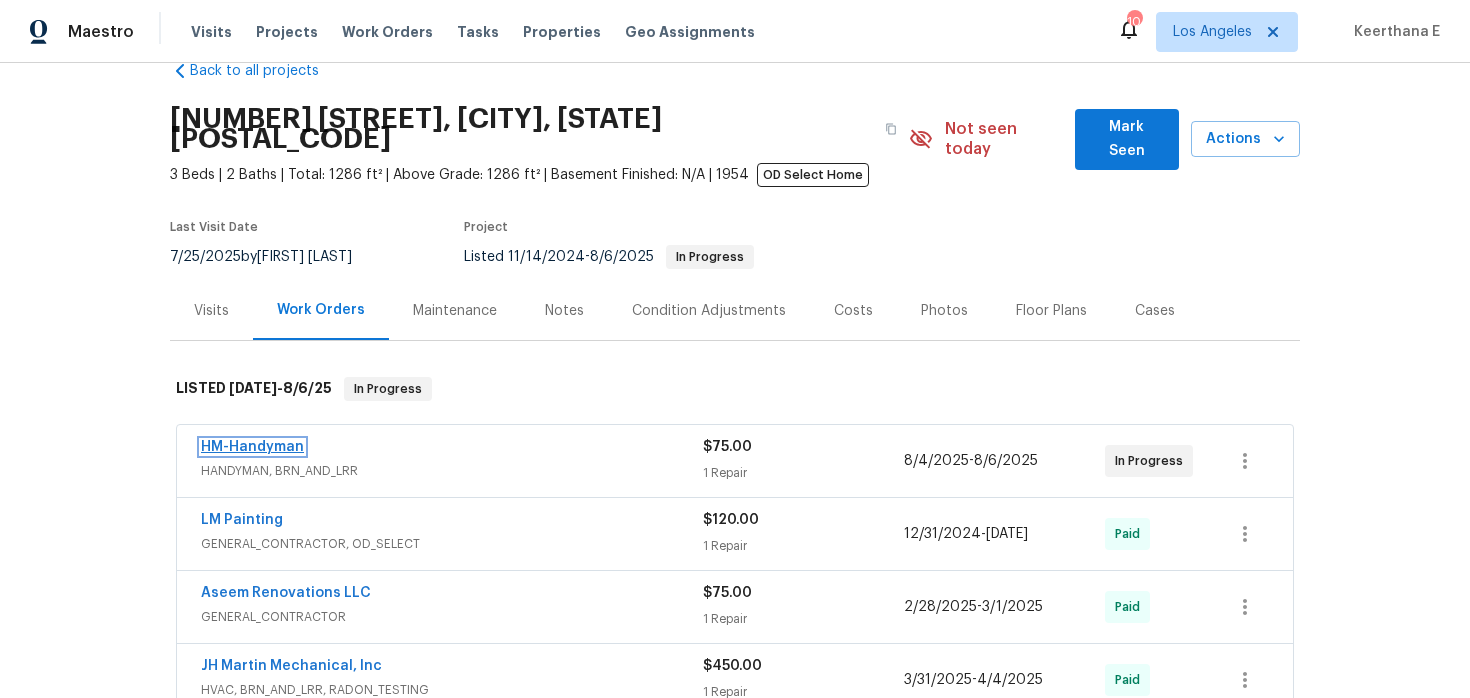 click on "HM-Handyman" at bounding box center [252, 447] 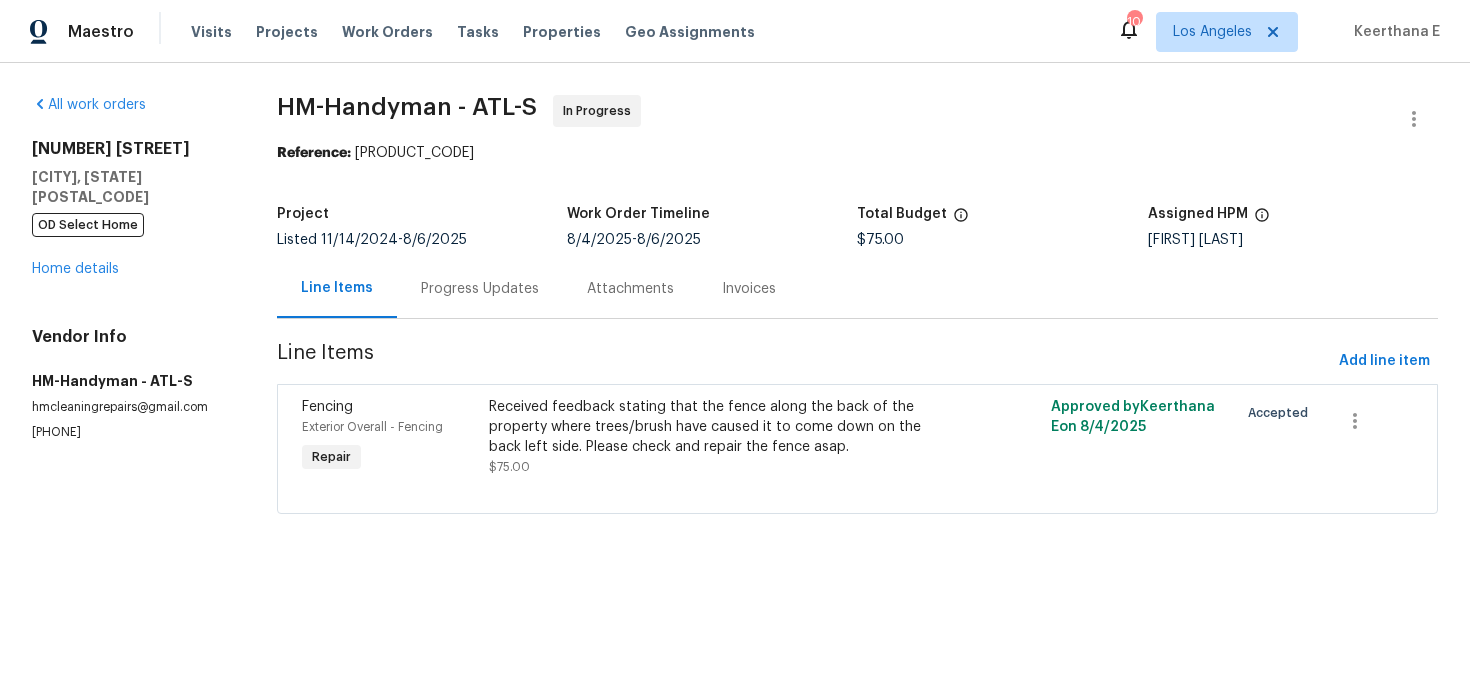 click on "Progress Updates" at bounding box center (480, 288) 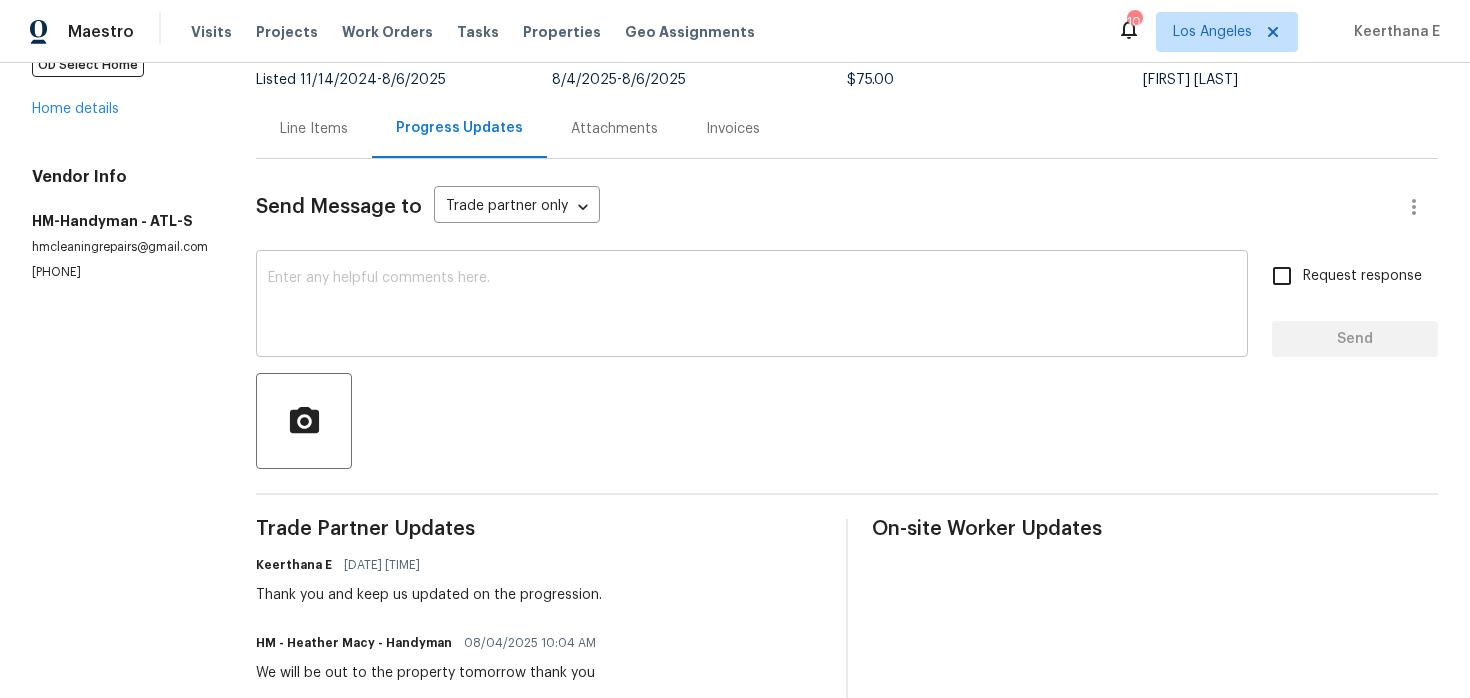 scroll, scrollTop: 437, scrollLeft: 0, axis: vertical 